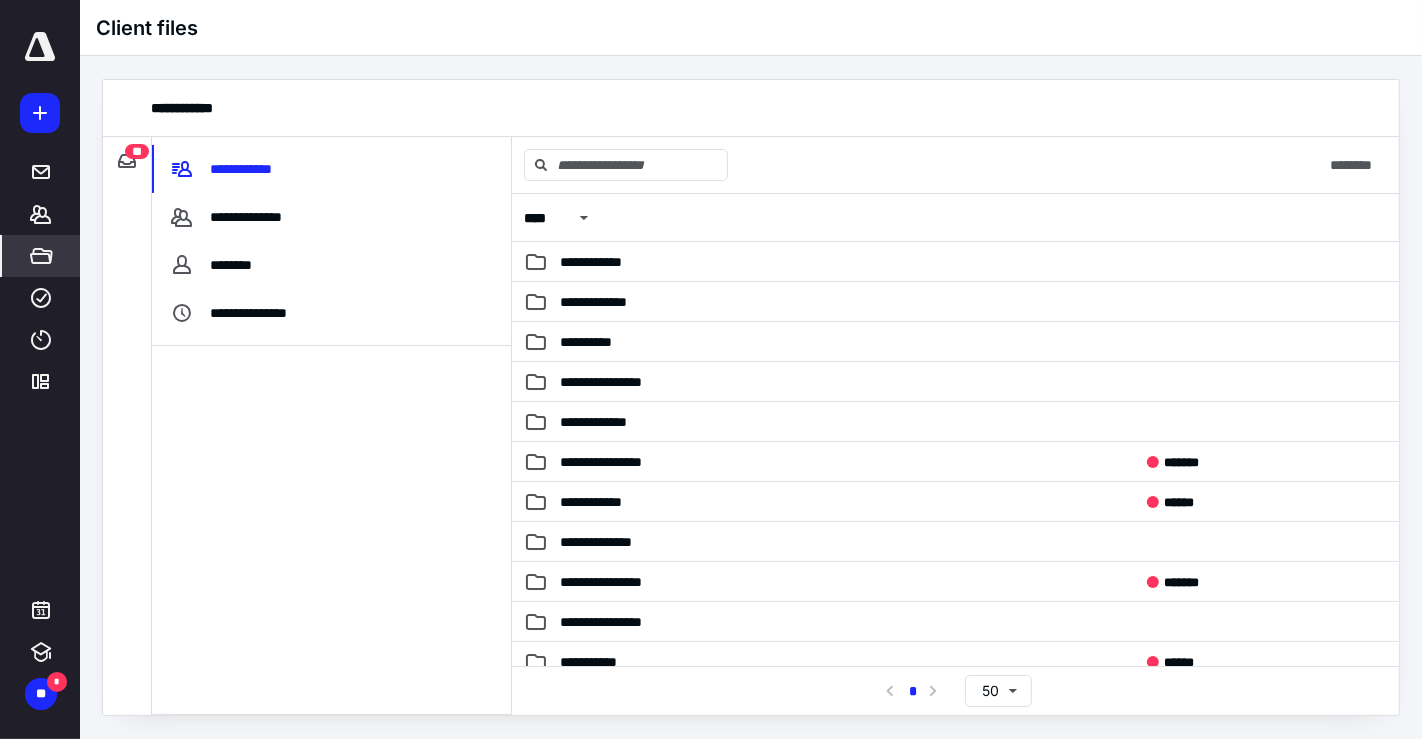 scroll, scrollTop: 0, scrollLeft: 0, axis: both 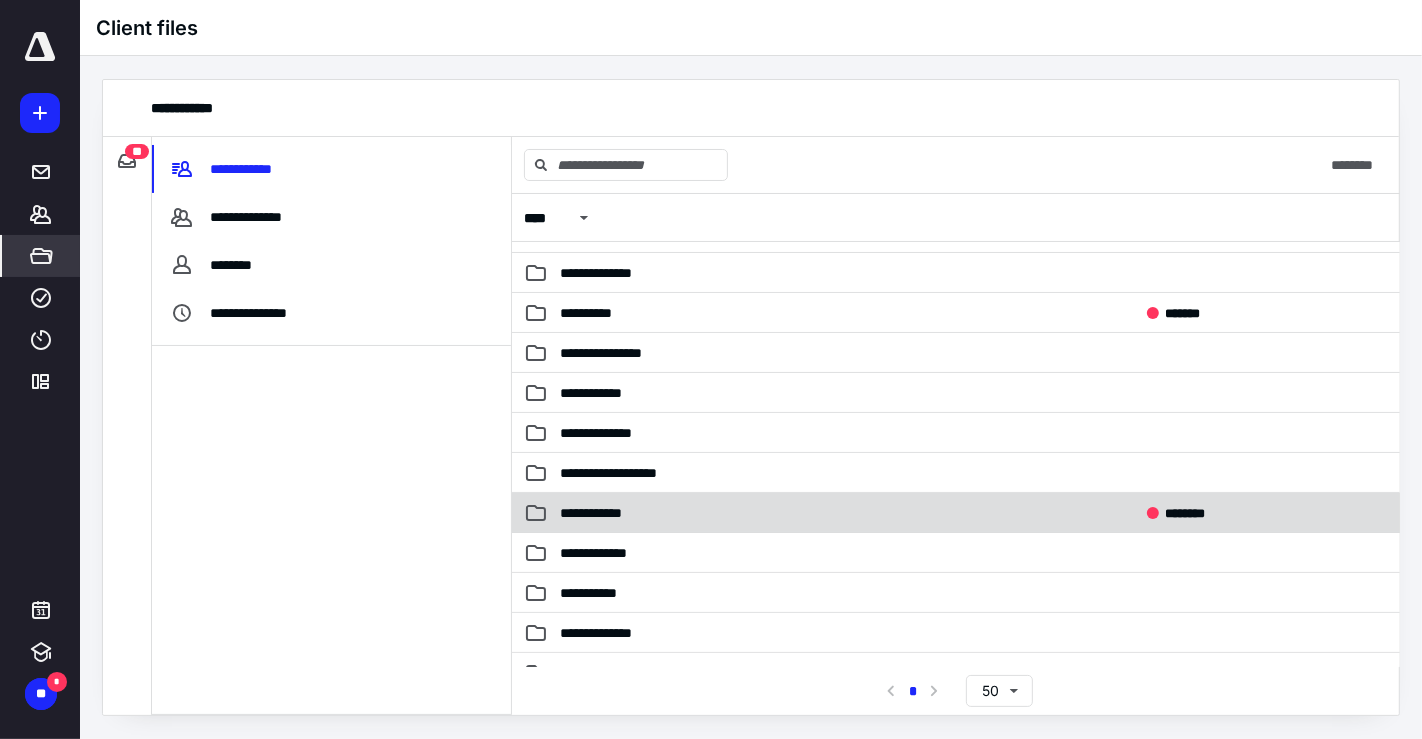 click on "**********" at bounding box center (832, 513) 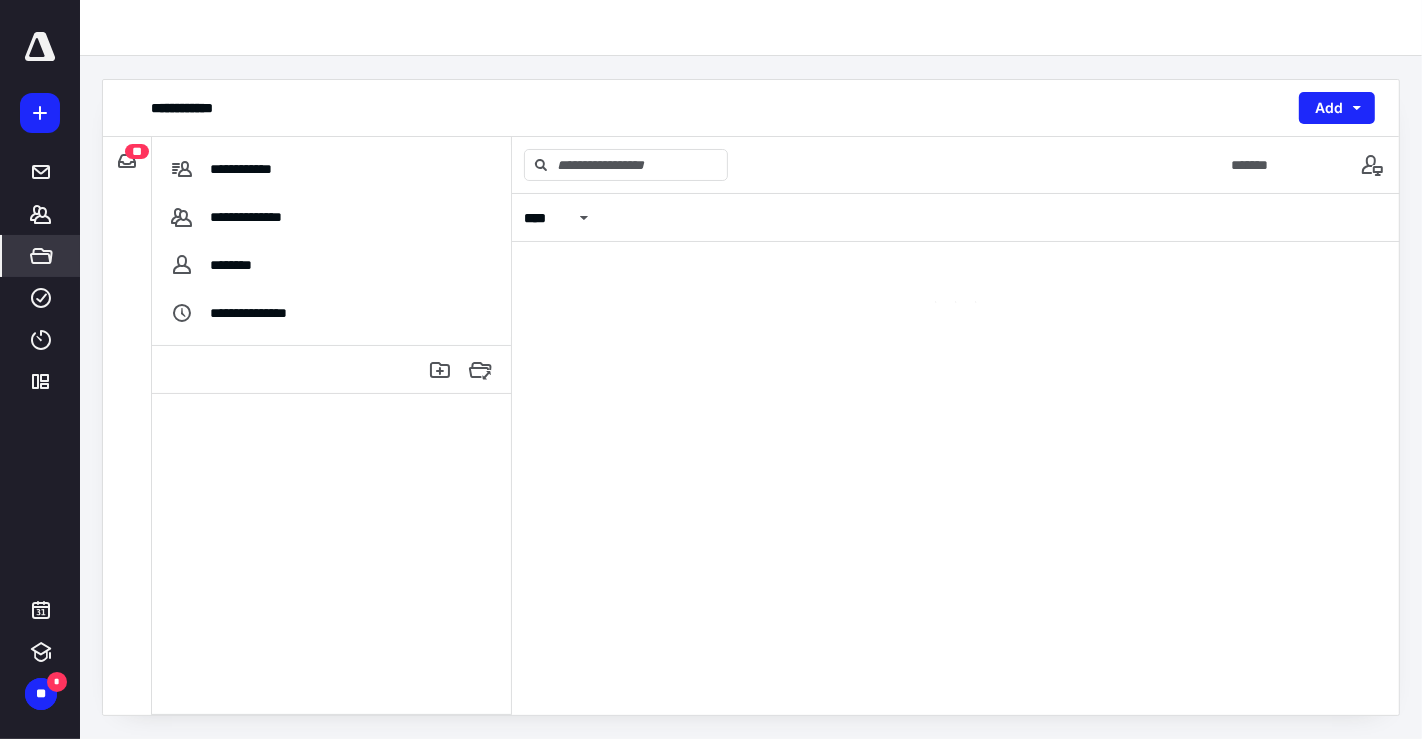 scroll, scrollTop: 0, scrollLeft: 0, axis: both 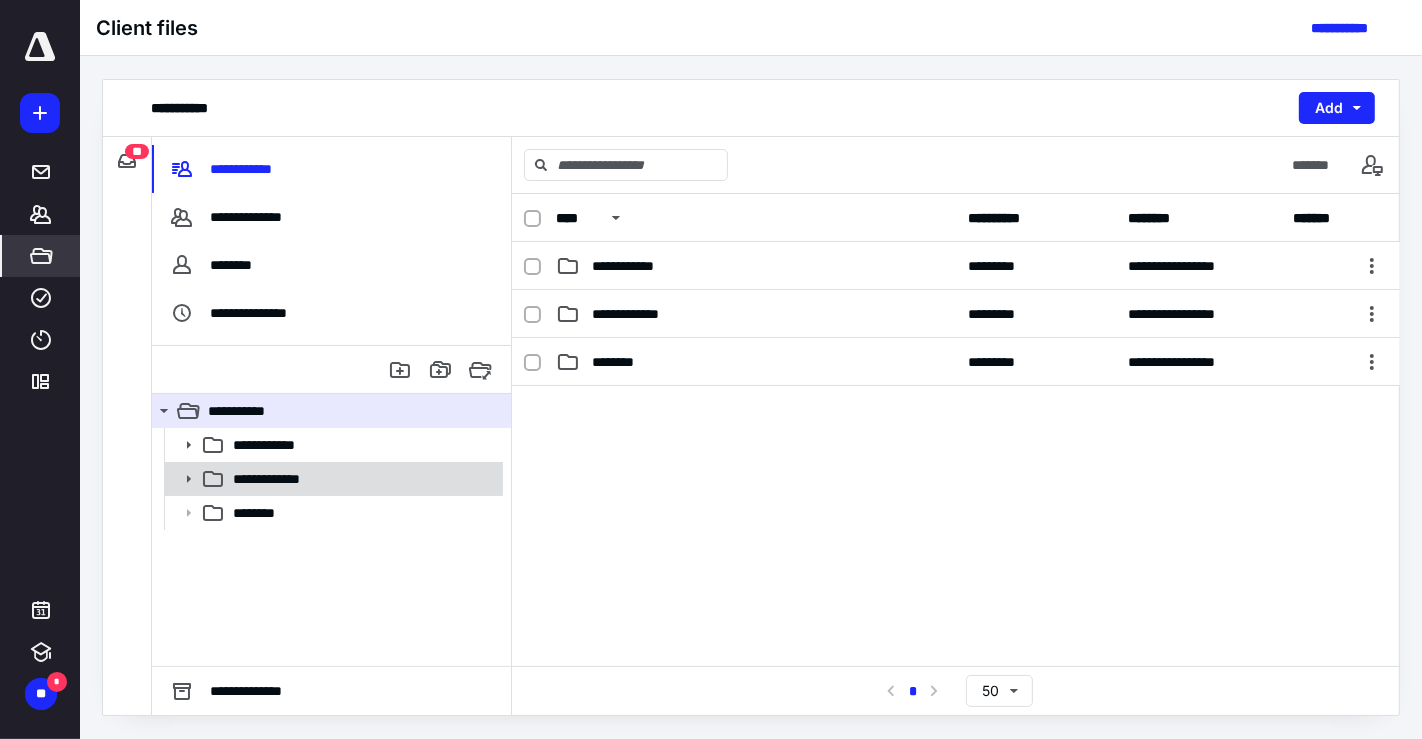 click 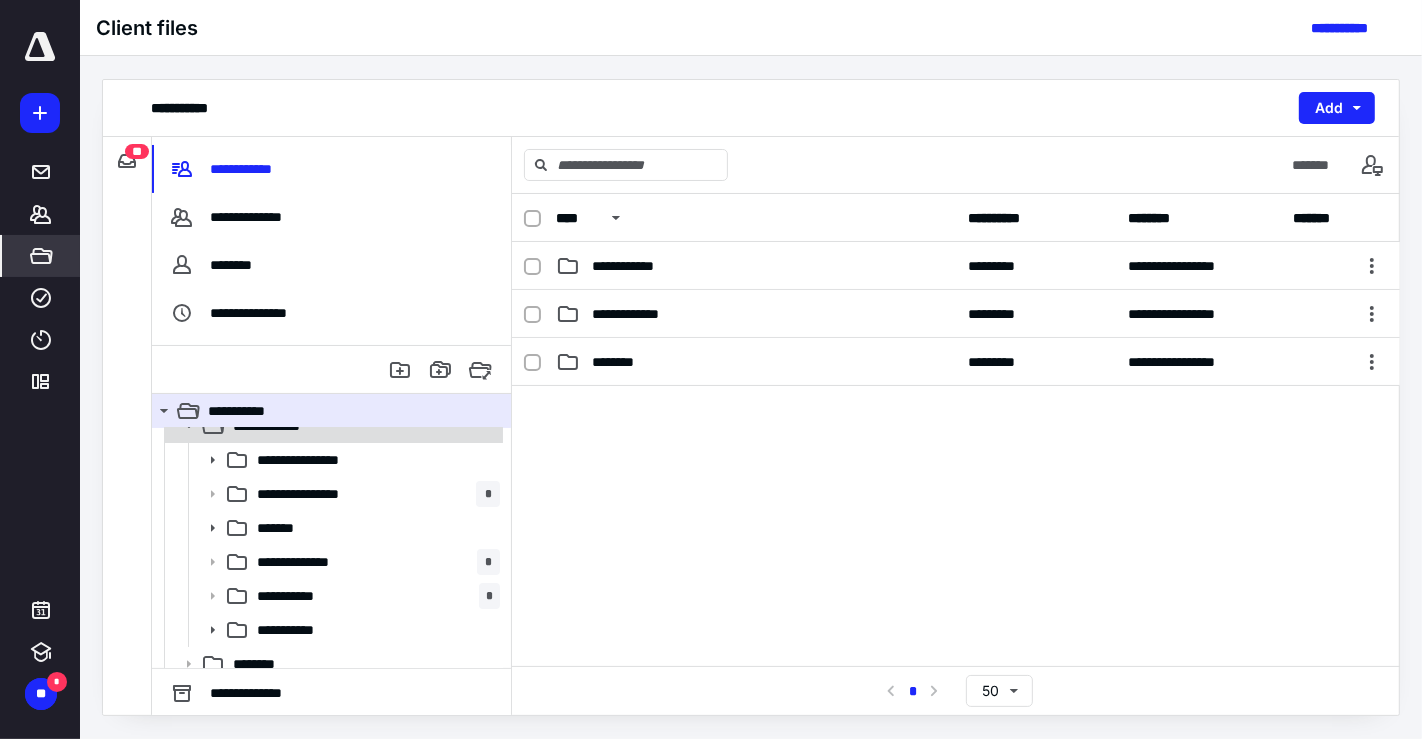 scroll, scrollTop: 66, scrollLeft: 0, axis: vertical 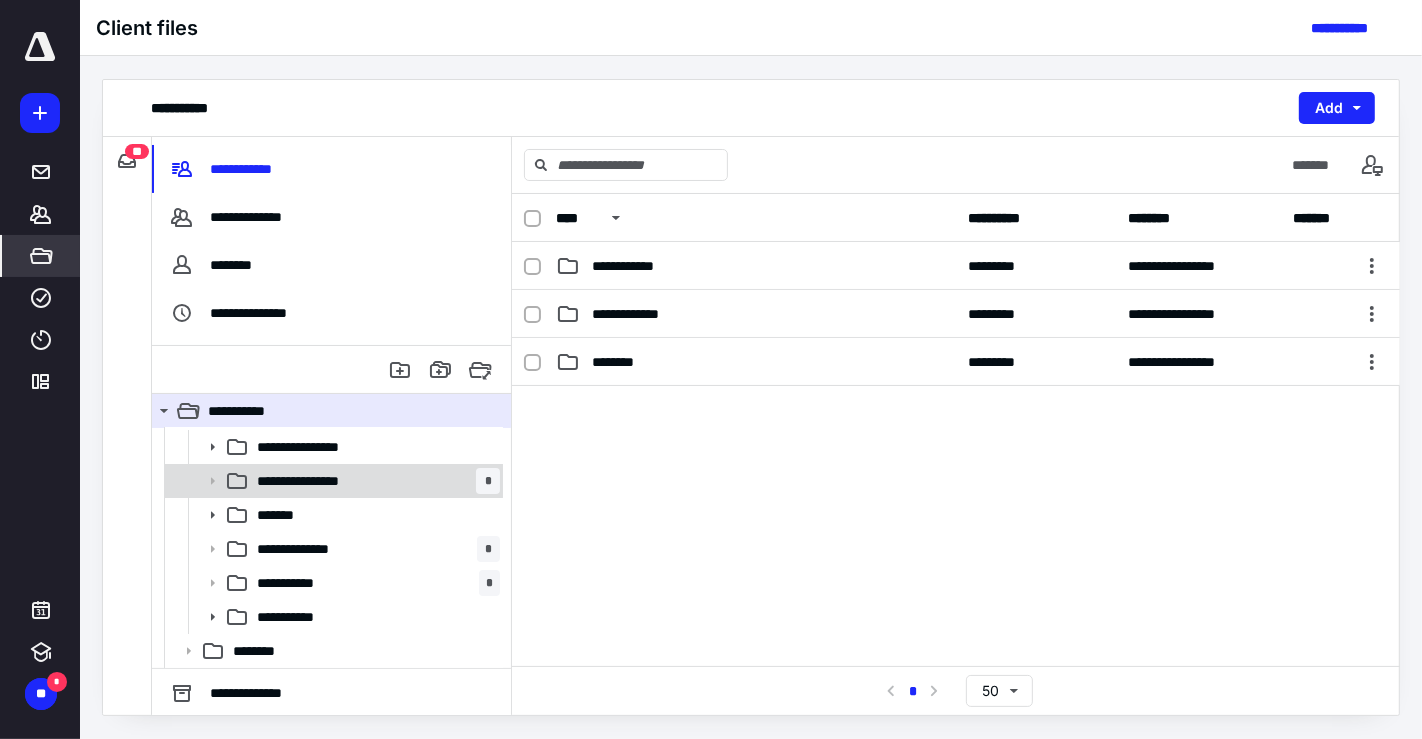 click on "**********" at bounding box center [374, 481] 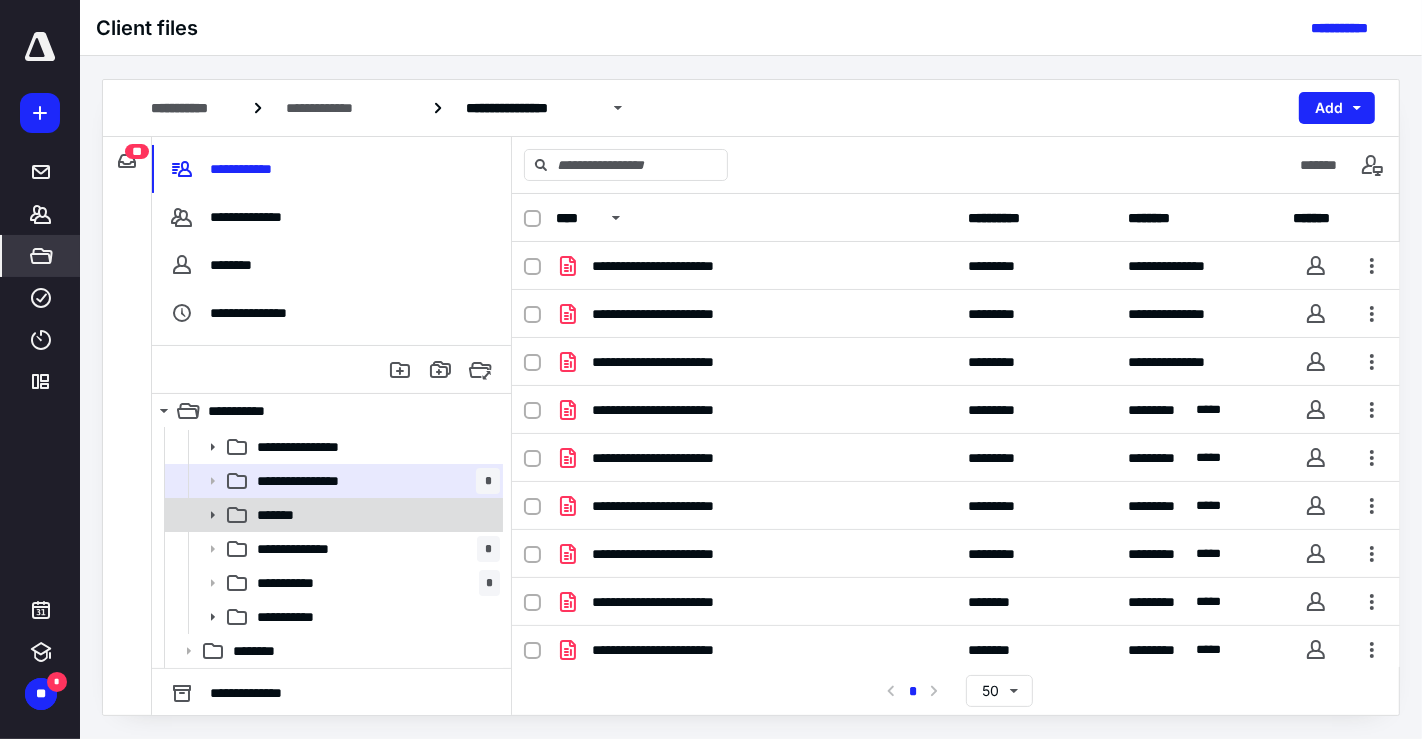 click on "*******" at bounding box center (374, 515) 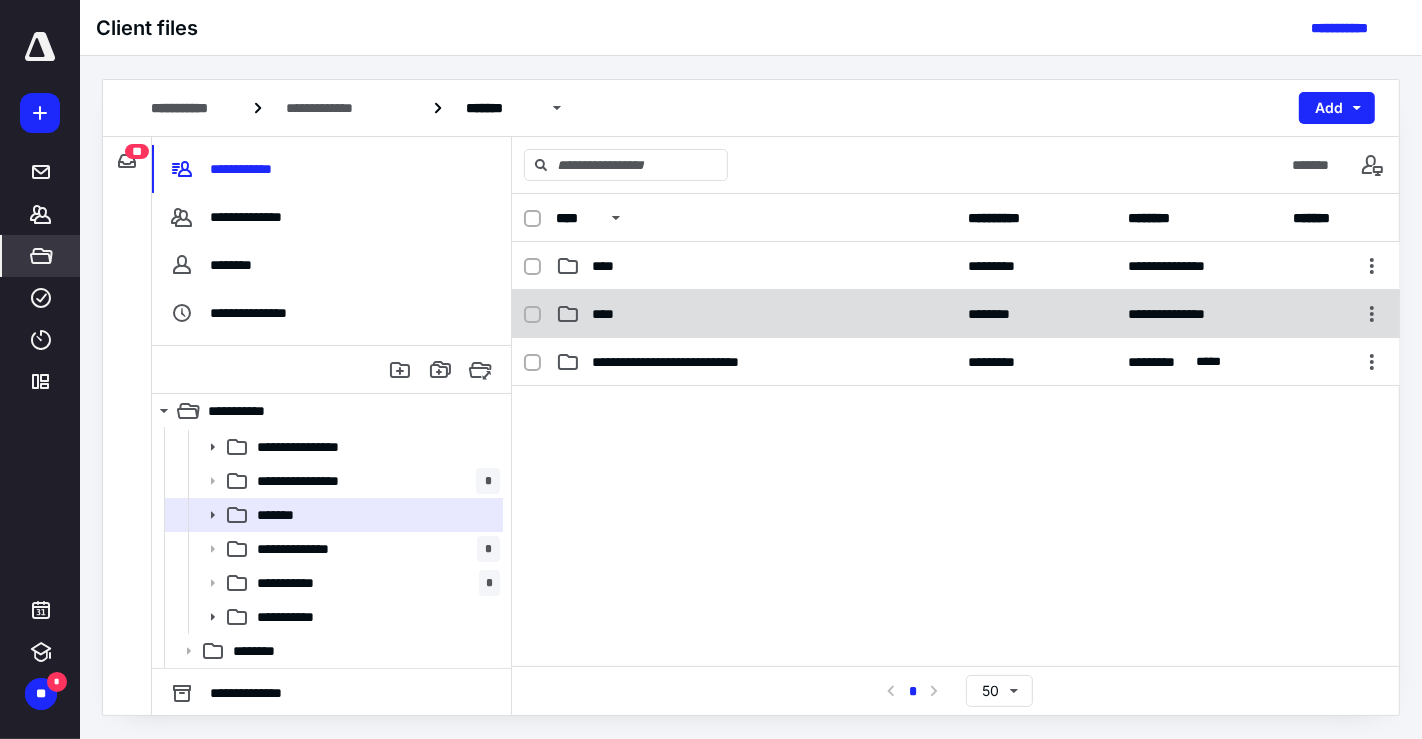 click on "****" at bounding box center [756, 314] 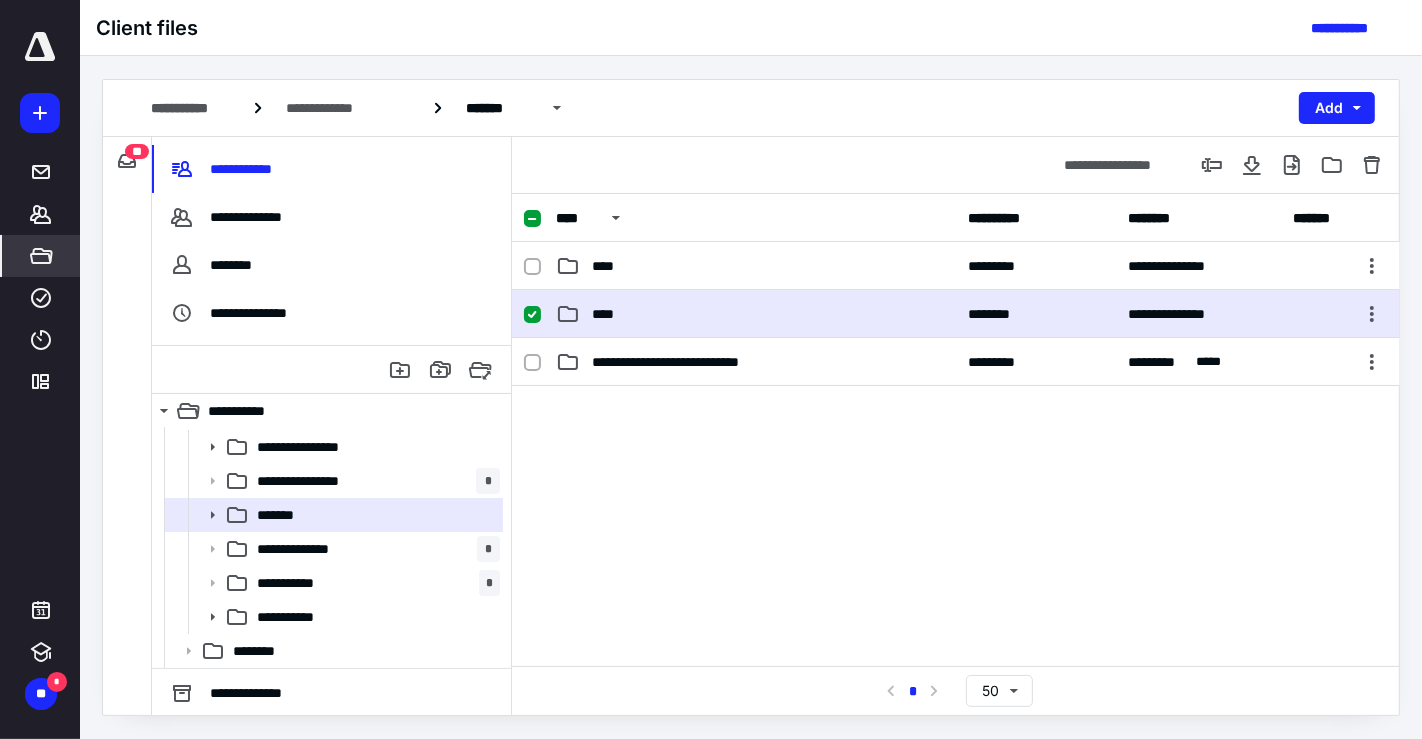 click on "****" at bounding box center (756, 314) 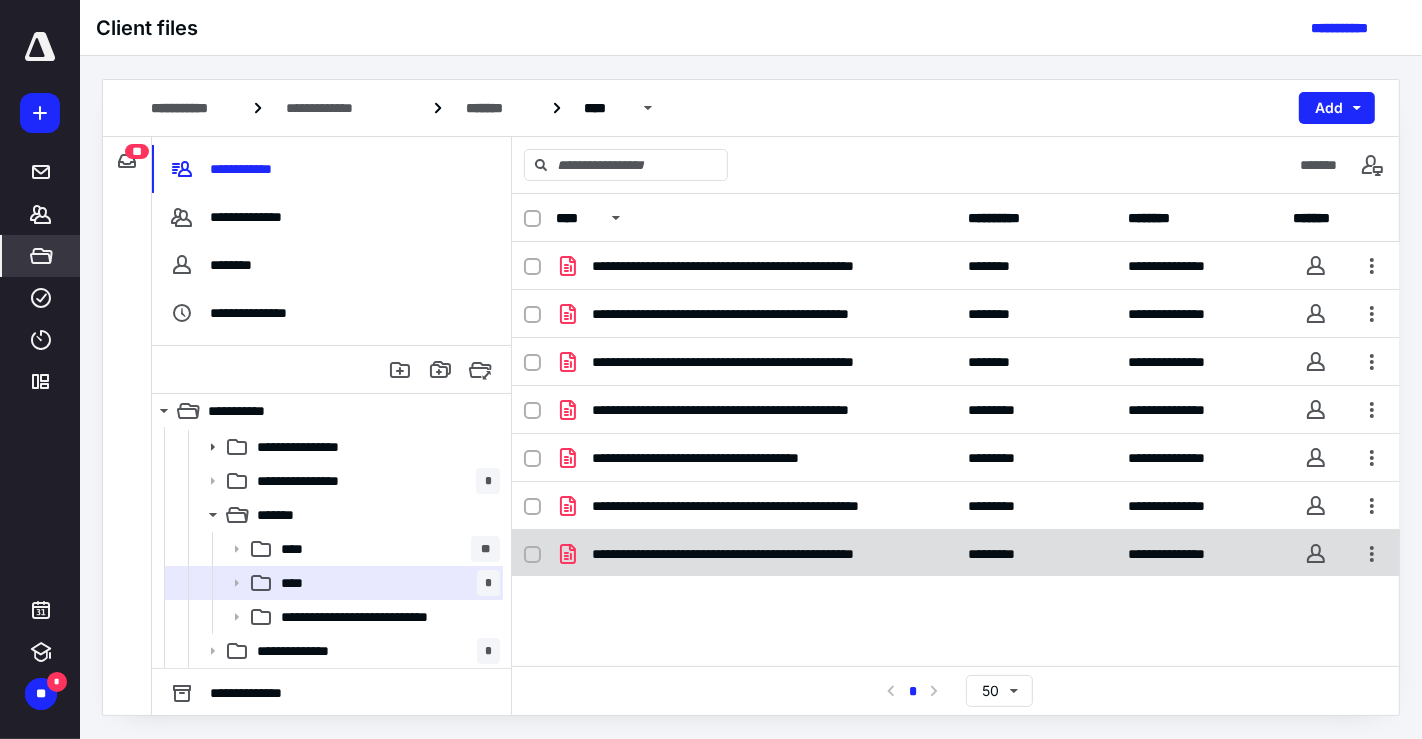 click on "**********" at bounding box center (765, 554) 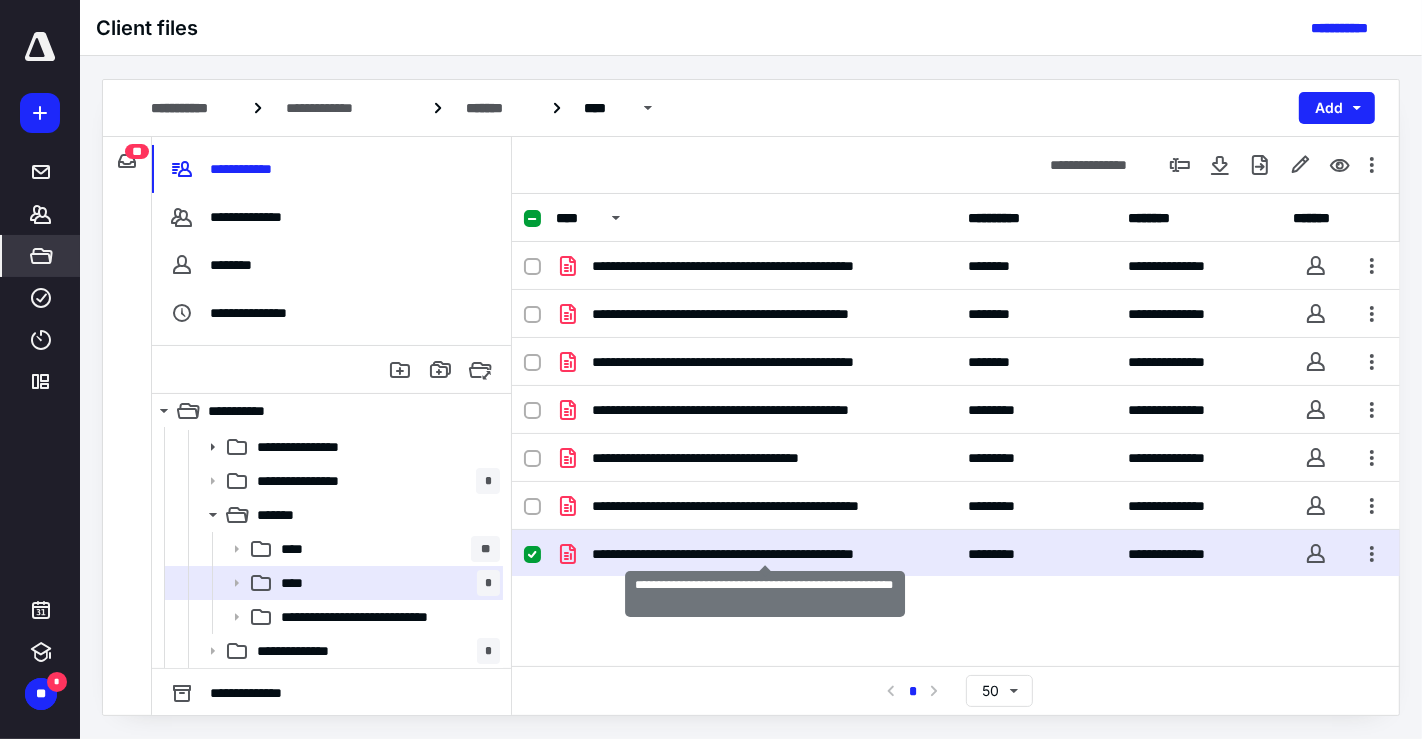 click on "**********" at bounding box center [765, 554] 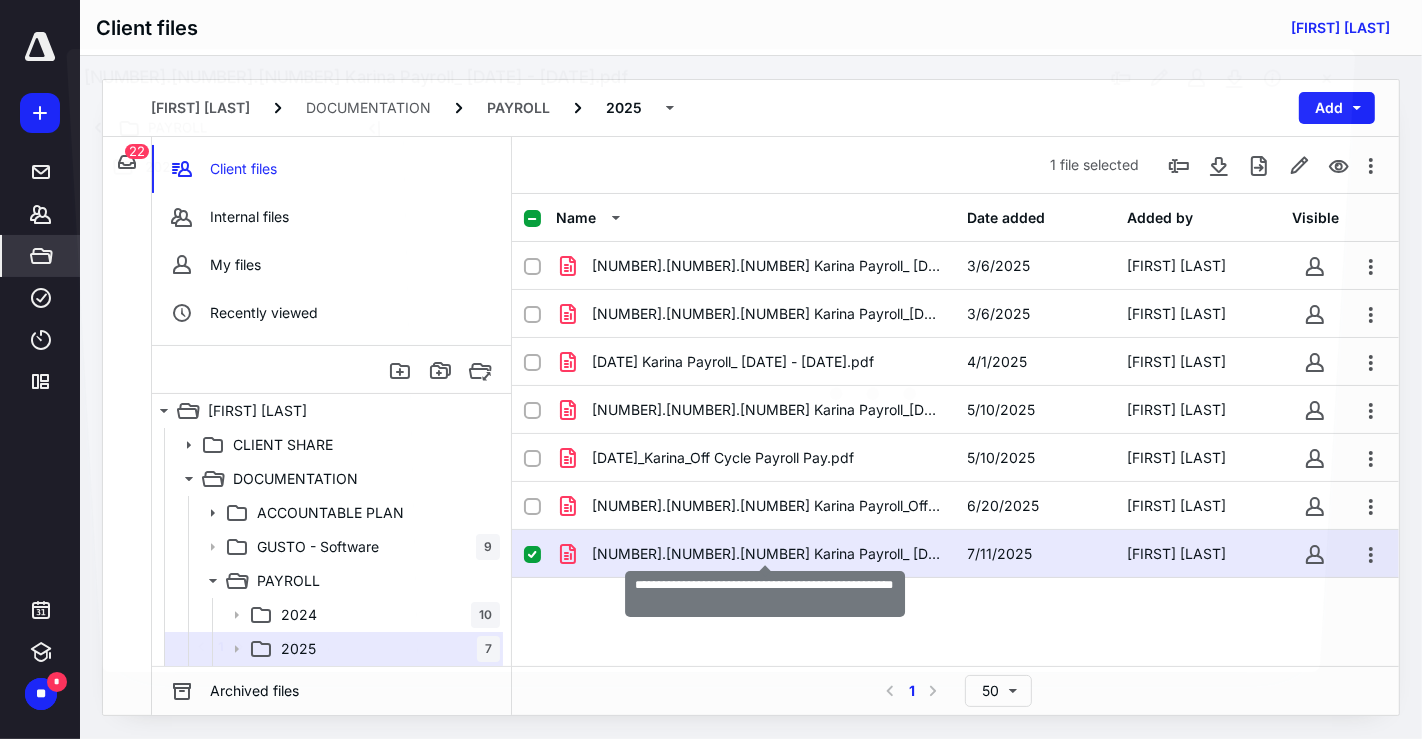 scroll, scrollTop: 66, scrollLeft: 0, axis: vertical 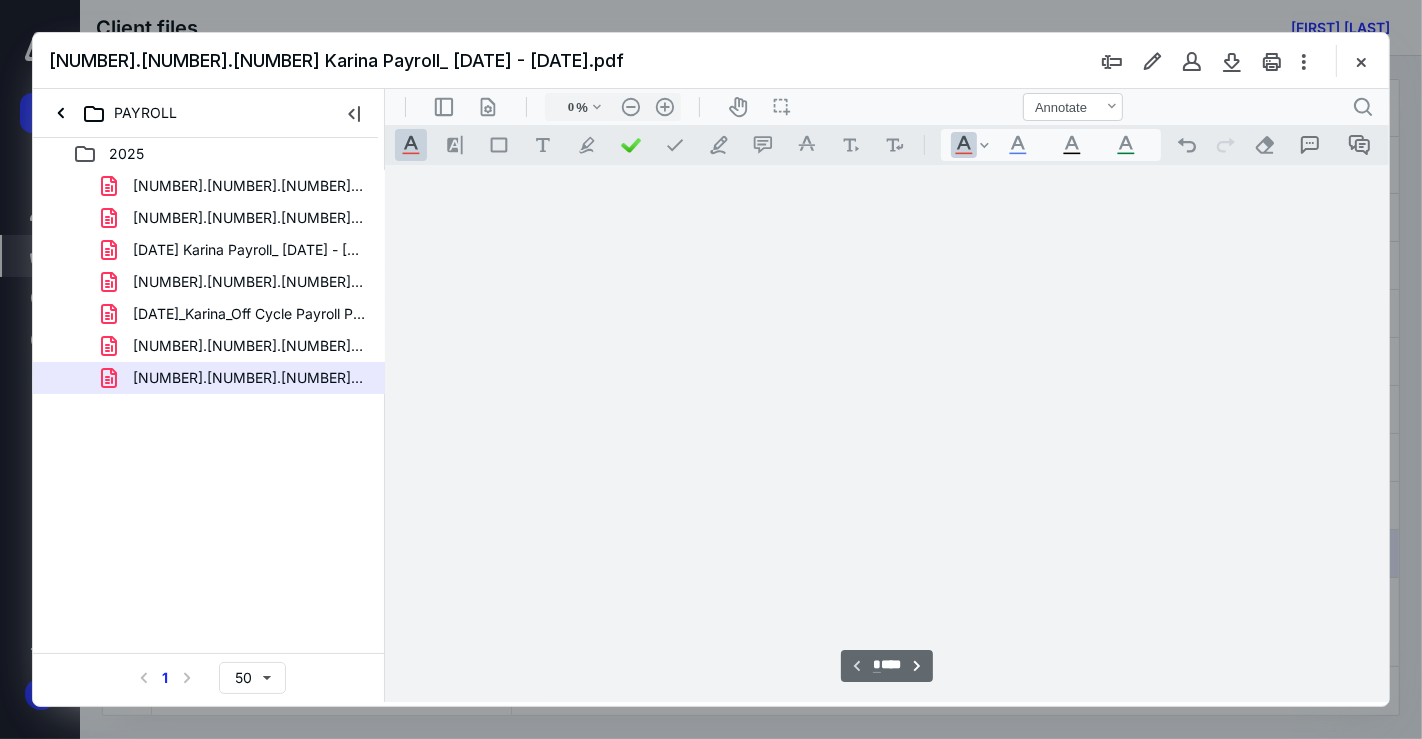 type on "87" 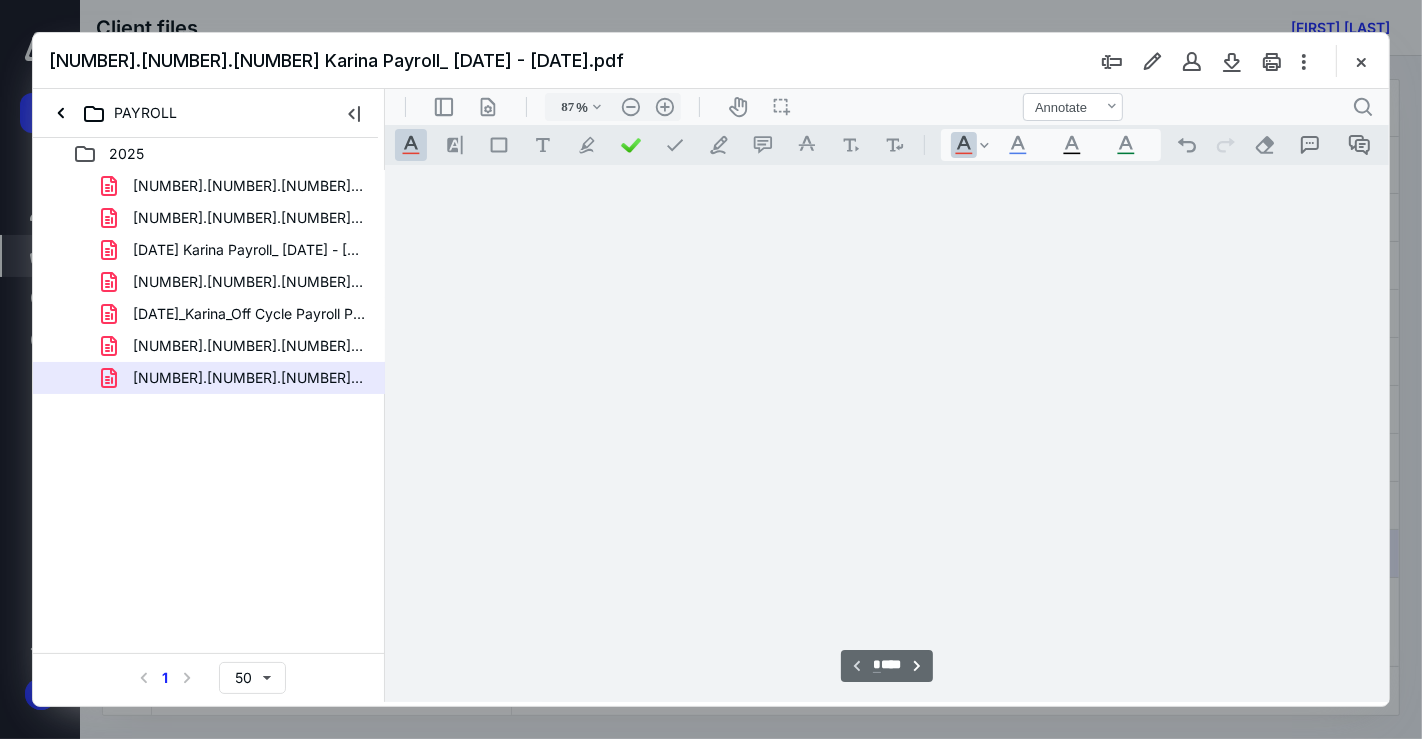 scroll, scrollTop: 79, scrollLeft: 0, axis: vertical 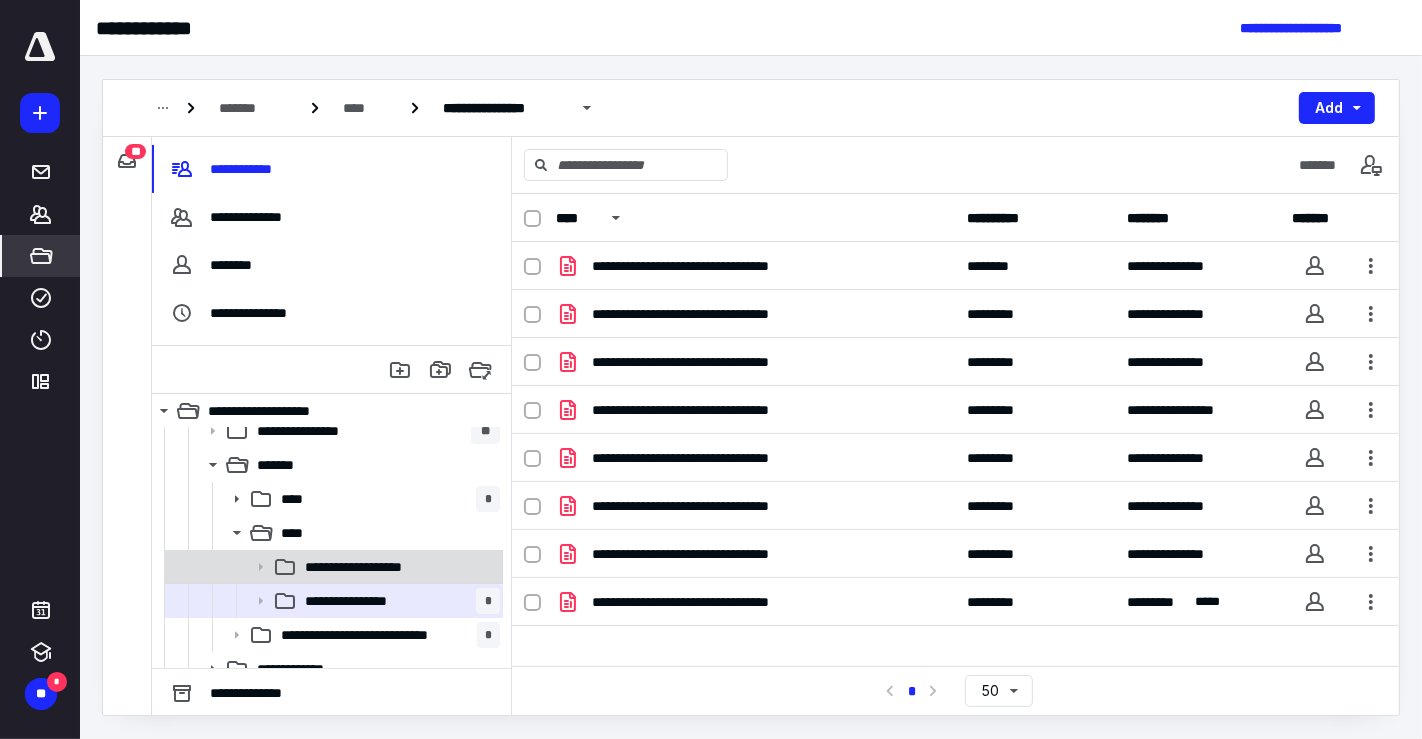 click on "**********" at bounding box center (375, 567) 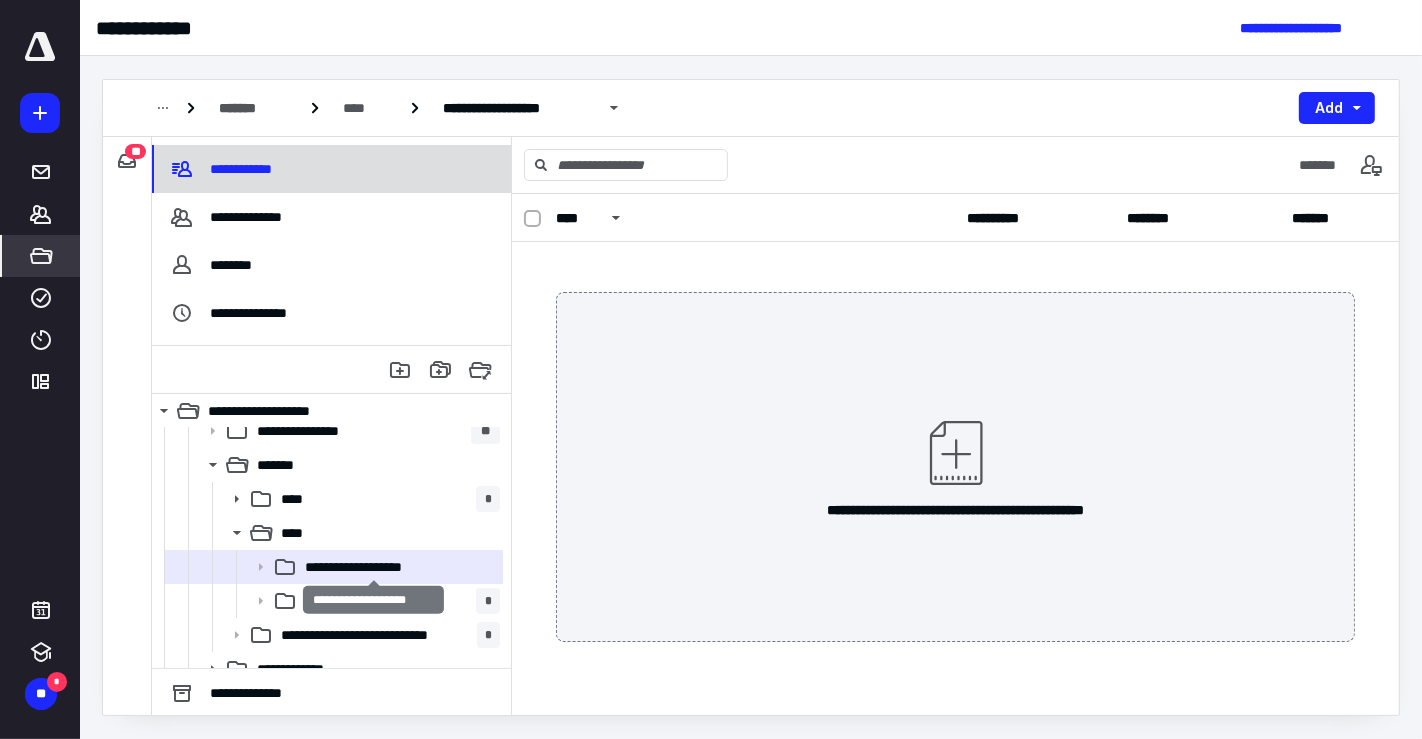 click on "**********" at bounding box center (244, 169) 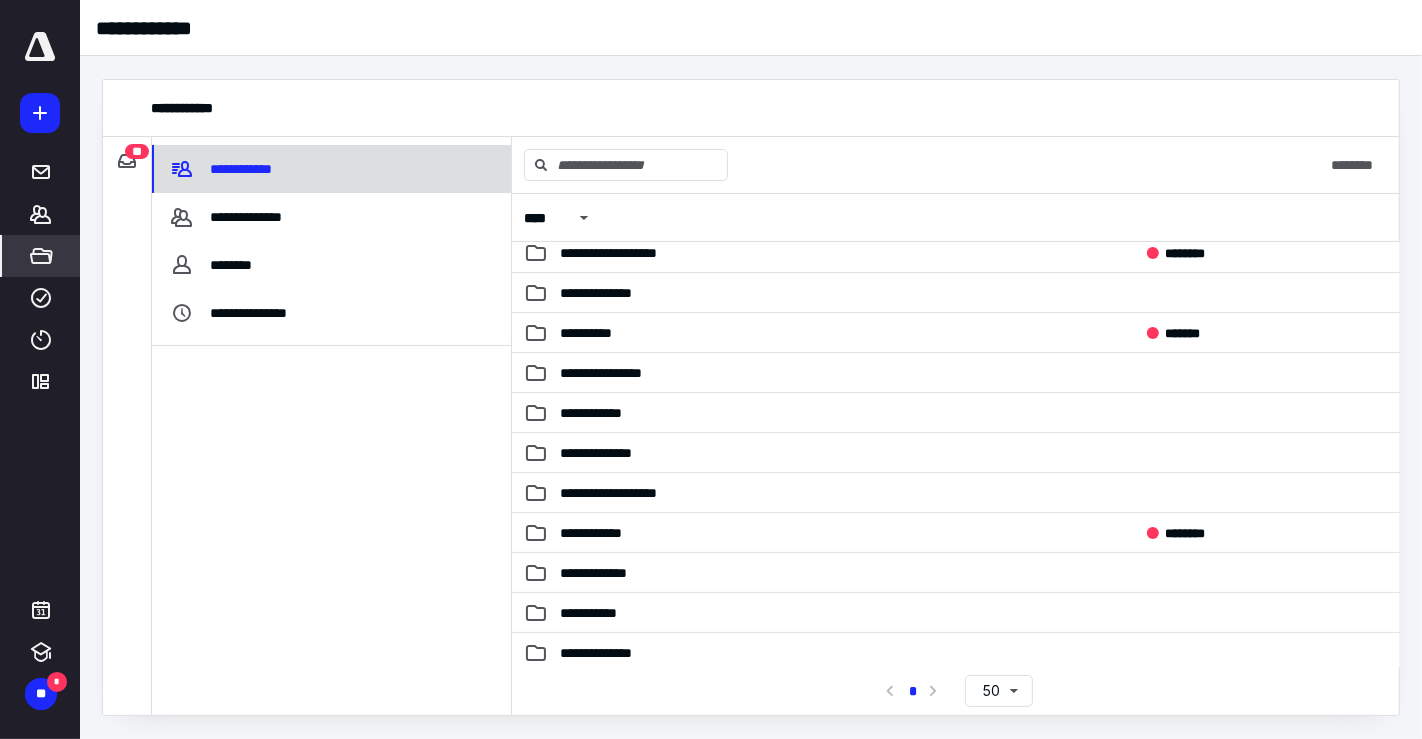 scroll, scrollTop: 495, scrollLeft: 0, axis: vertical 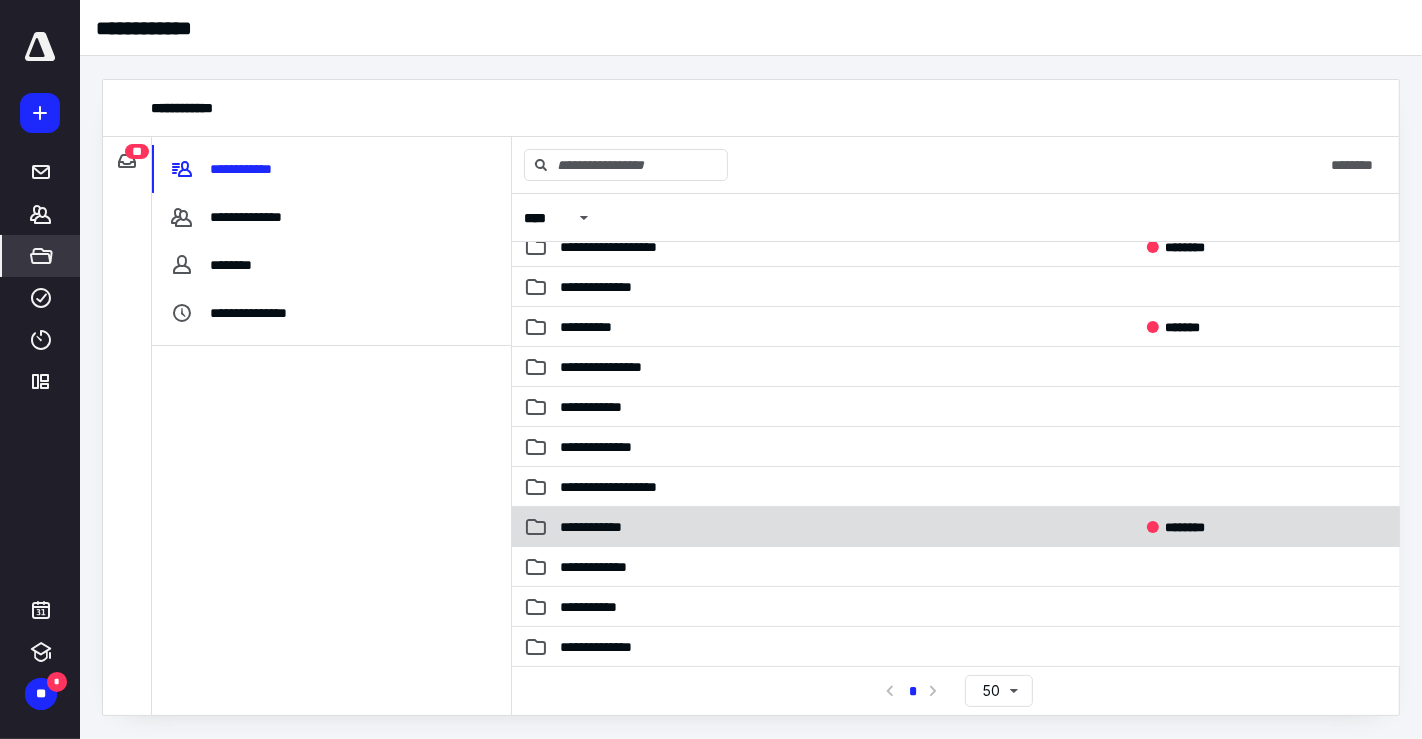 click on "**********" at bounding box center (832, 527) 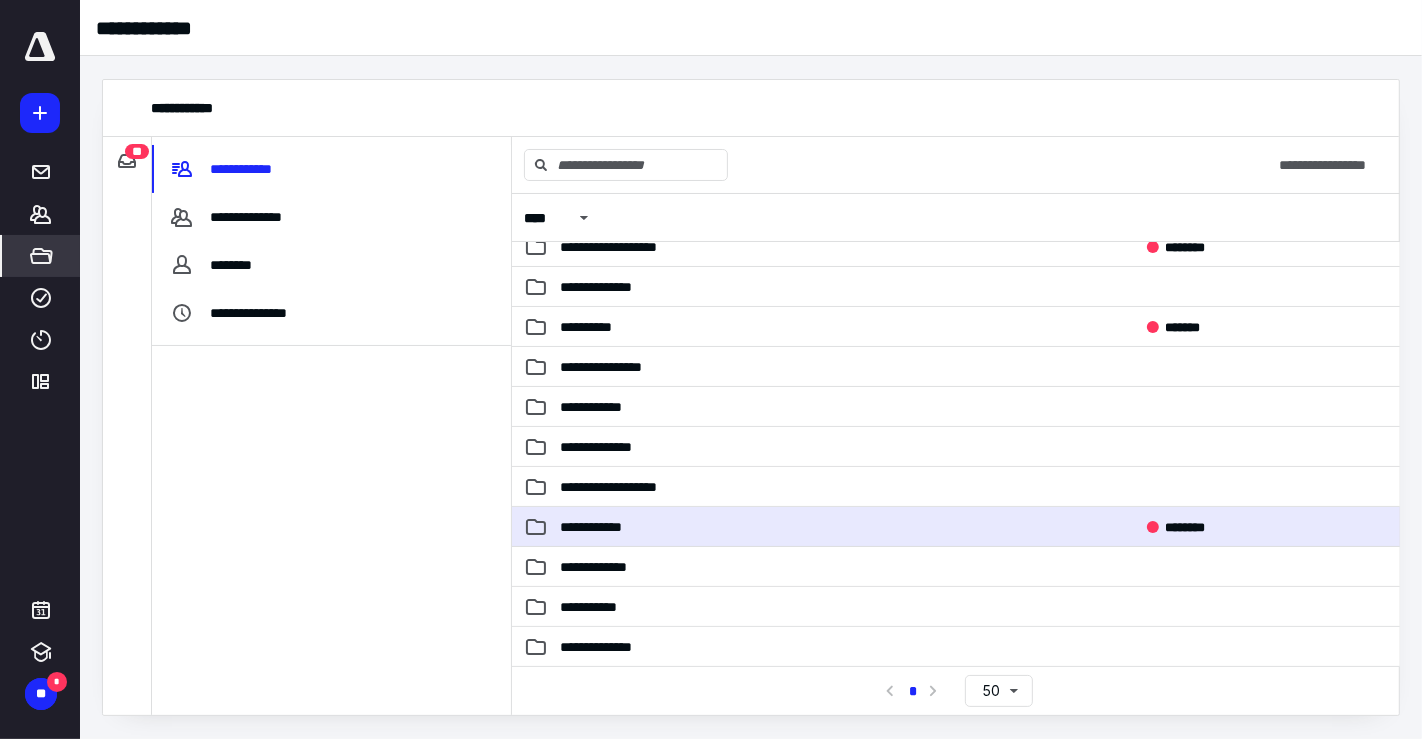 click on "**********" at bounding box center (832, 527) 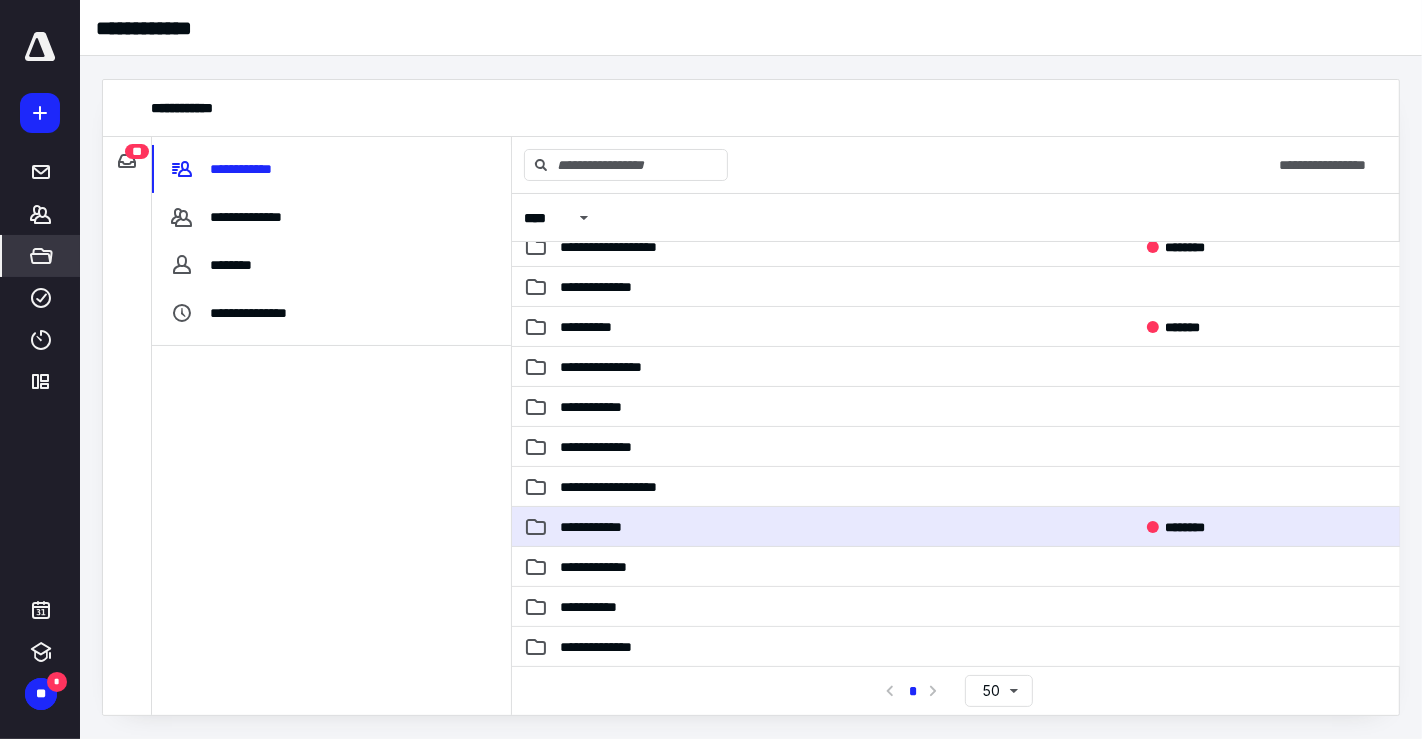 scroll, scrollTop: 0, scrollLeft: 0, axis: both 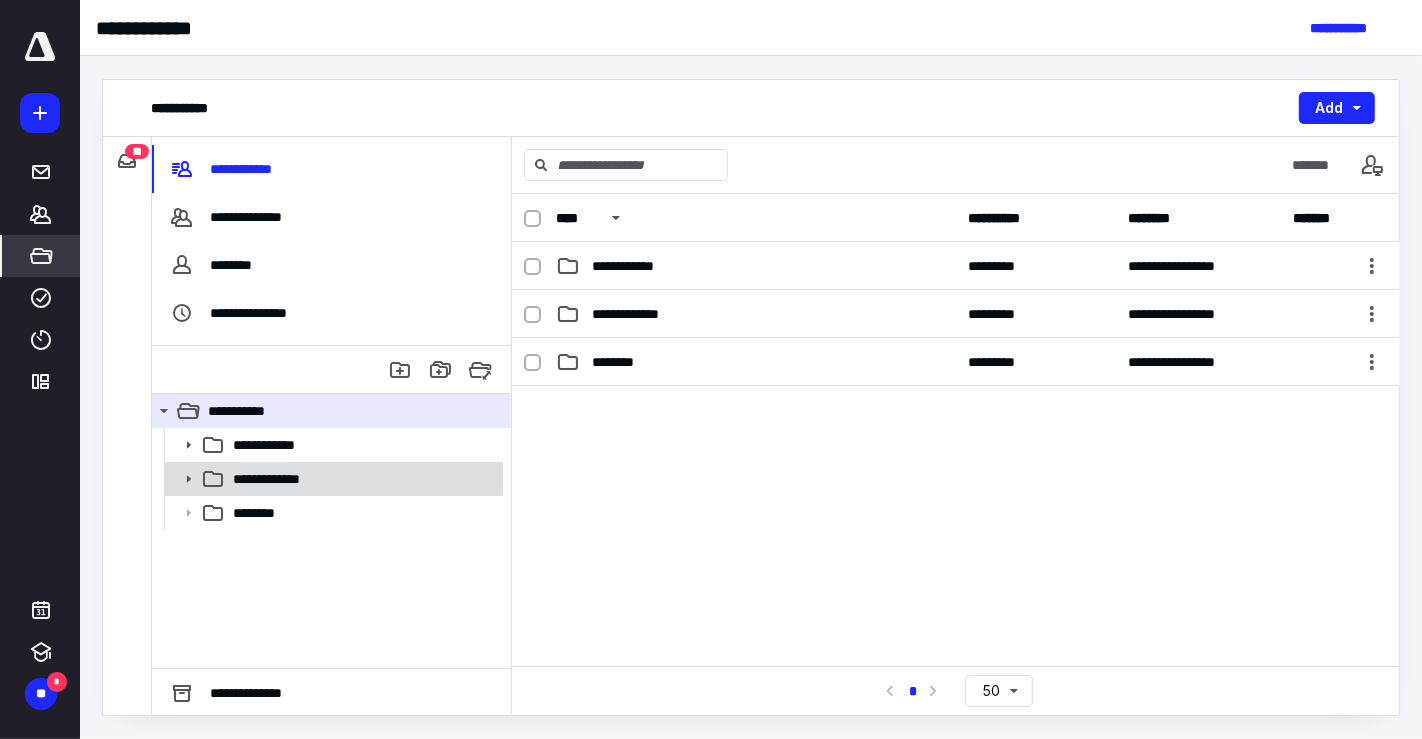 click 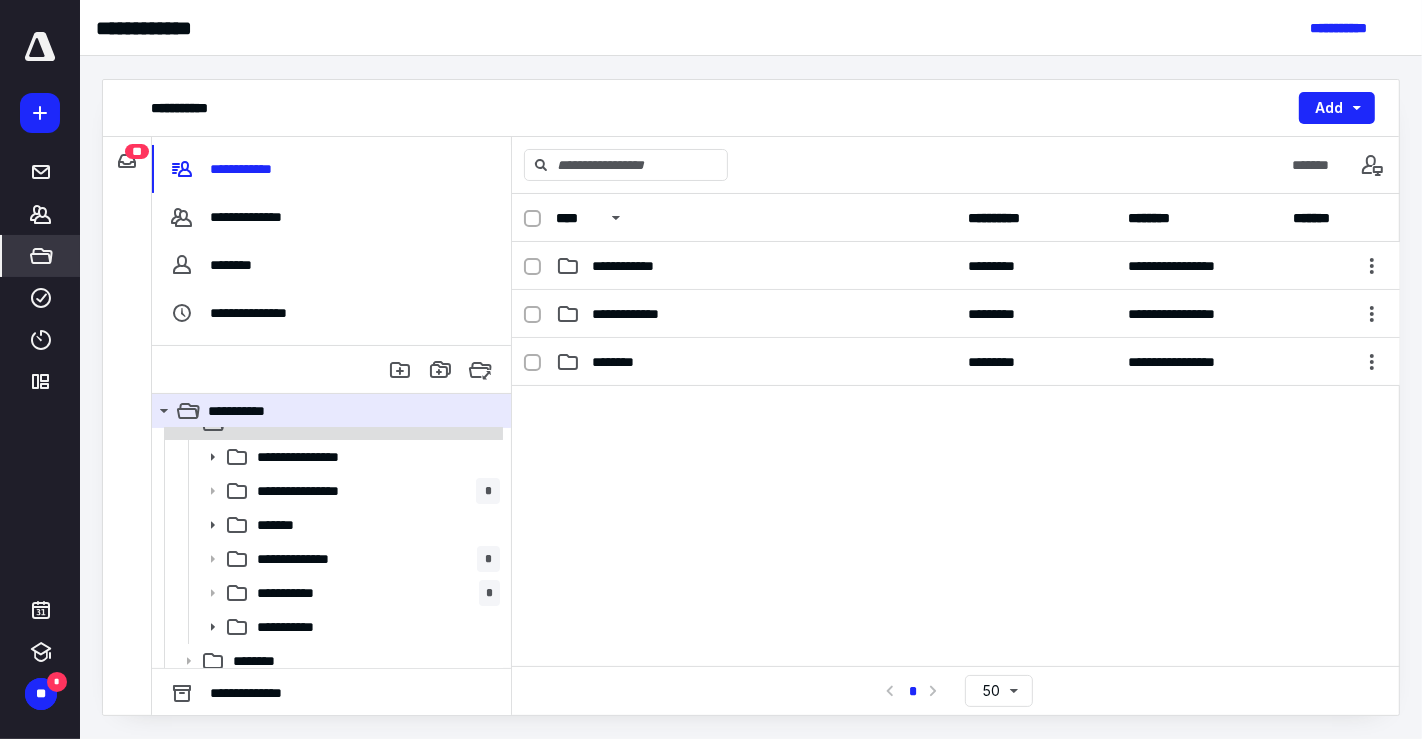 scroll, scrollTop: 66, scrollLeft: 0, axis: vertical 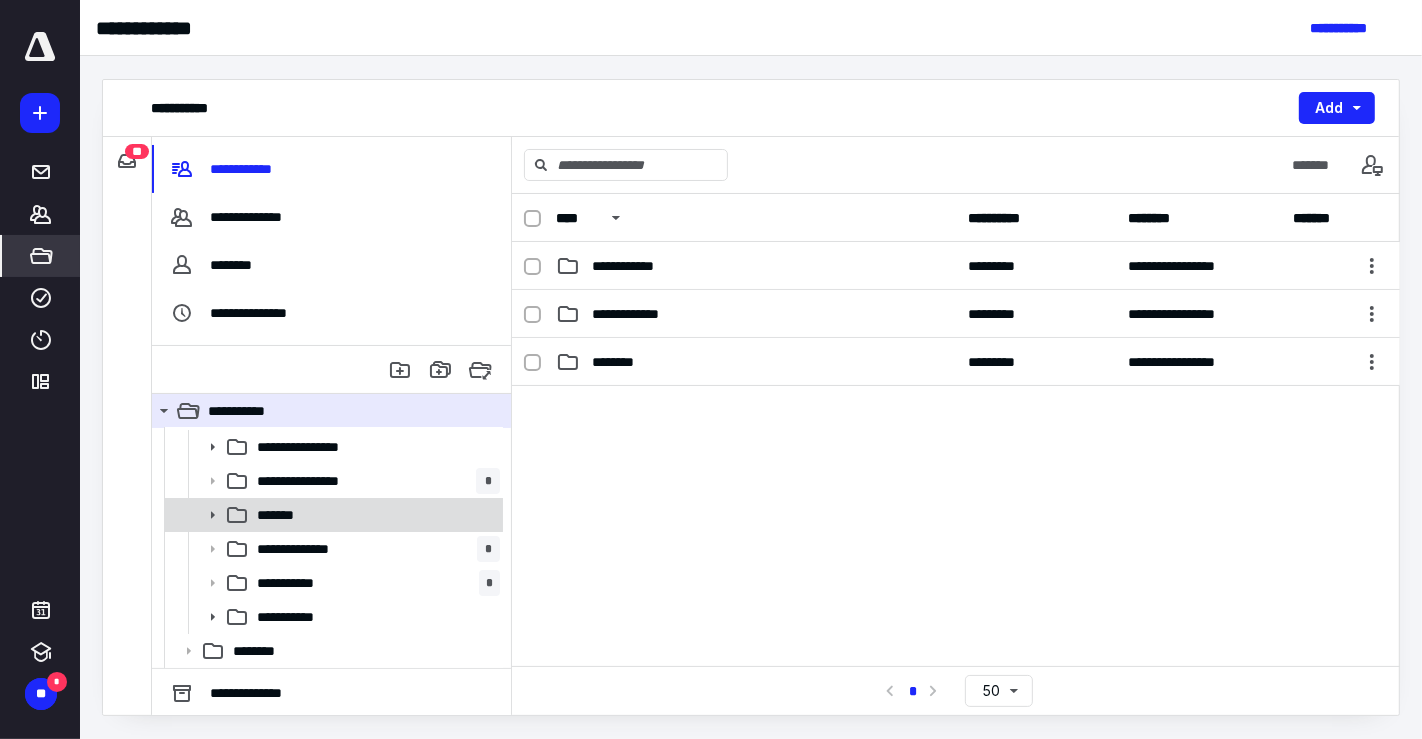 click on "*******" at bounding box center [374, 515] 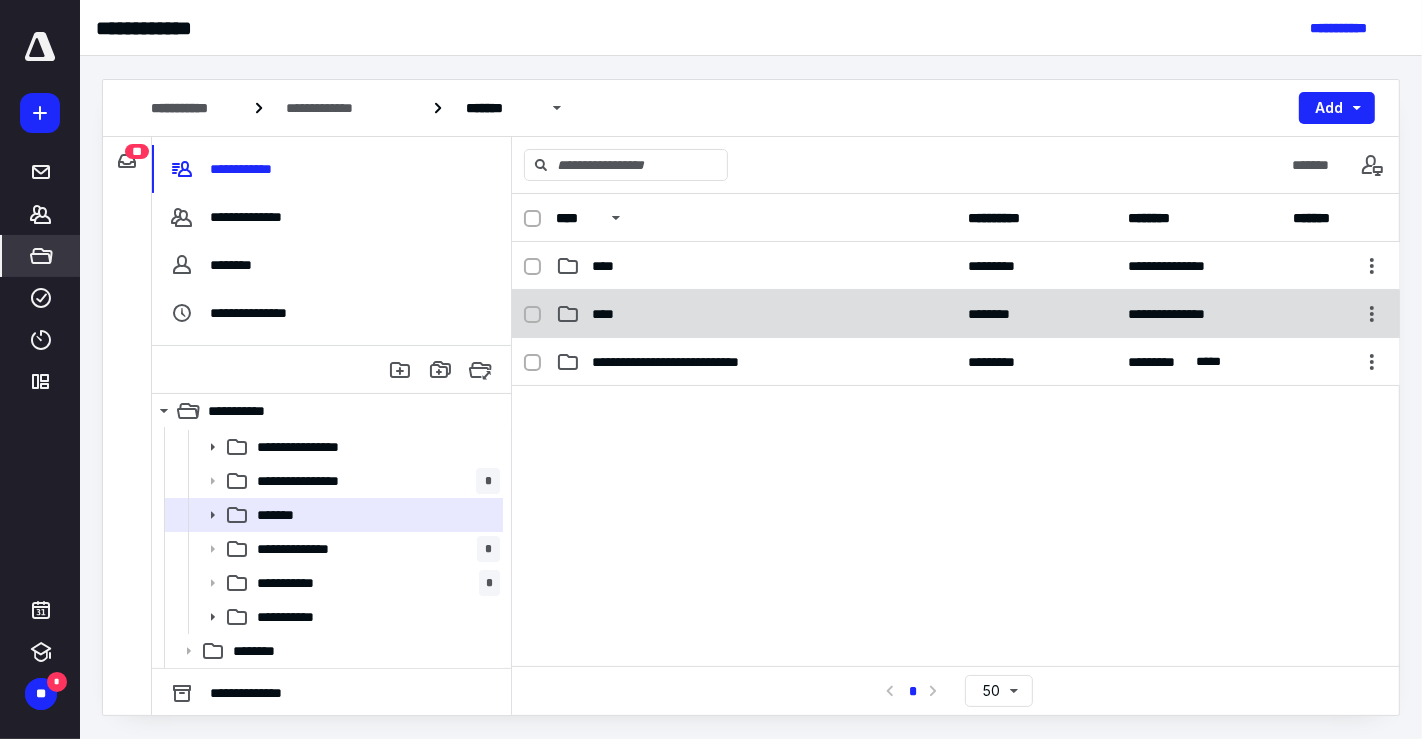click on "****" at bounding box center [756, 314] 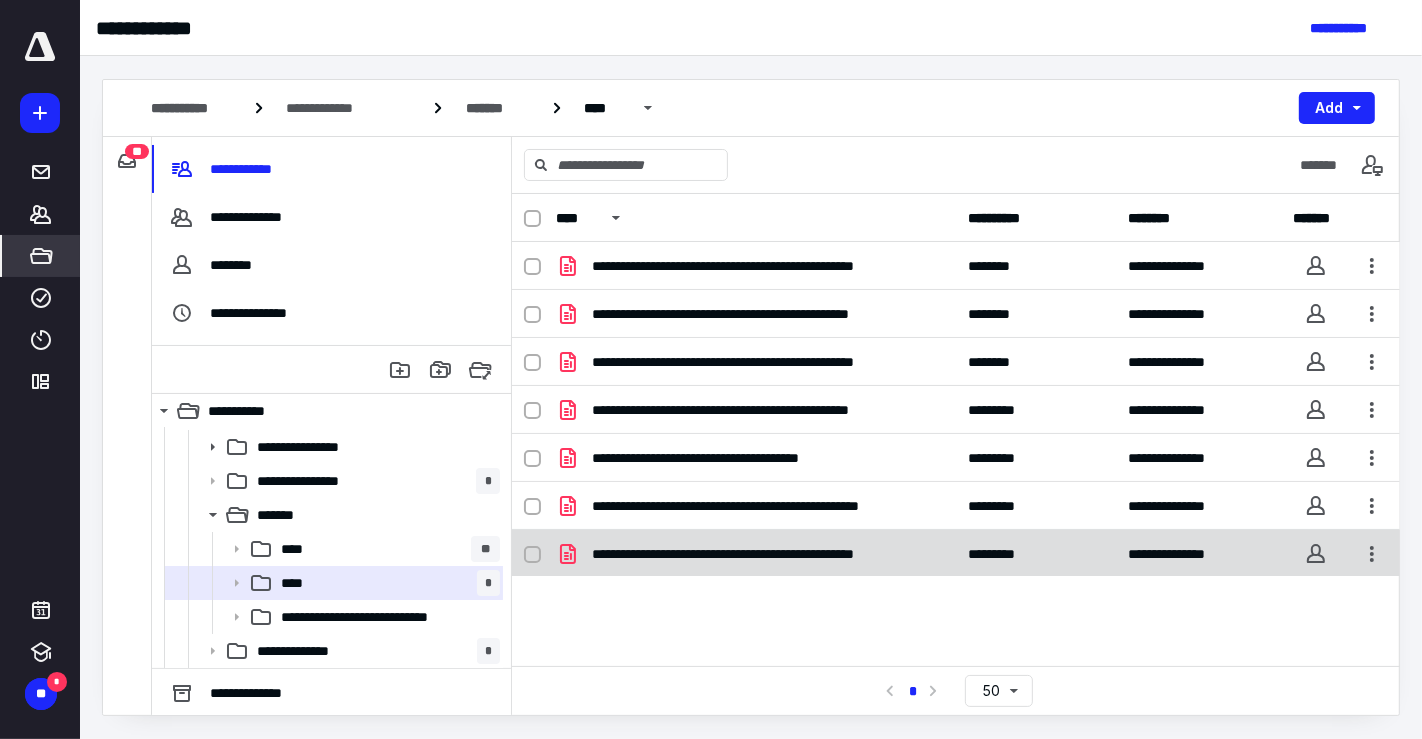 click on "**********" at bounding box center (766, 554) 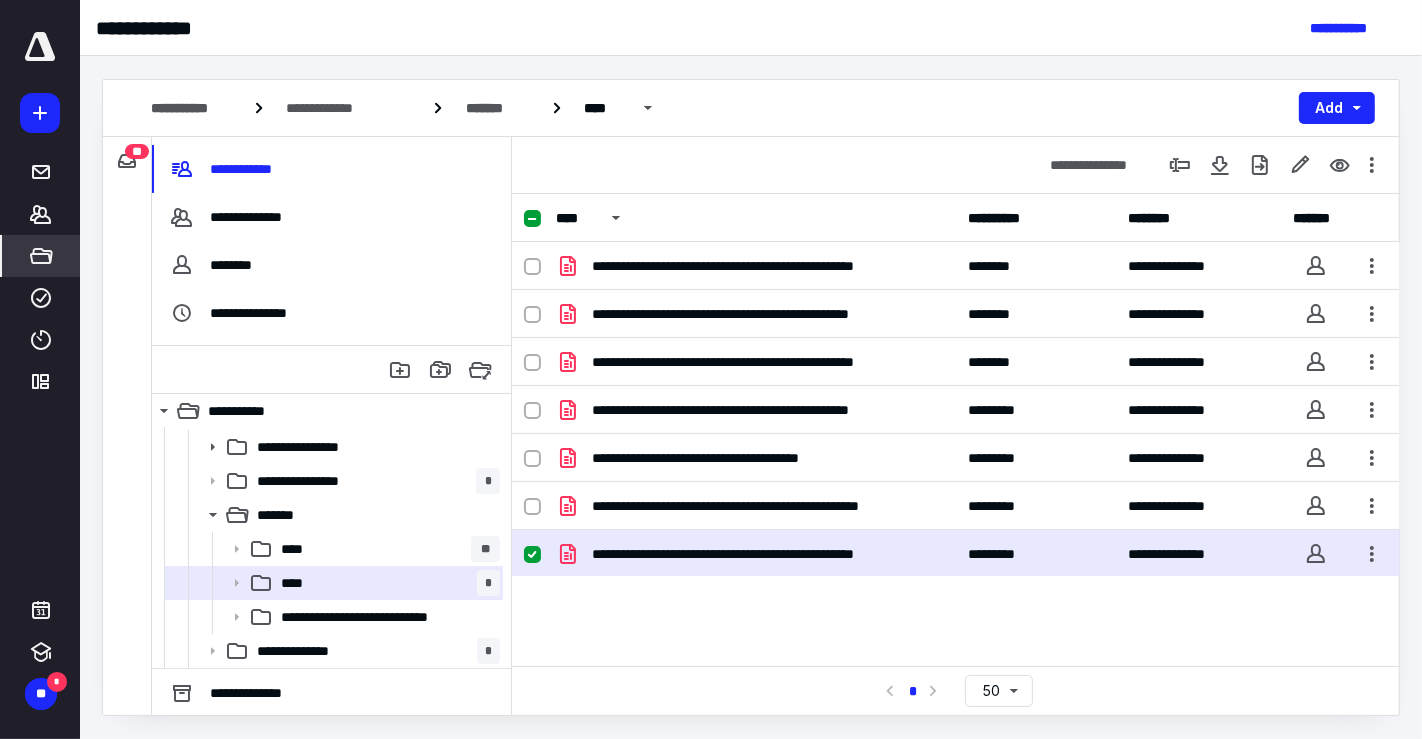 click on "**********" at bounding box center (766, 554) 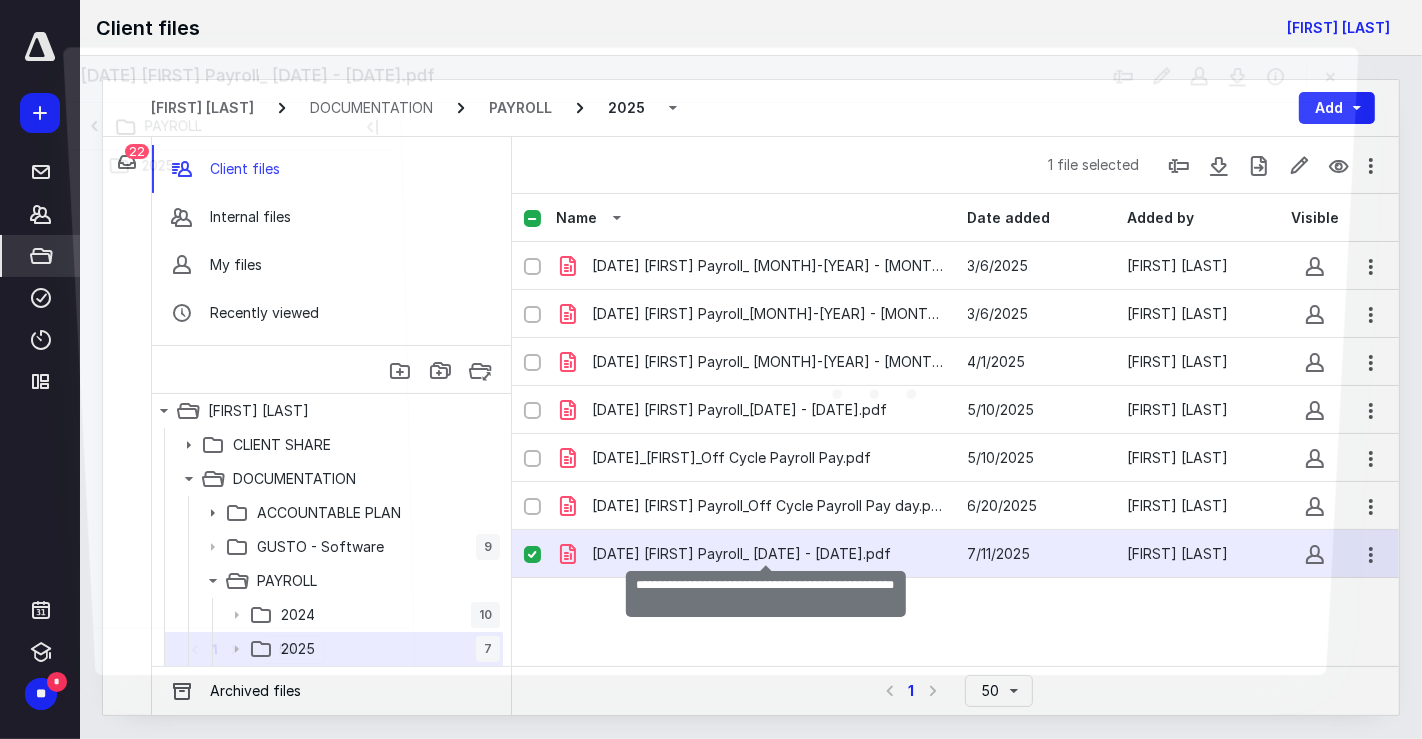 scroll, scrollTop: 66, scrollLeft: 0, axis: vertical 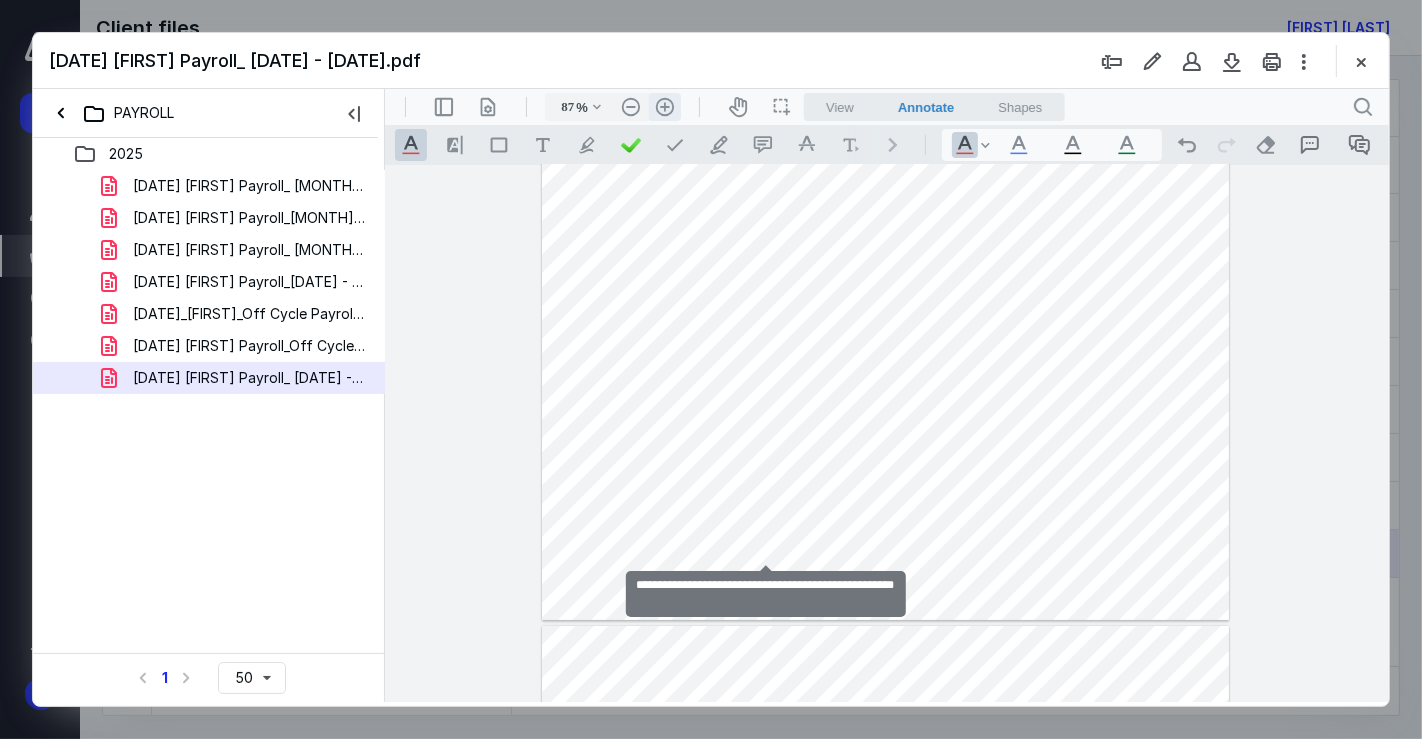 click on ".cls-1{fill:#abb0c4;} icon - header - zoom - in - line" at bounding box center (664, 106) 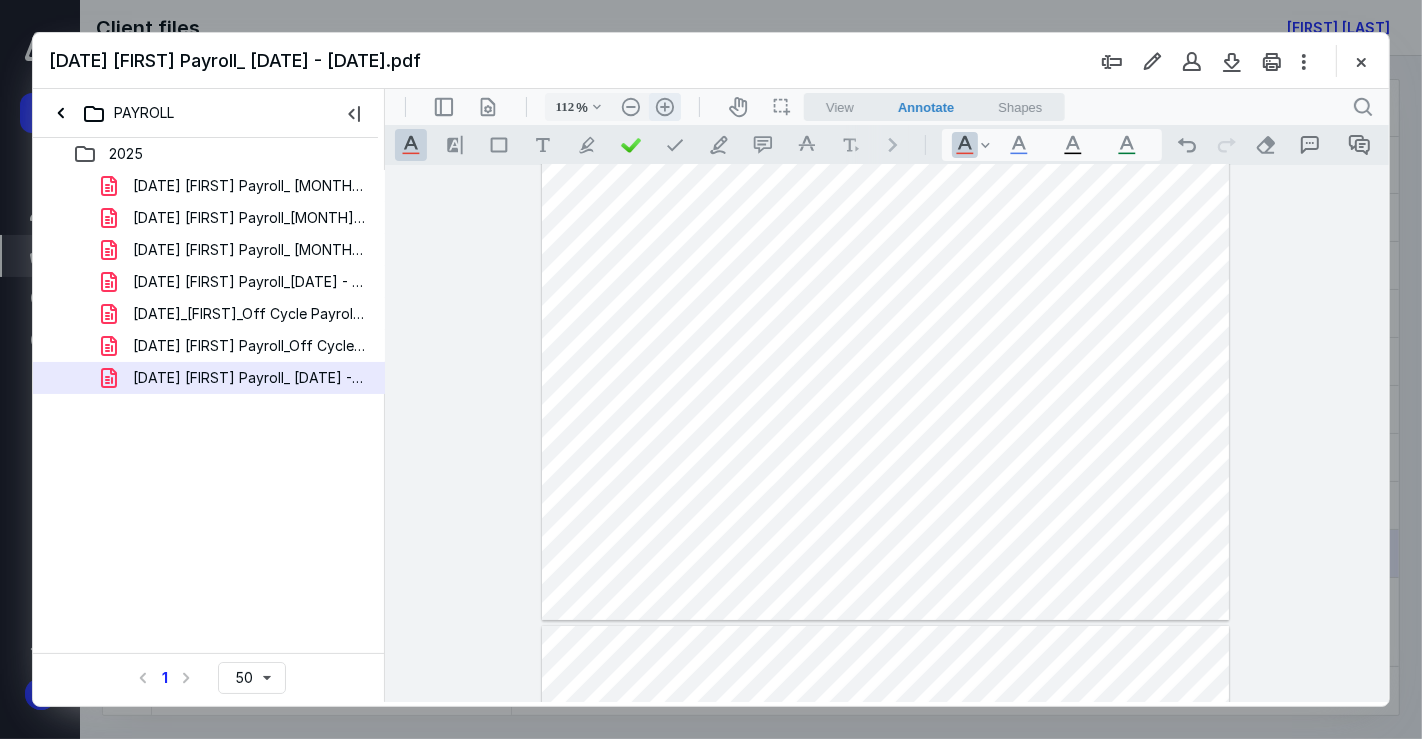 scroll, scrollTop: 168, scrollLeft: 0, axis: vertical 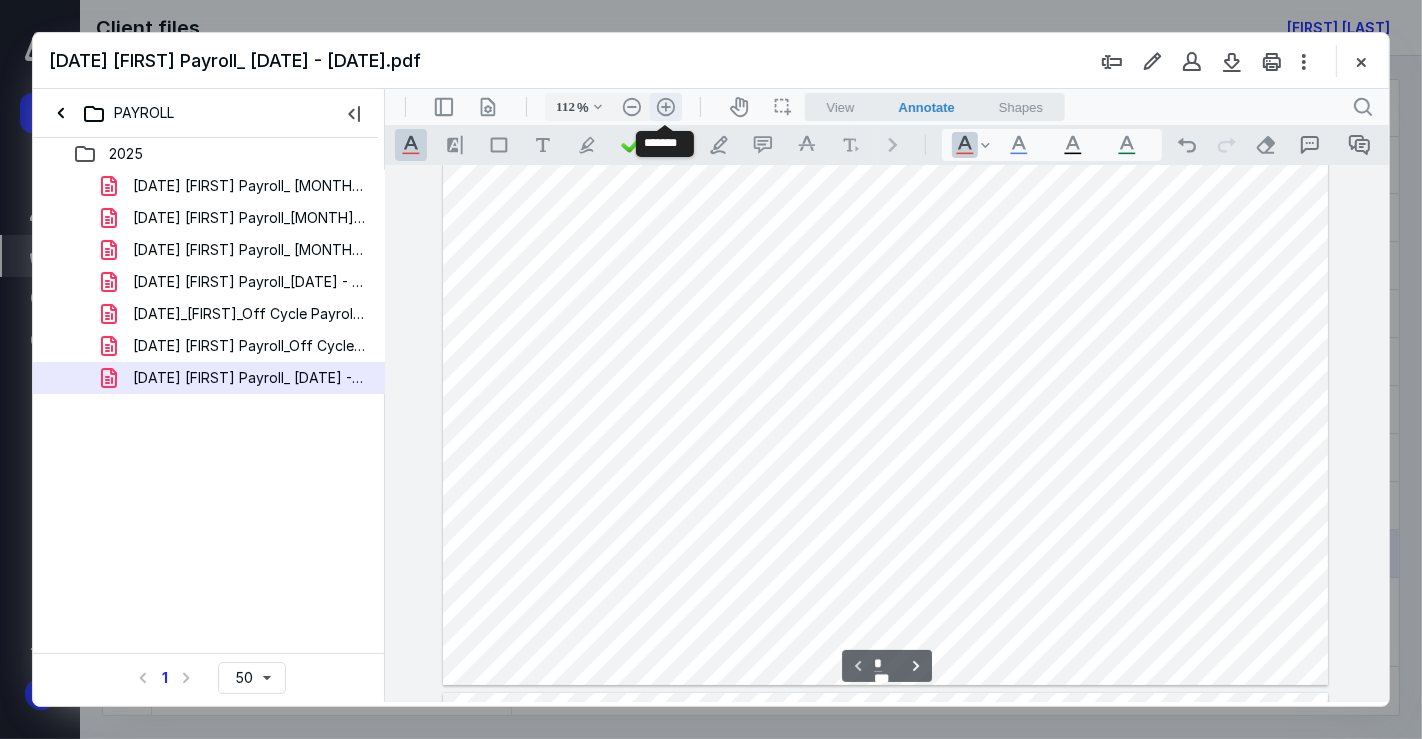 click on ".cls-1{fill:#abb0c4;} icon - header - zoom - in - line" at bounding box center [665, 106] 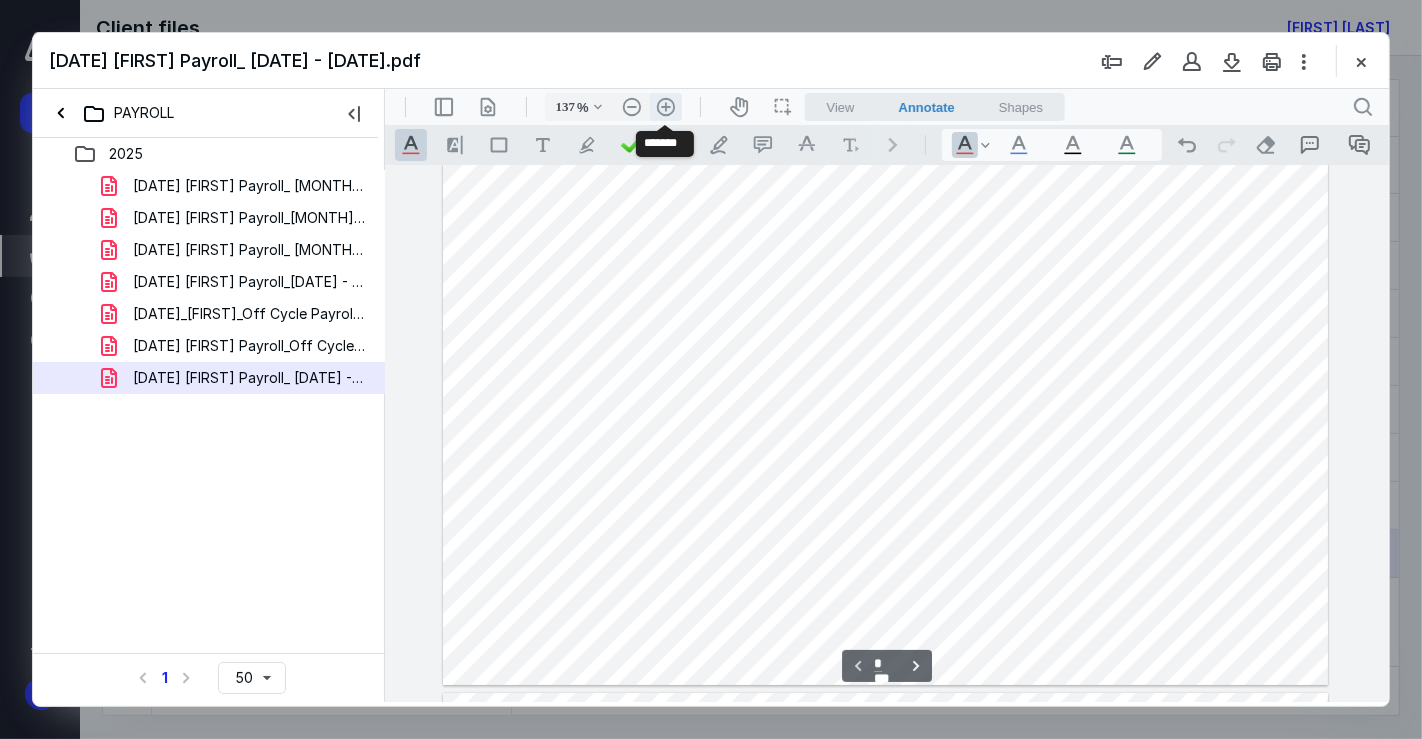 scroll, scrollTop: 258, scrollLeft: 51, axis: both 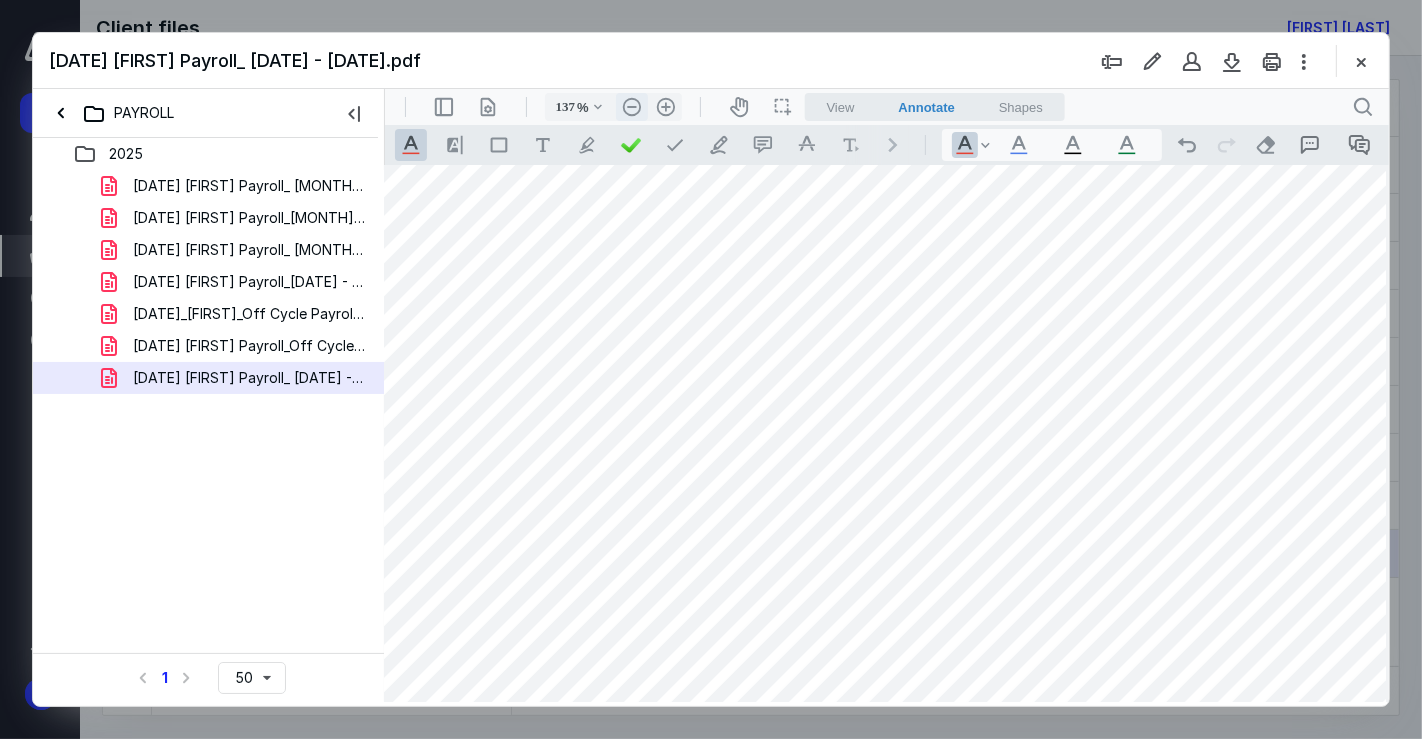 click on ".cls-1{fill:#abb0c4;} icon - header - zoom - out - line" at bounding box center (631, 106) 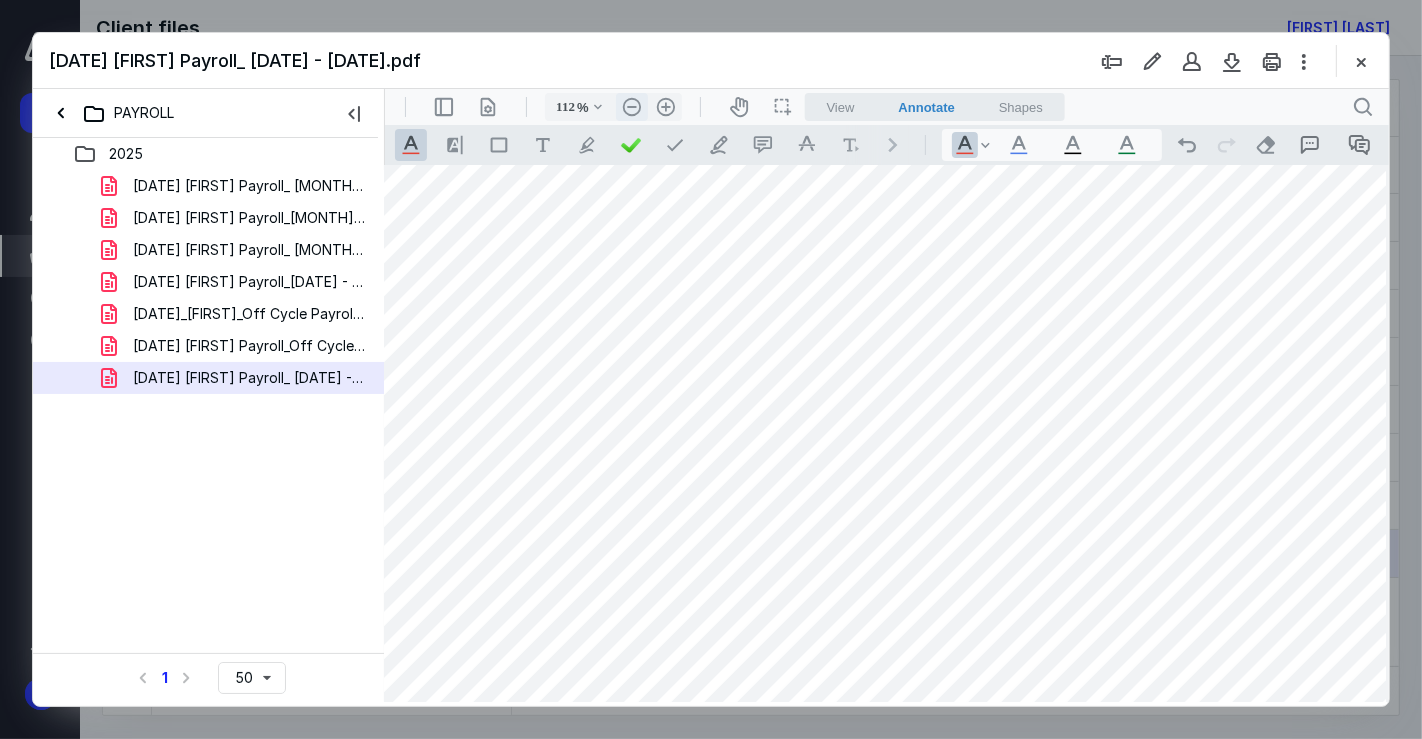 scroll, scrollTop: 168, scrollLeft: 0, axis: vertical 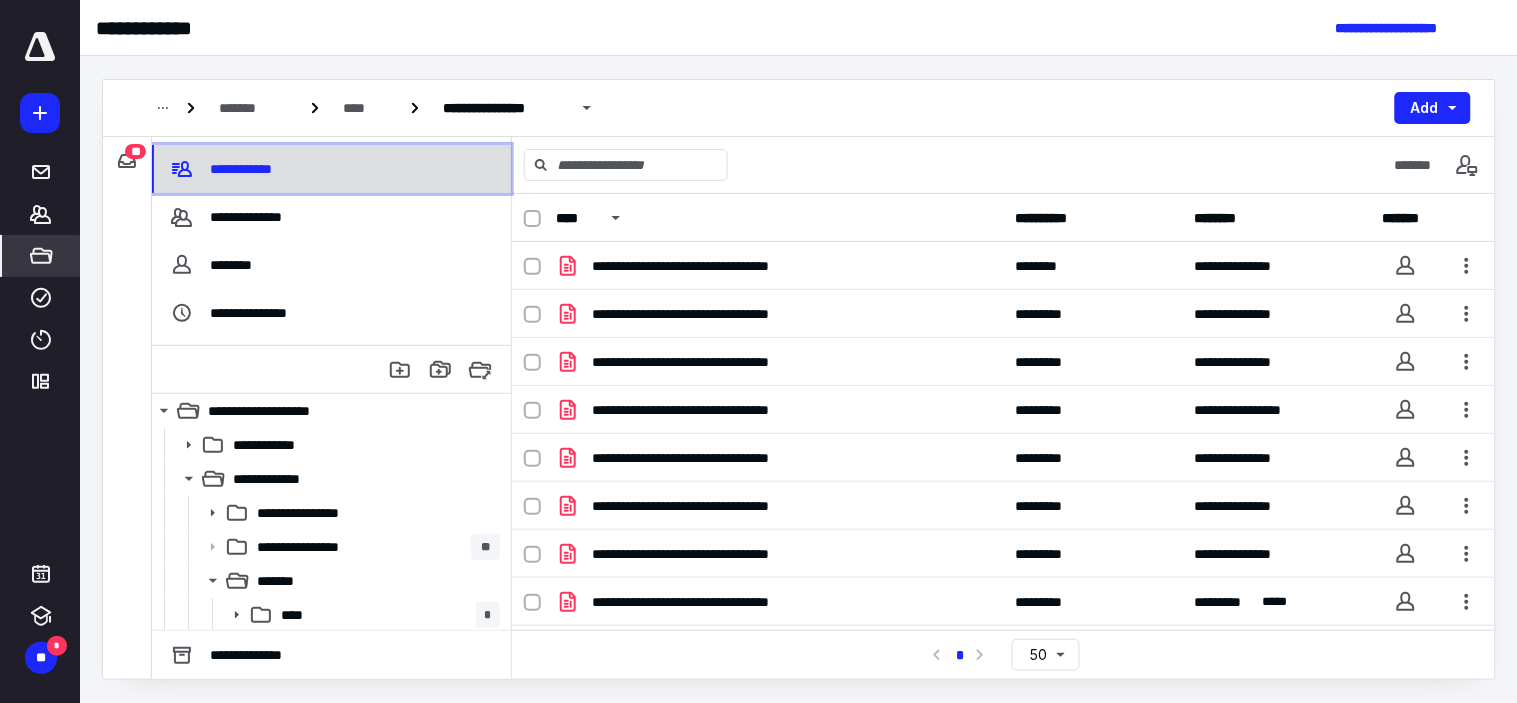 click on "**********" at bounding box center [331, 169] 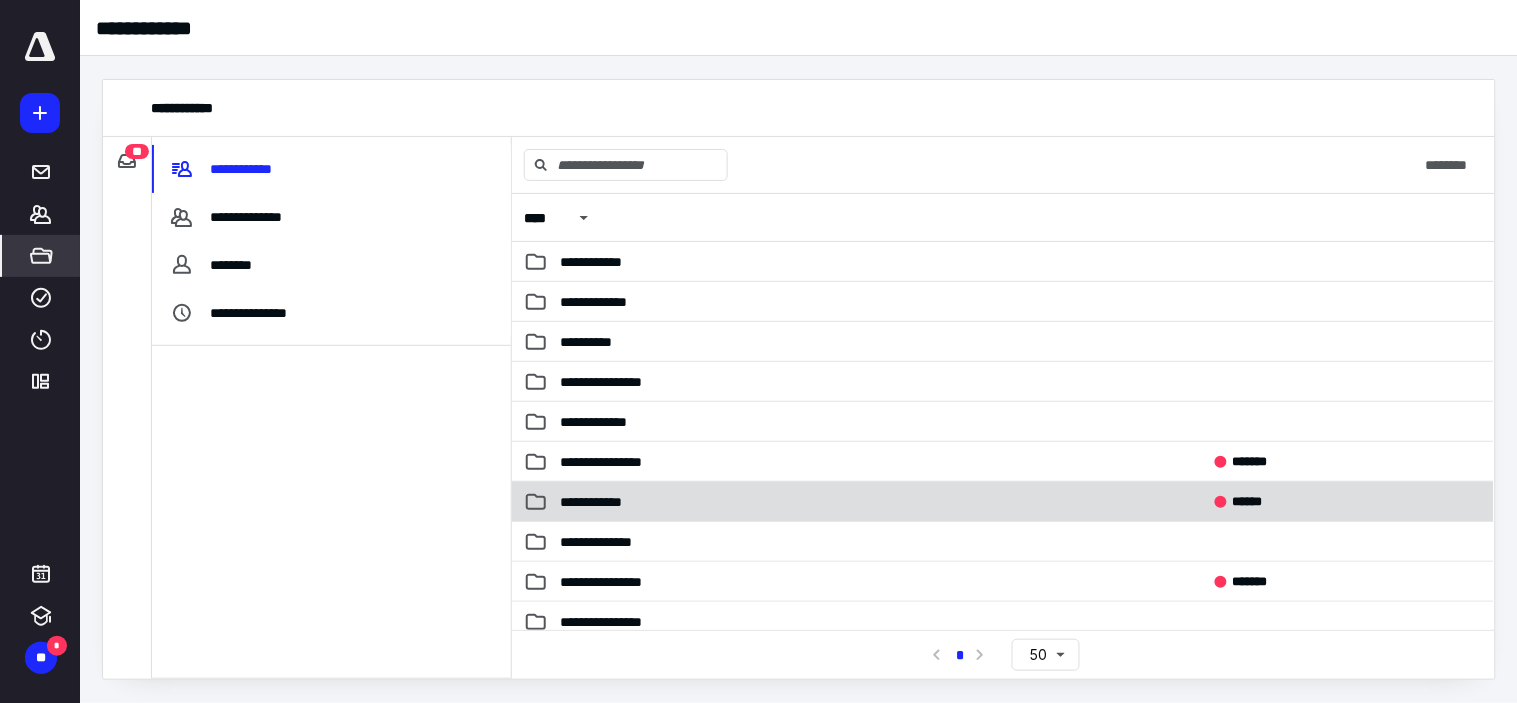 scroll, scrollTop: 666, scrollLeft: 0, axis: vertical 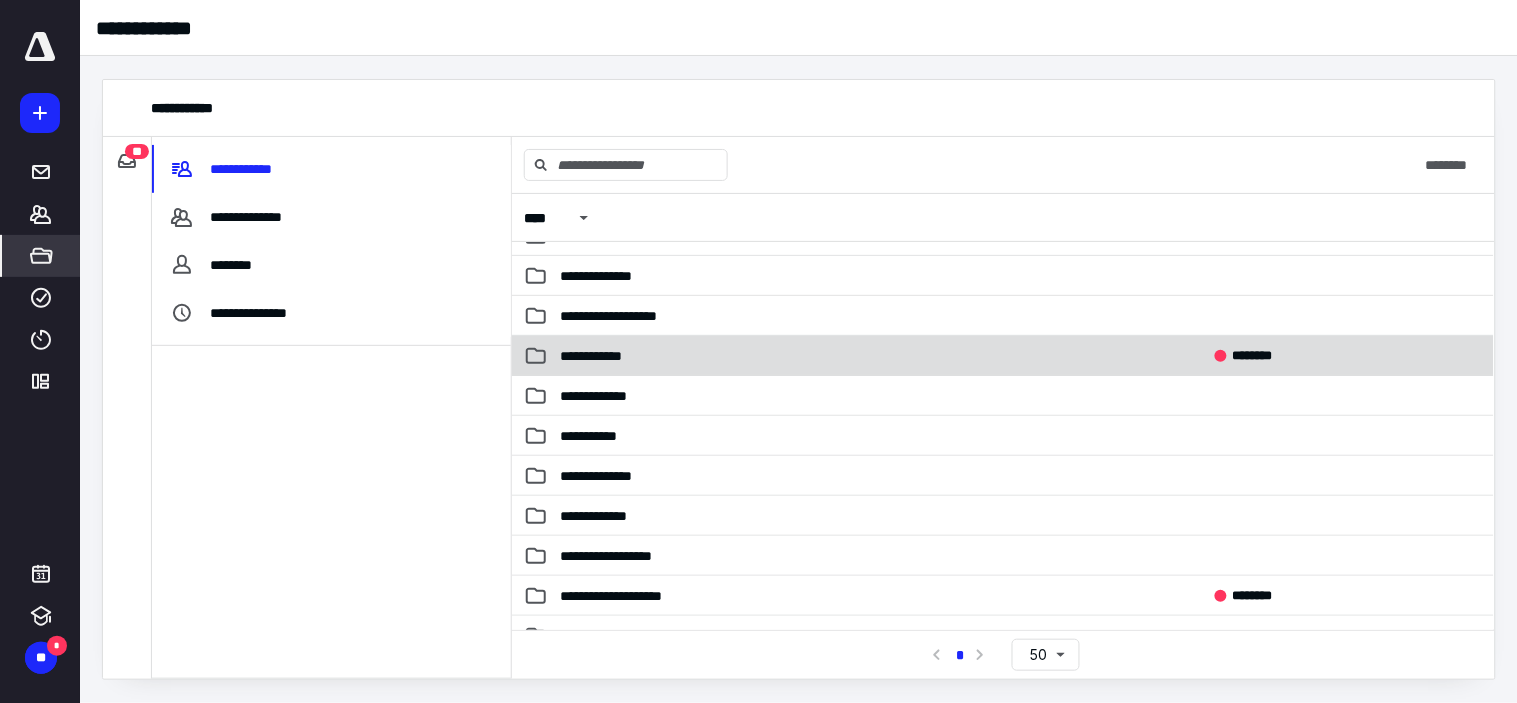click on "**********" at bounding box center (866, 356) 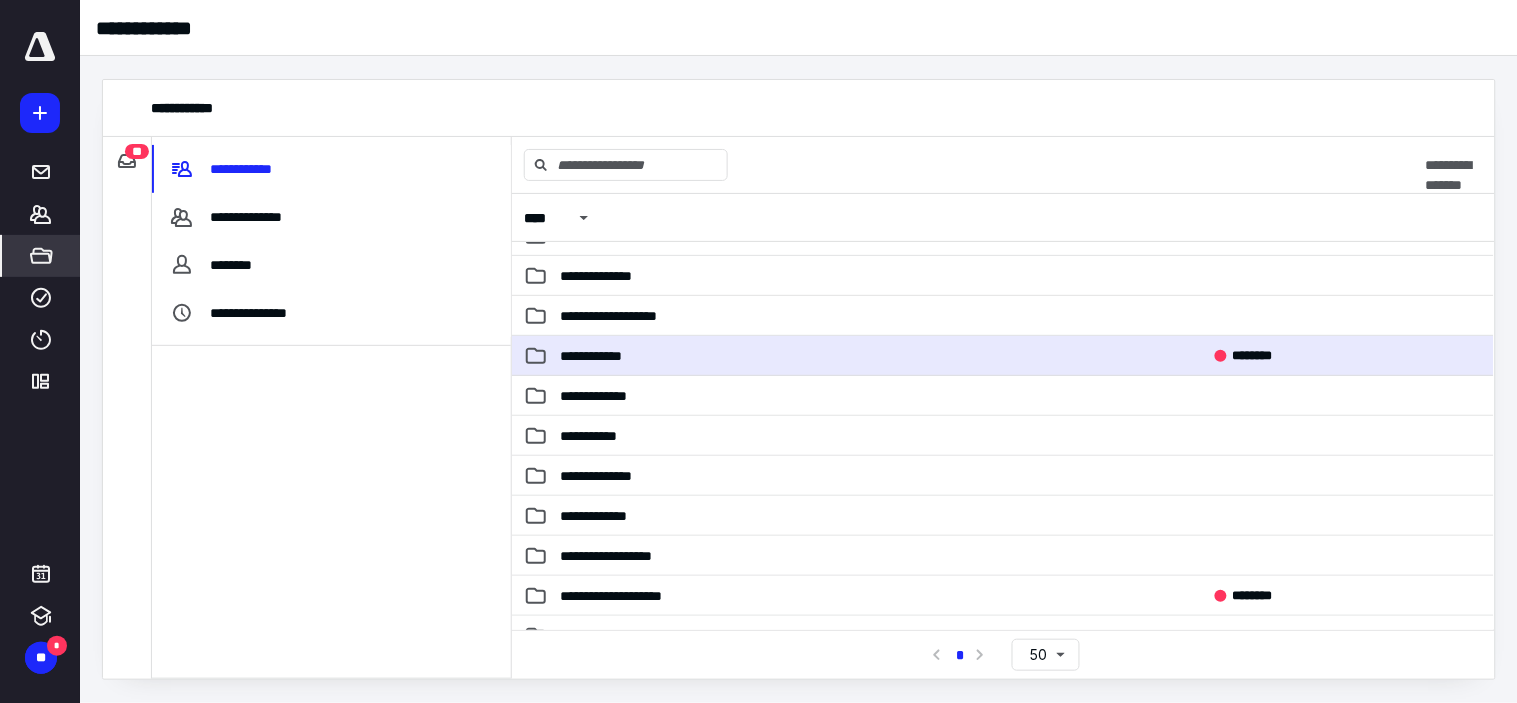 click on "**********" at bounding box center [866, 356] 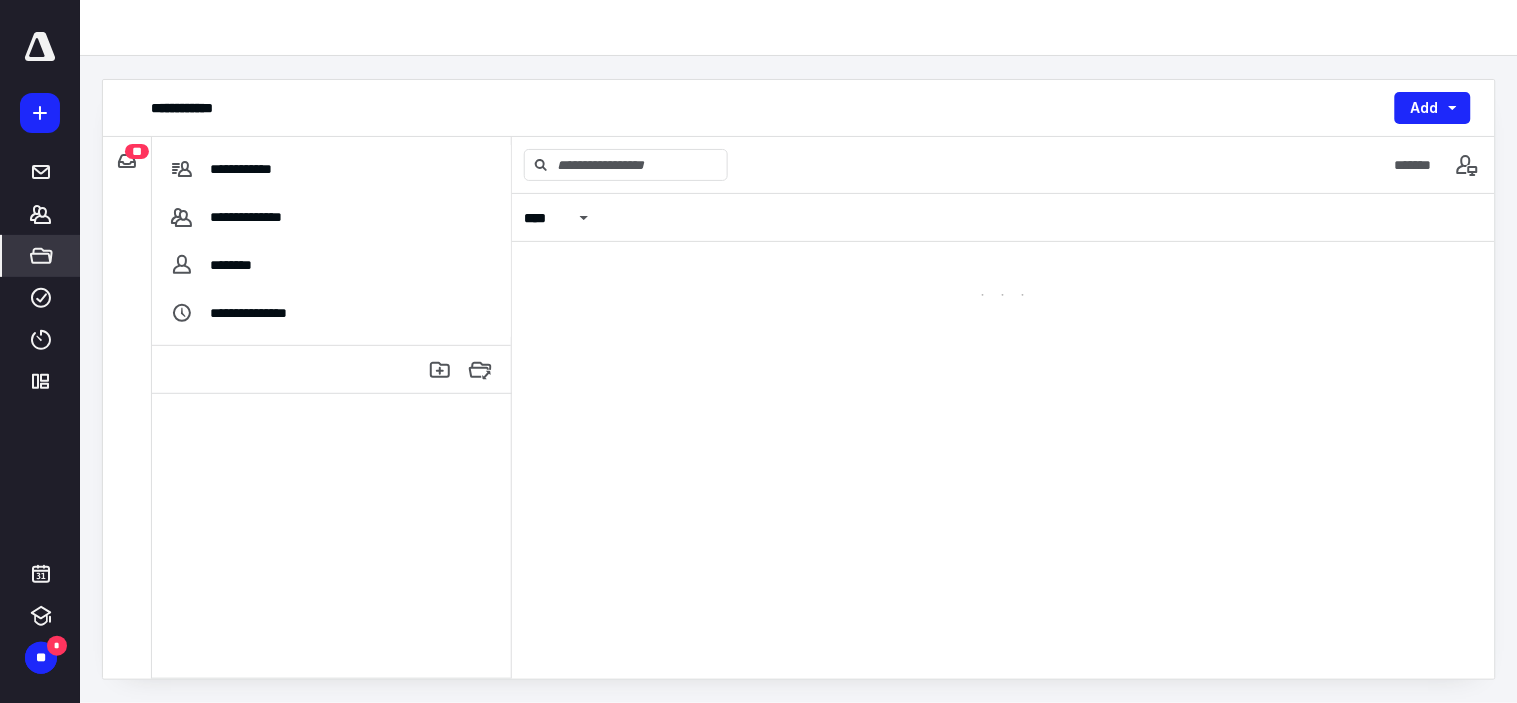 scroll, scrollTop: 0, scrollLeft: 0, axis: both 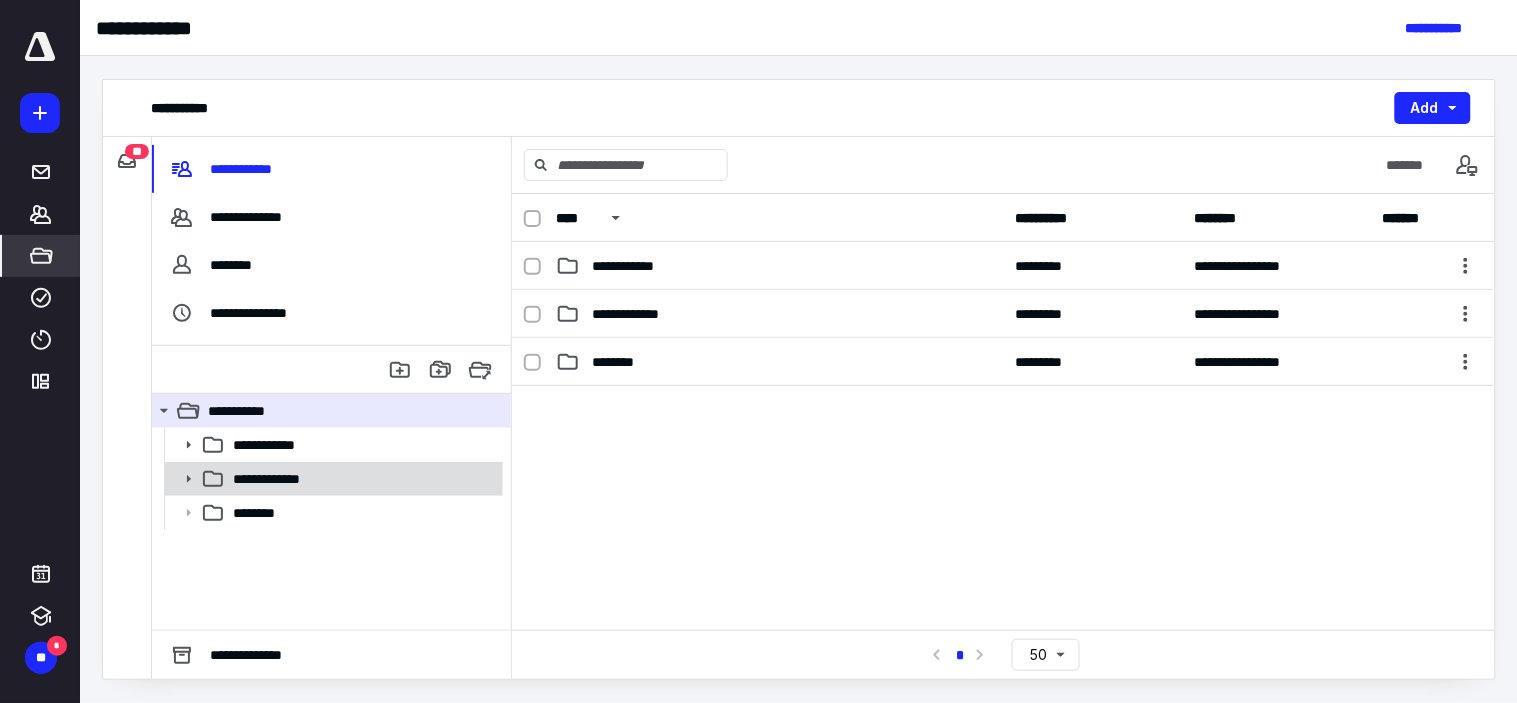 click 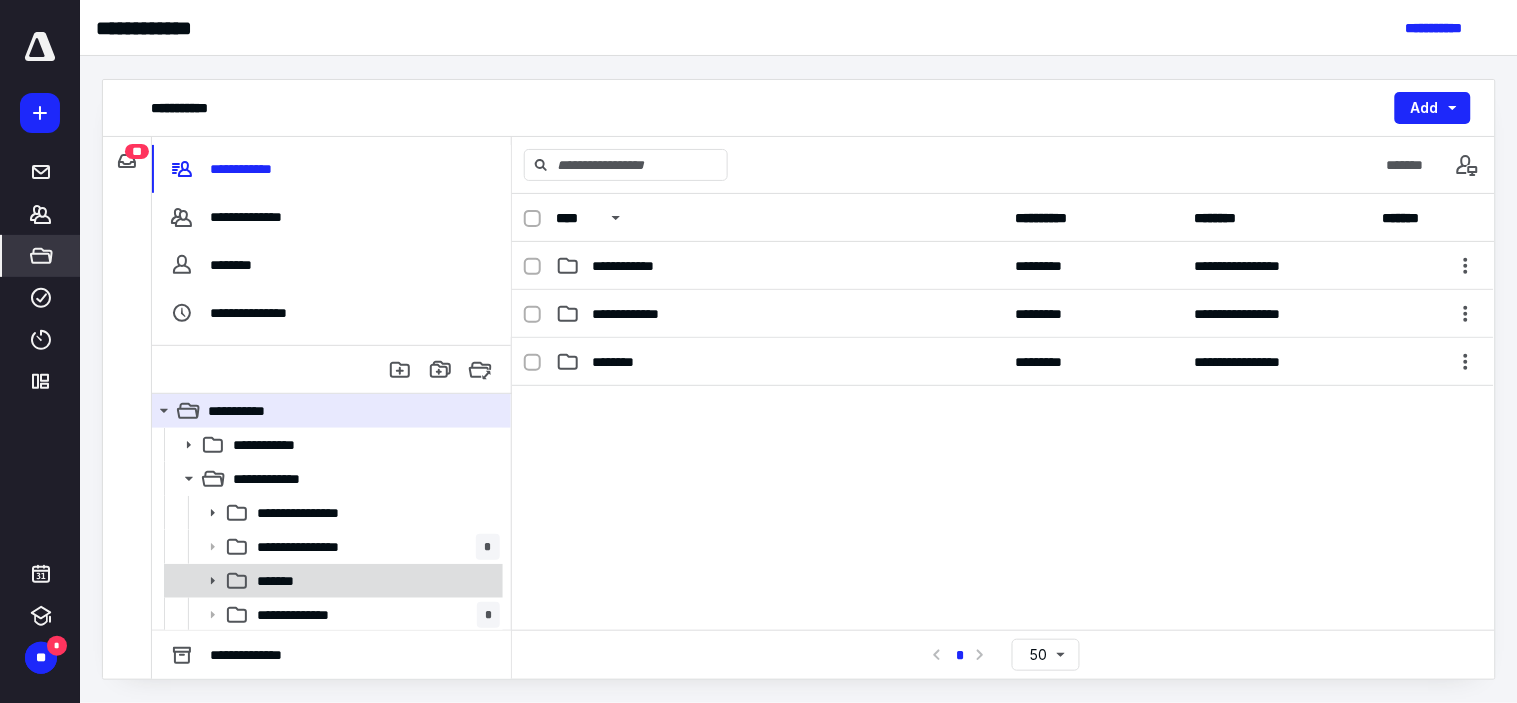 scroll, scrollTop: 103, scrollLeft: 0, axis: vertical 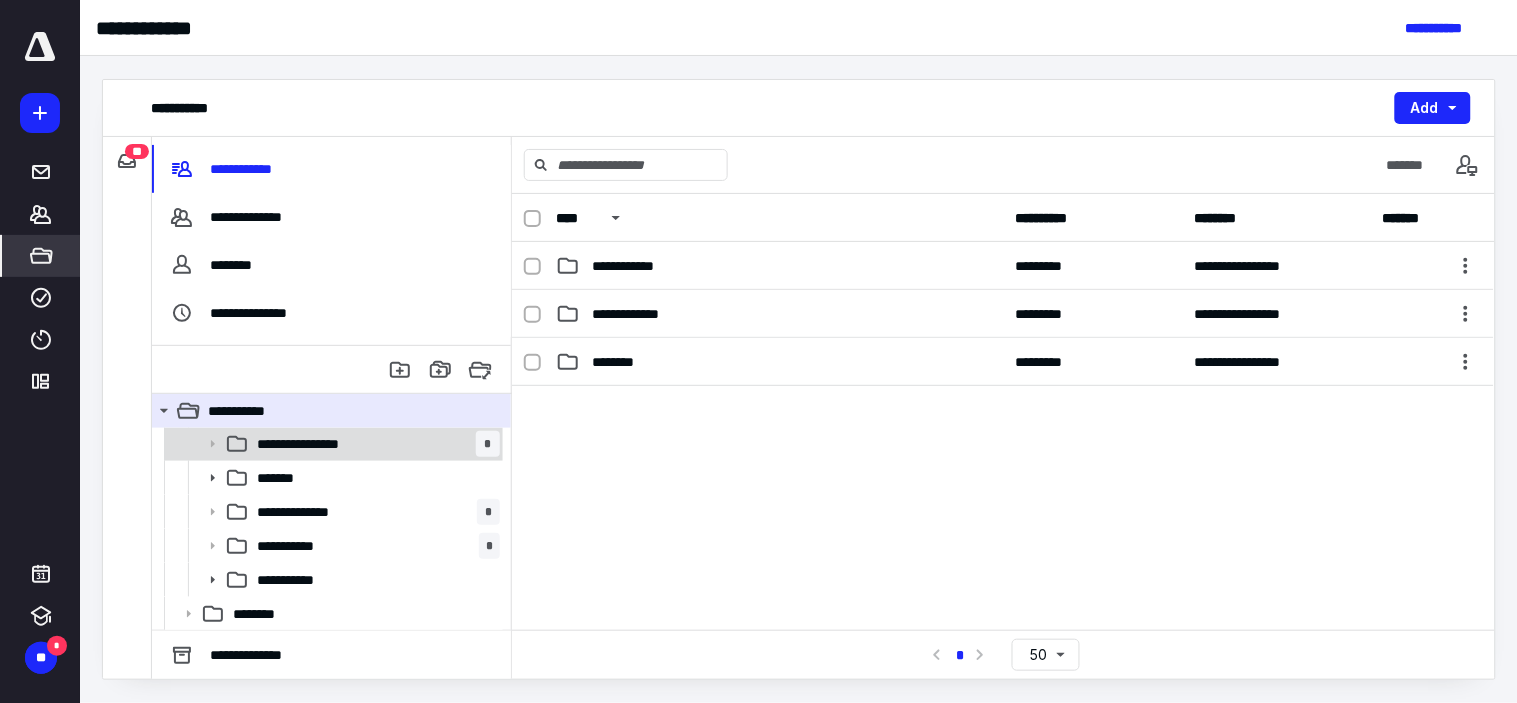 click on "**********" at bounding box center (332, 444) 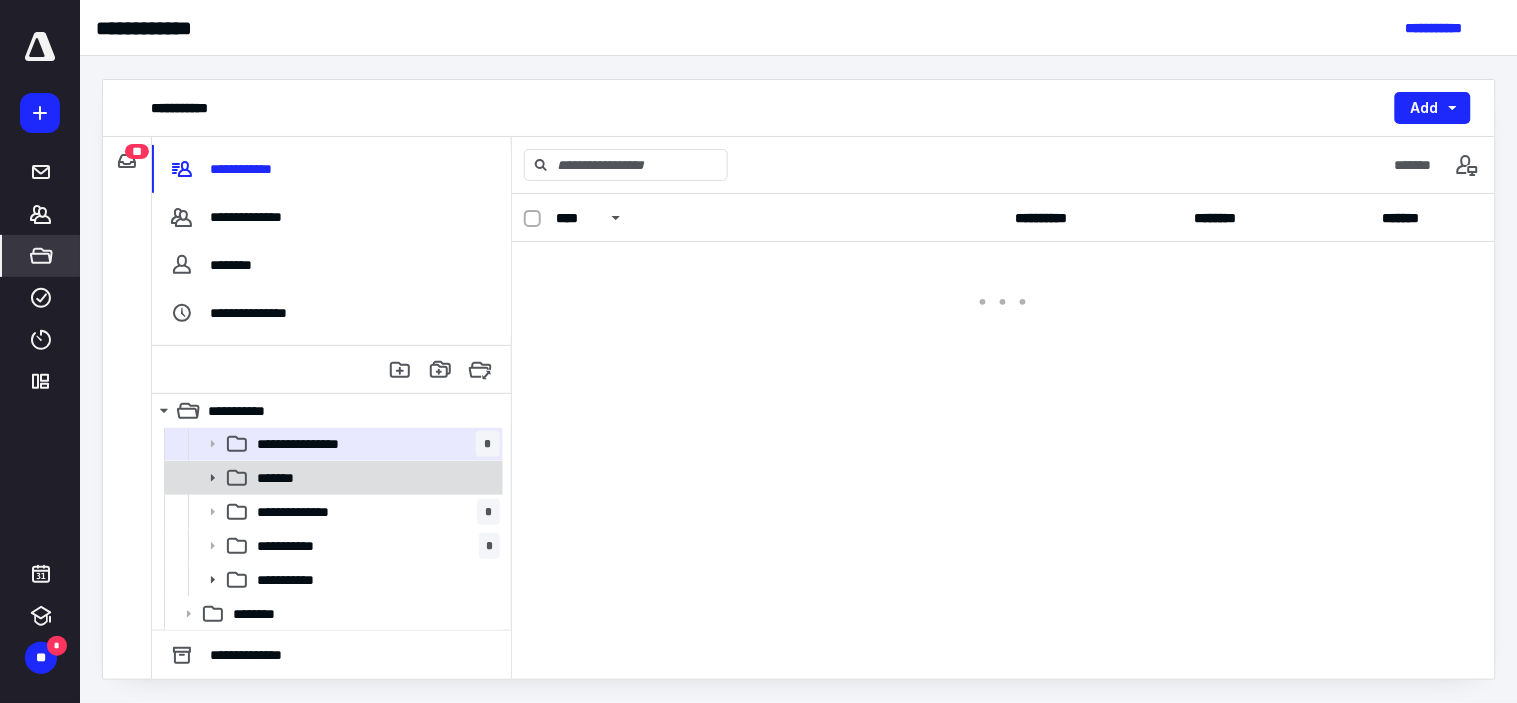 click on "*******" at bounding box center (374, 478) 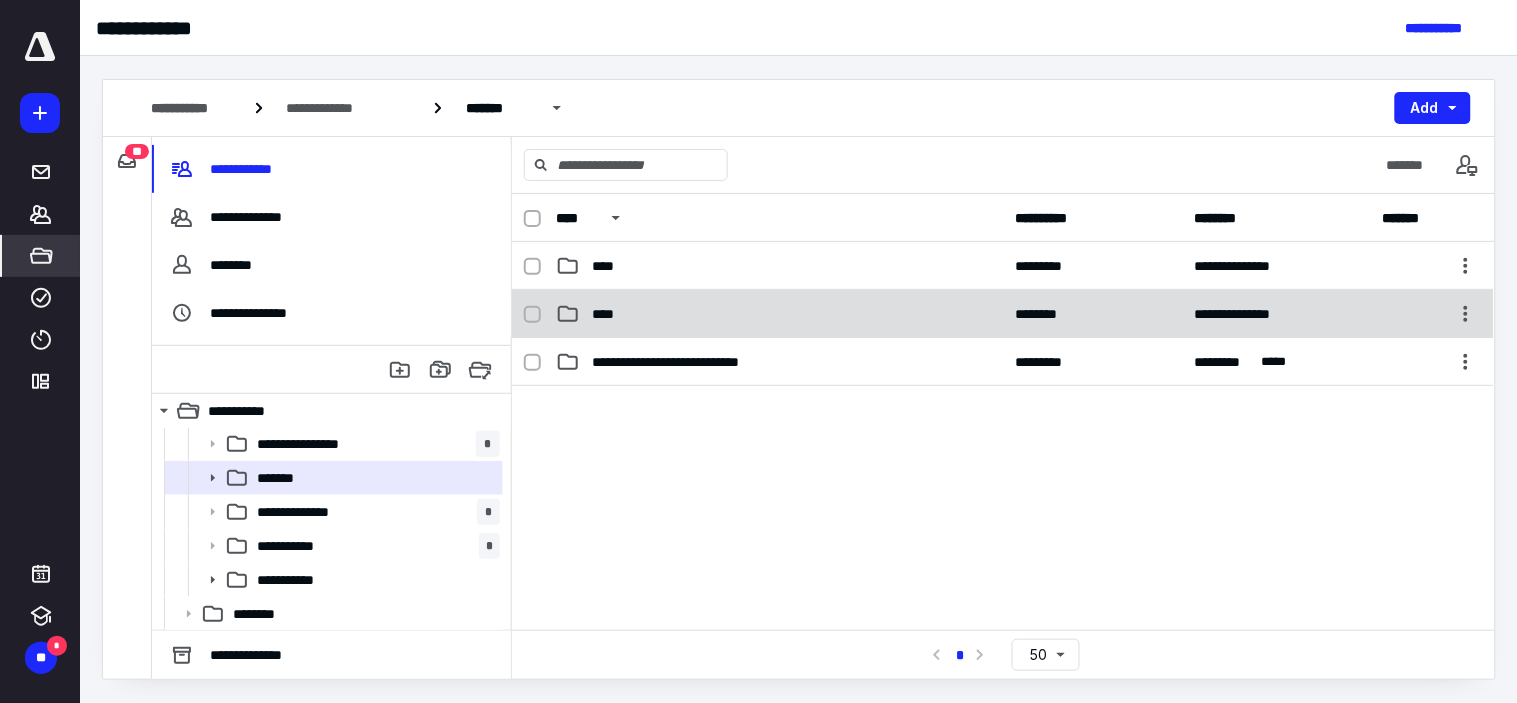 click on "**********" at bounding box center (1003, 314) 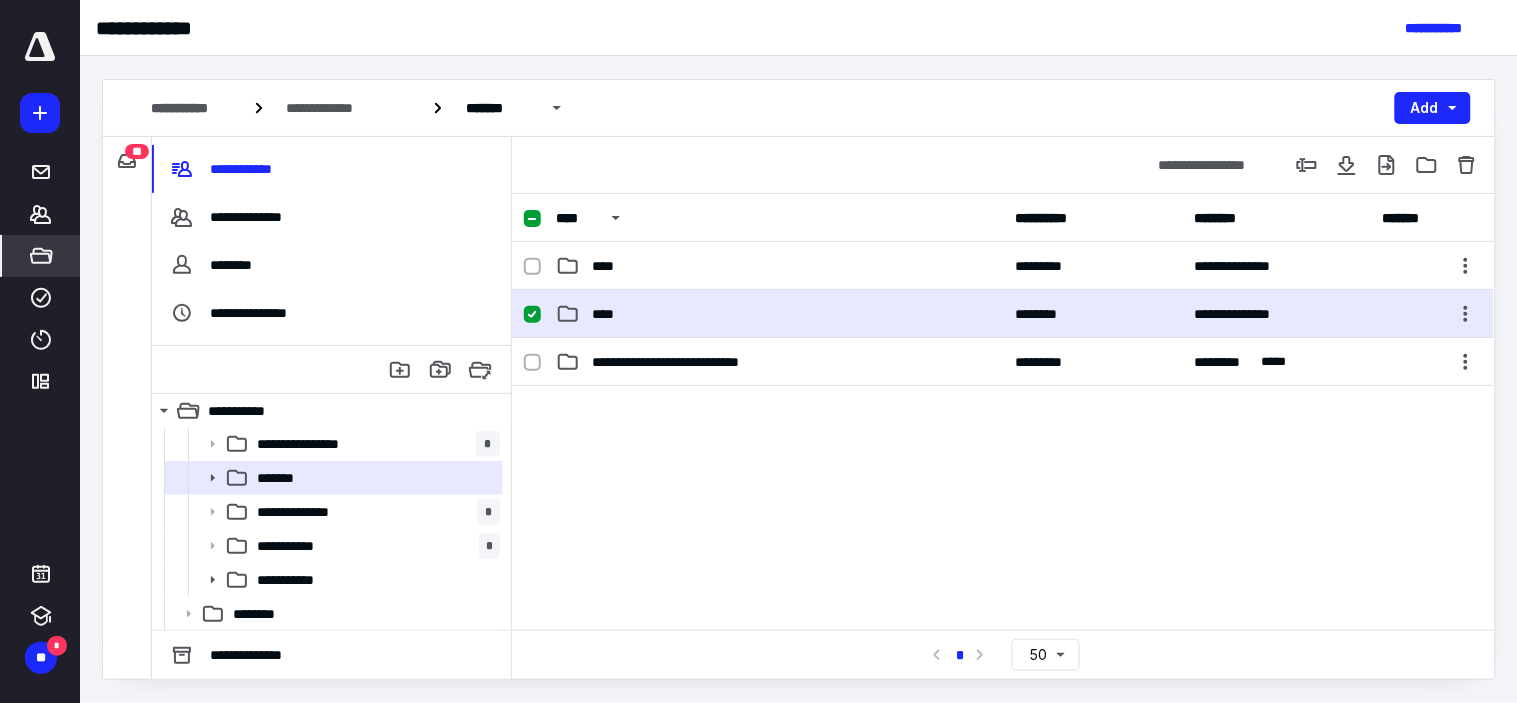 click on "**********" at bounding box center [1003, 314] 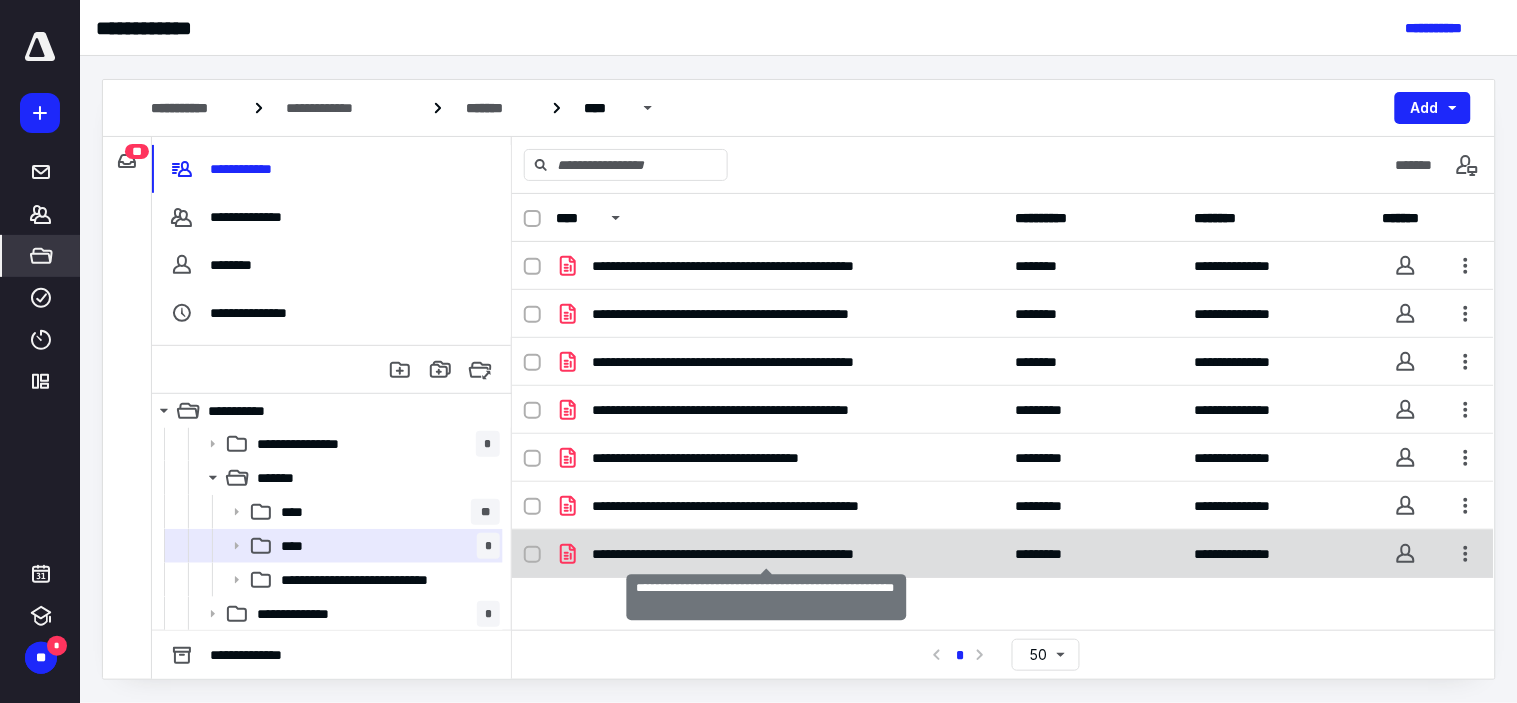 click on "**********" at bounding box center [766, 554] 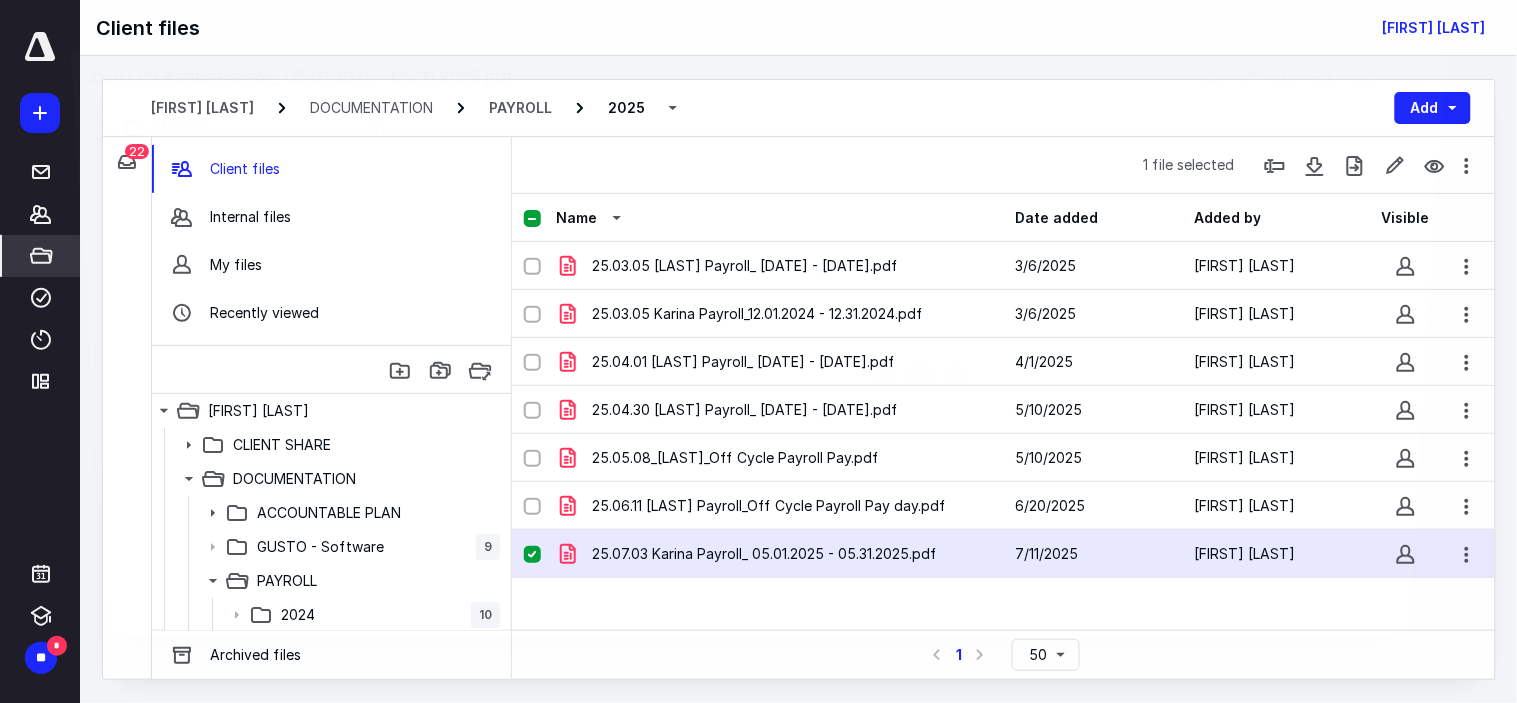 scroll, scrollTop: 103, scrollLeft: 0, axis: vertical 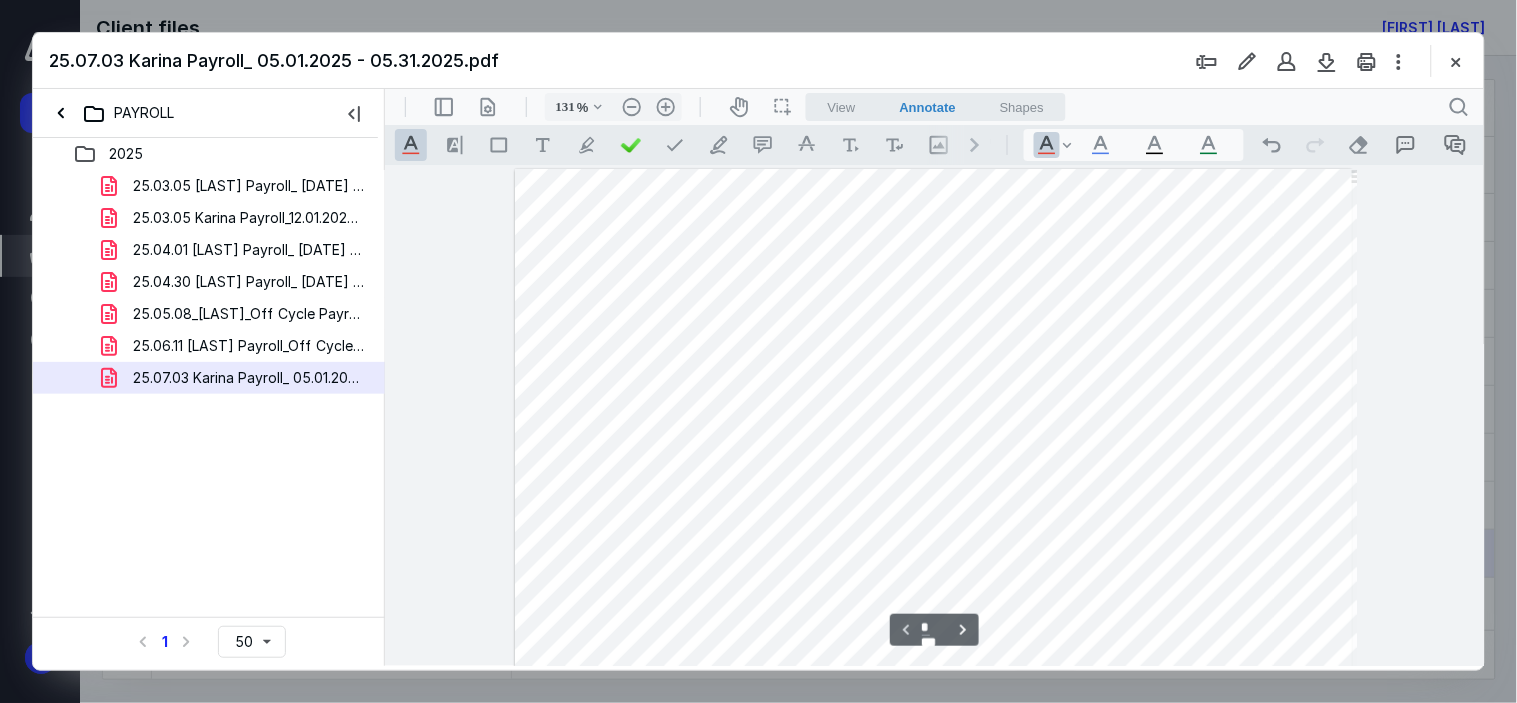 type on "156" 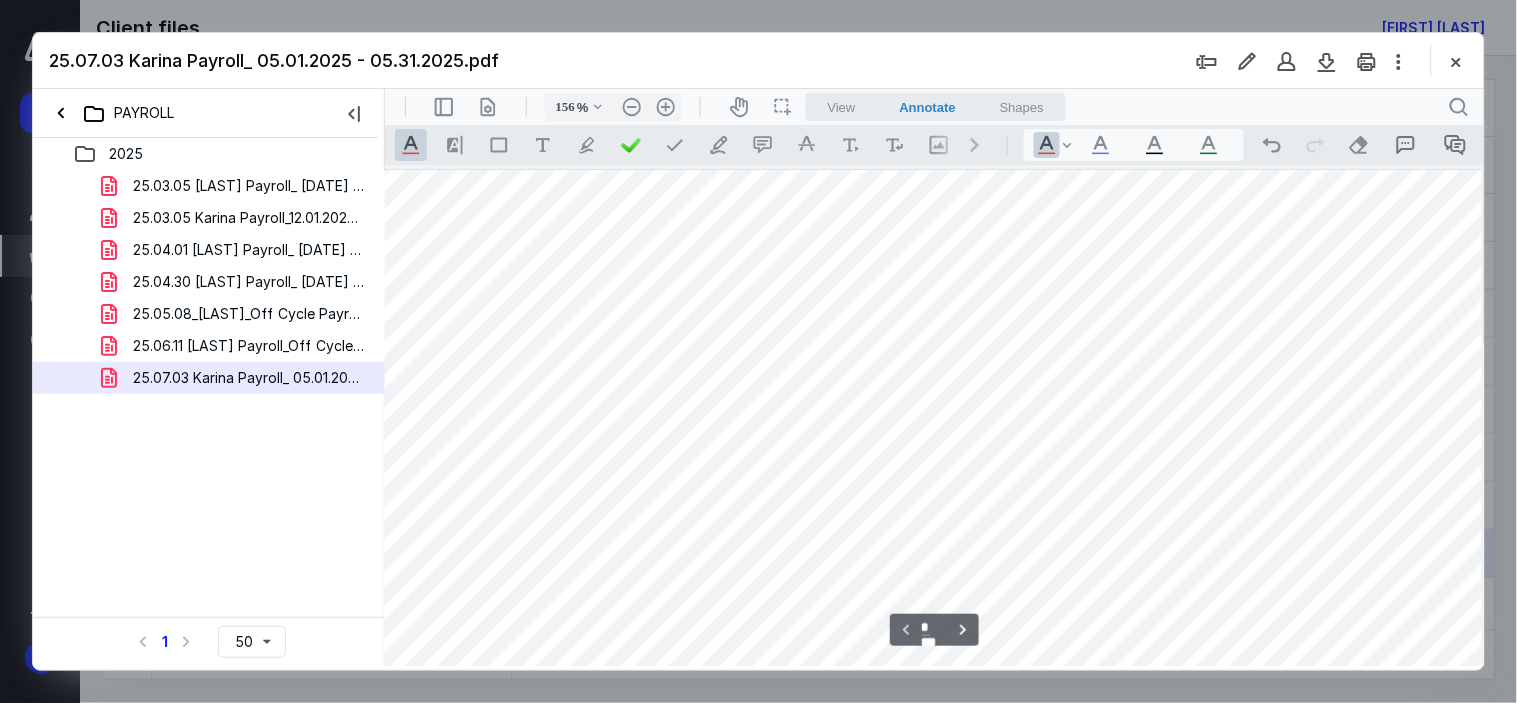 scroll, scrollTop: 0, scrollLeft: 85, axis: horizontal 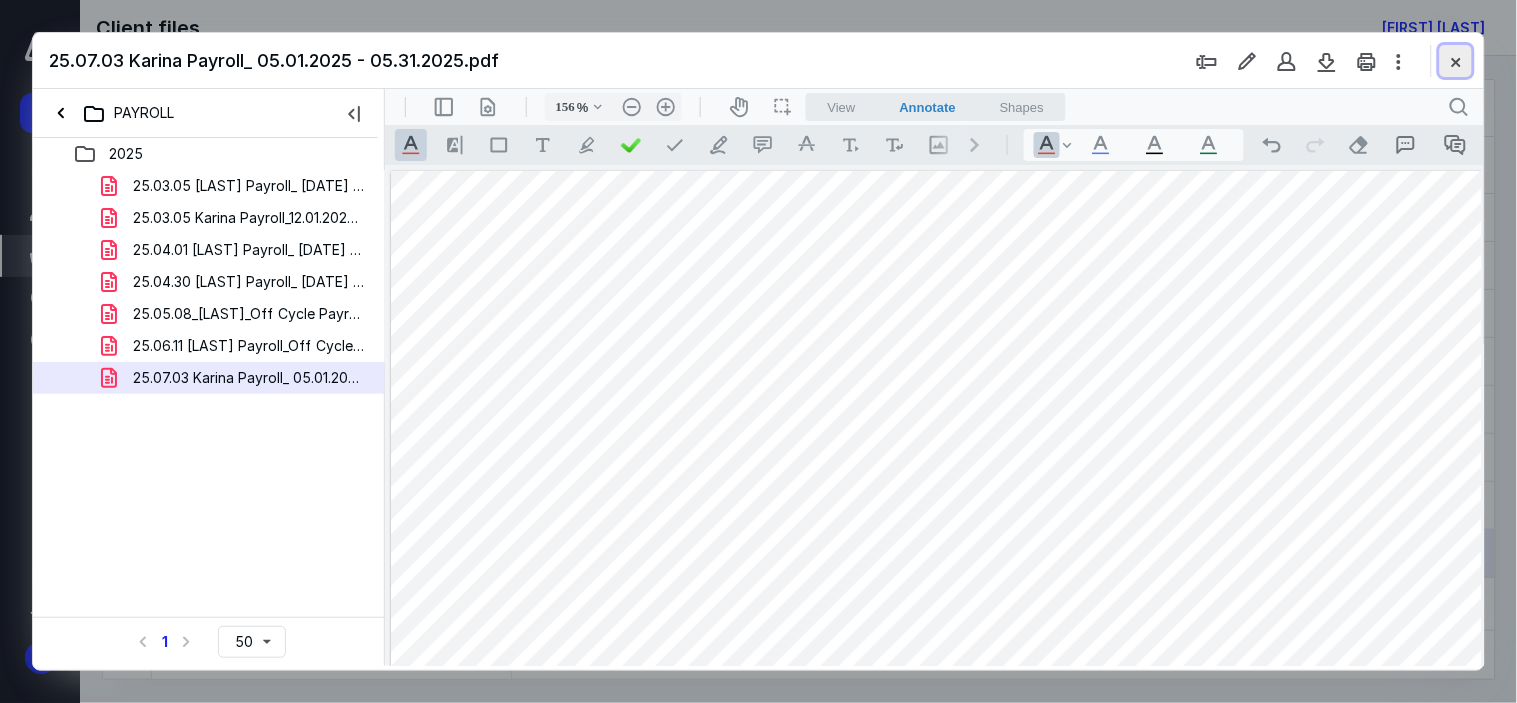 click at bounding box center [1456, 61] 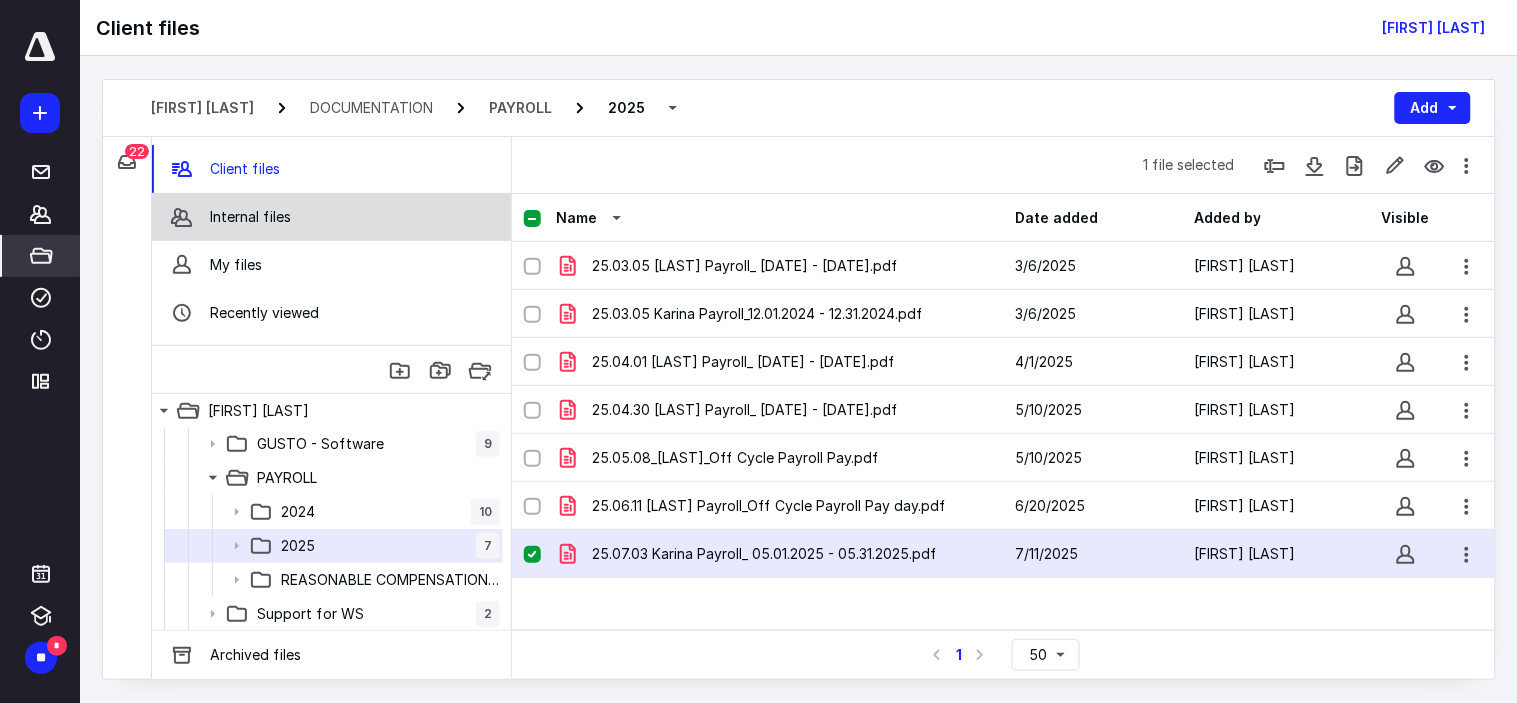 click on "Internal files" at bounding box center (331, 217) 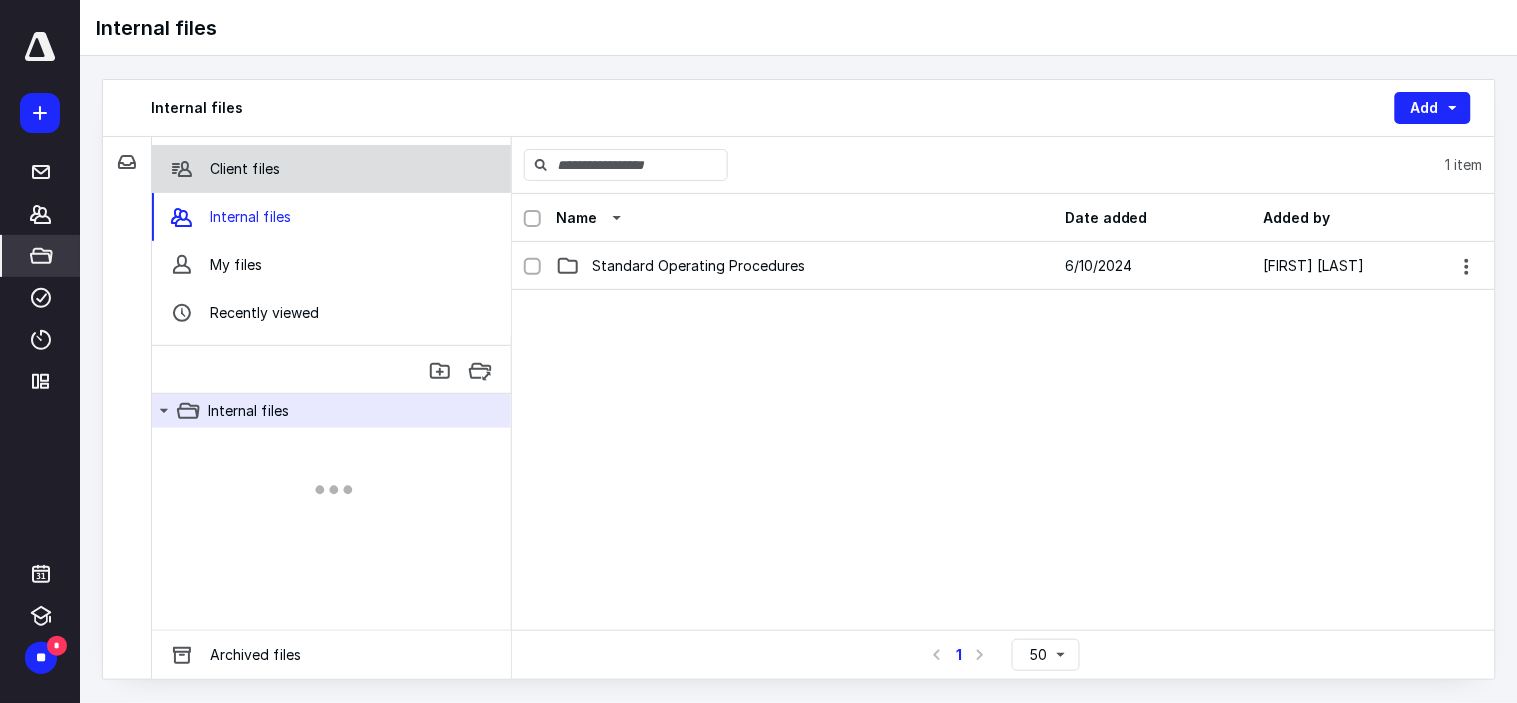 click on "Client files" at bounding box center (331, 169) 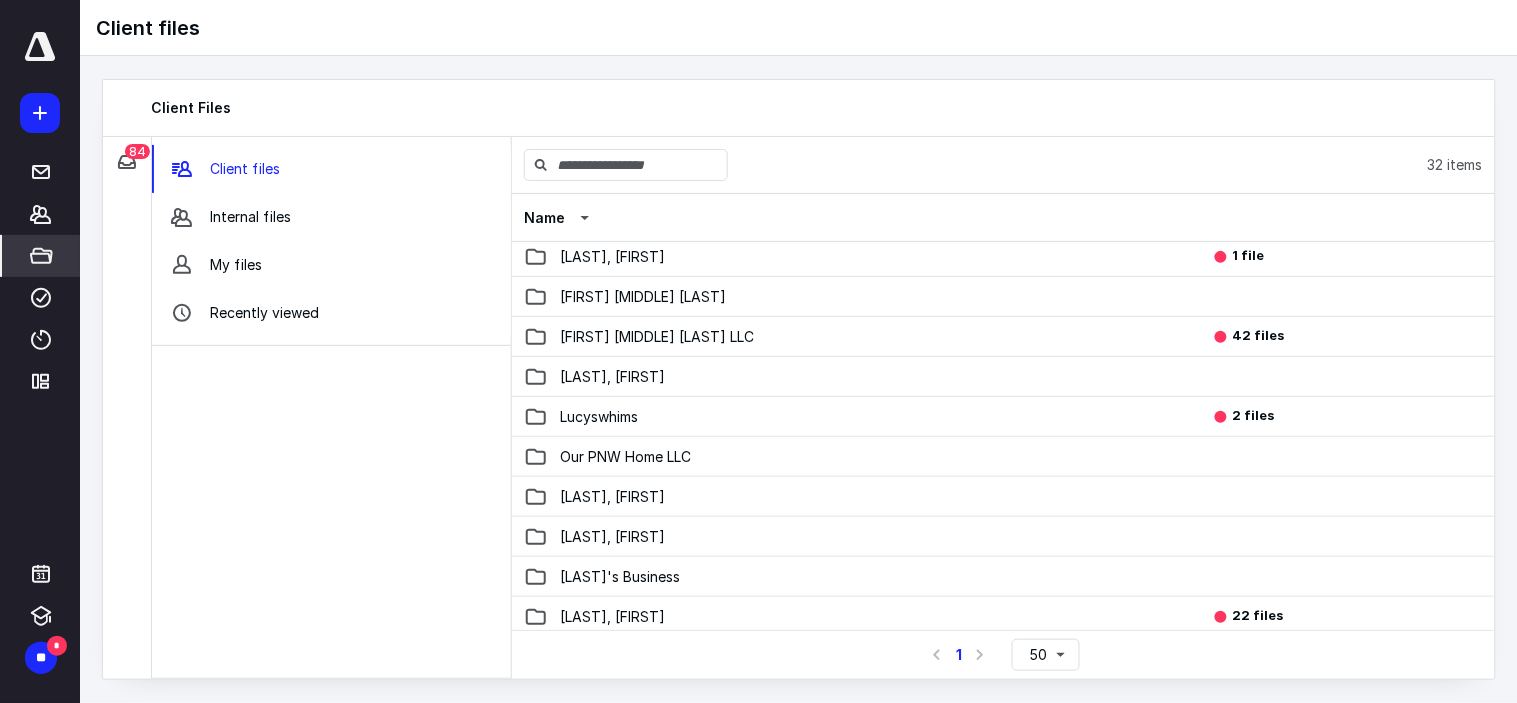 scroll, scrollTop: 444, scrollLeft: 0, axis: vertical 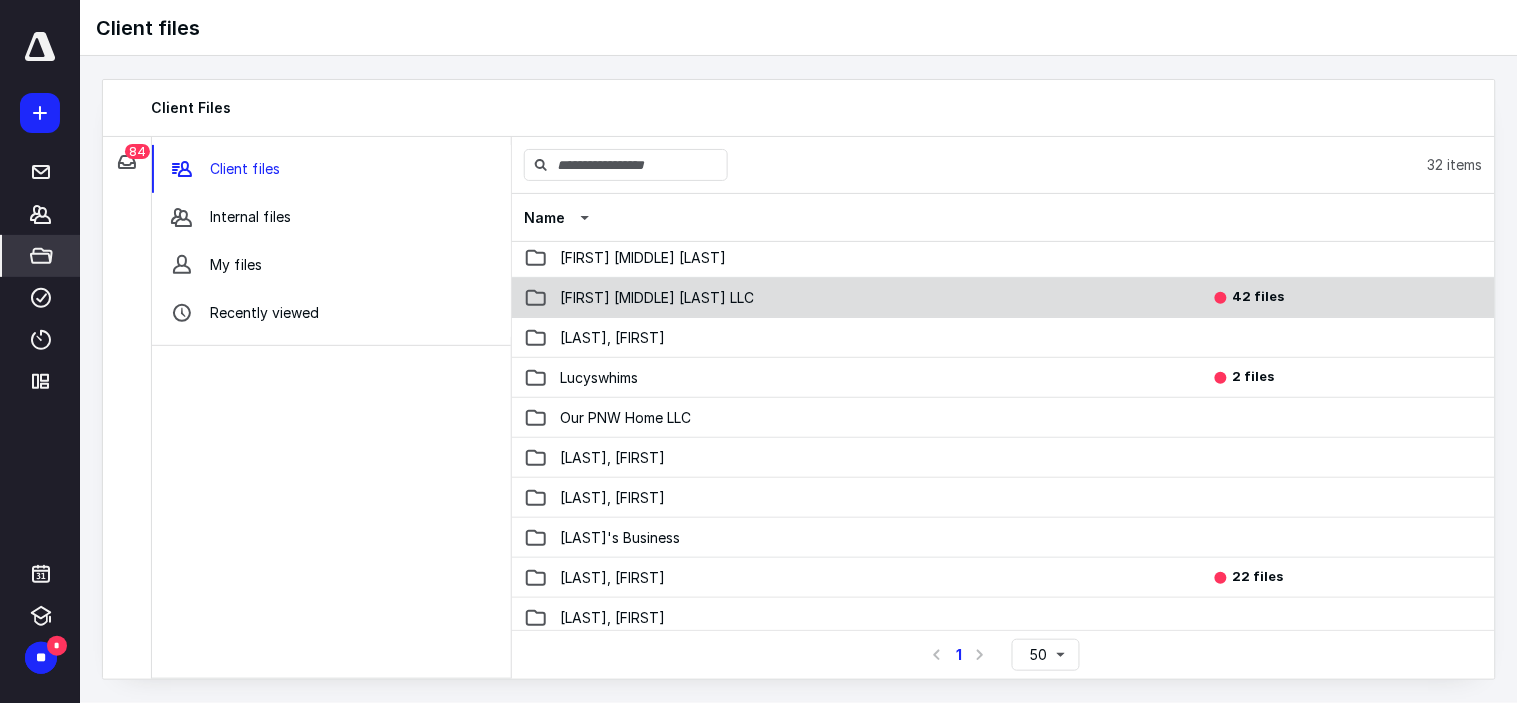 click on "[FIRST] [MIDDLE] [LAST] LLC" at bounding box center (866, 298) 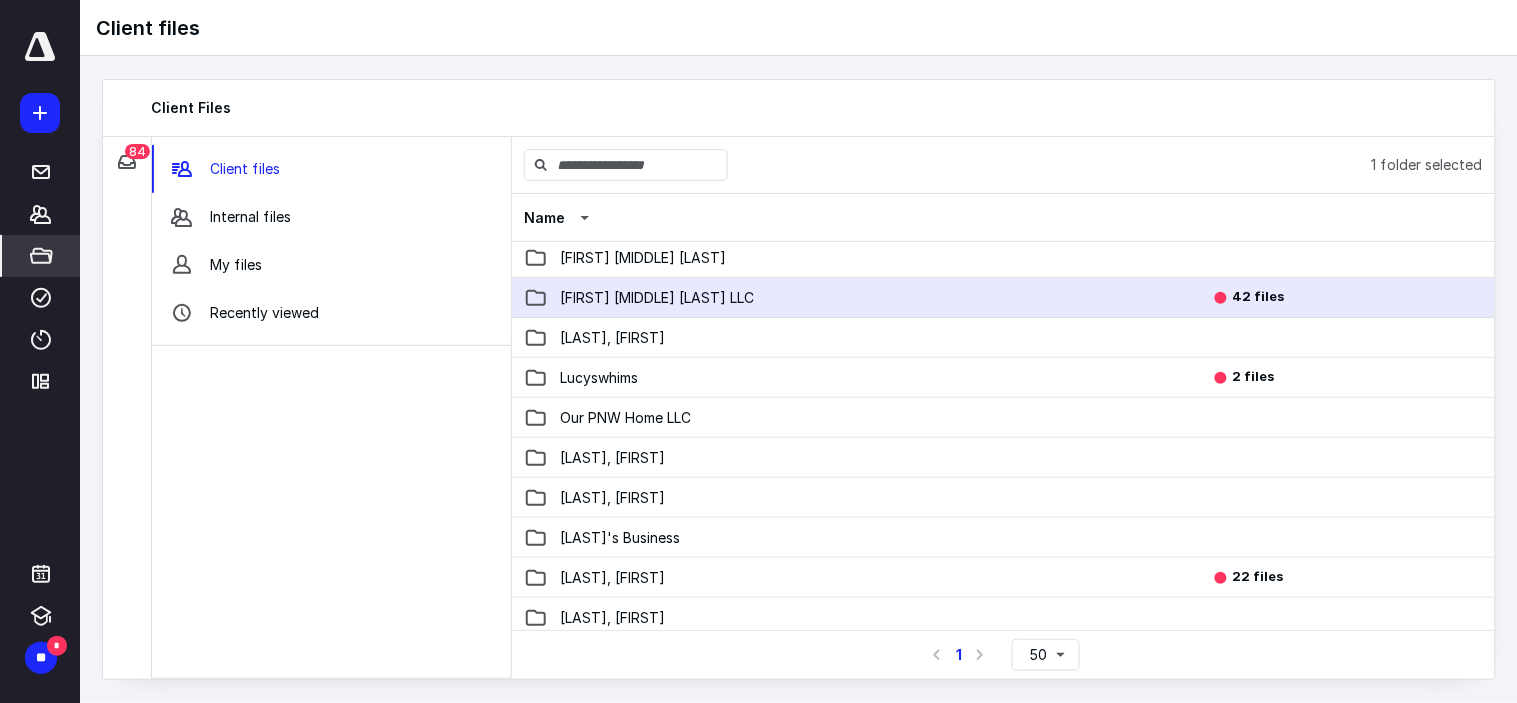 click on "[FIRST] [MIDDLE] [LAST] LLC" at bounding box center (866, 298) 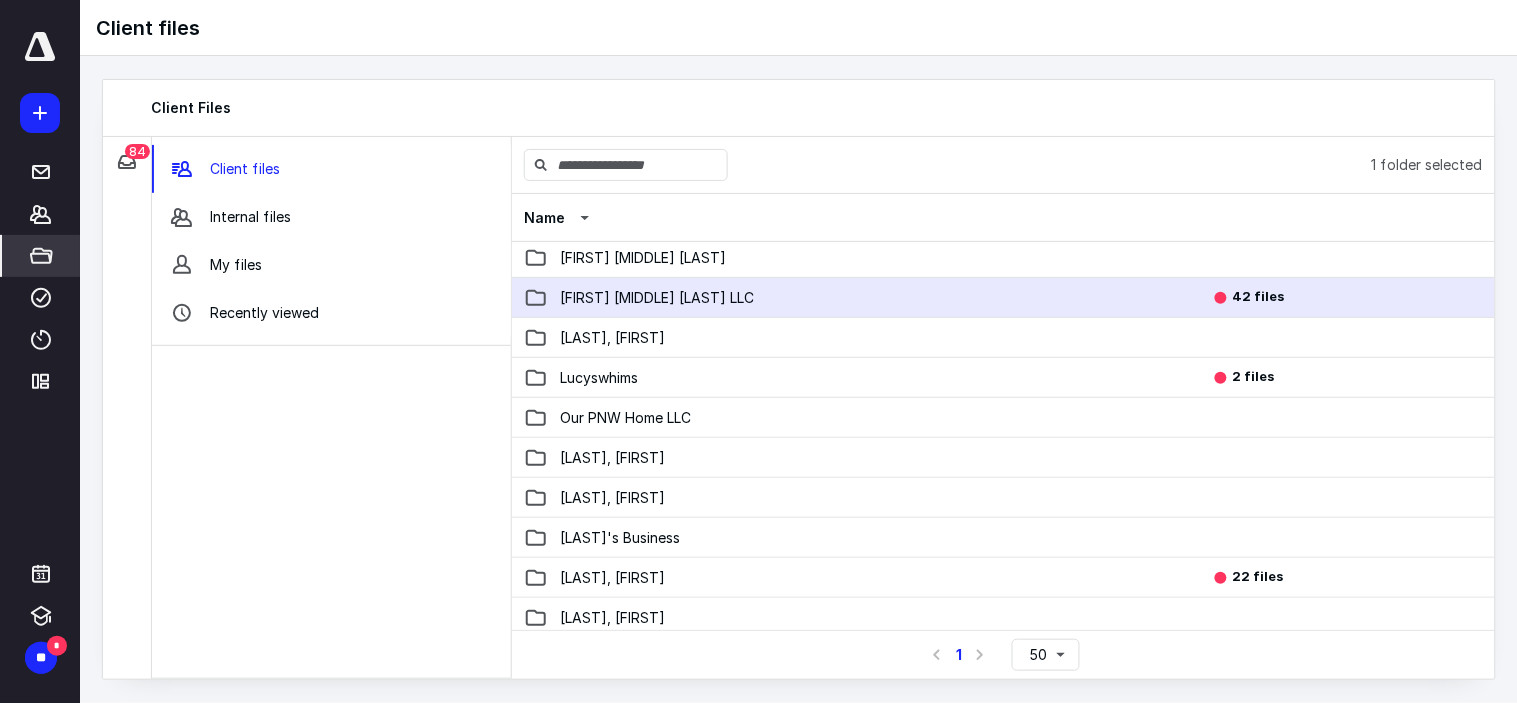 scroll, scrollTop: 0, scrollLeft: 0, axis: both 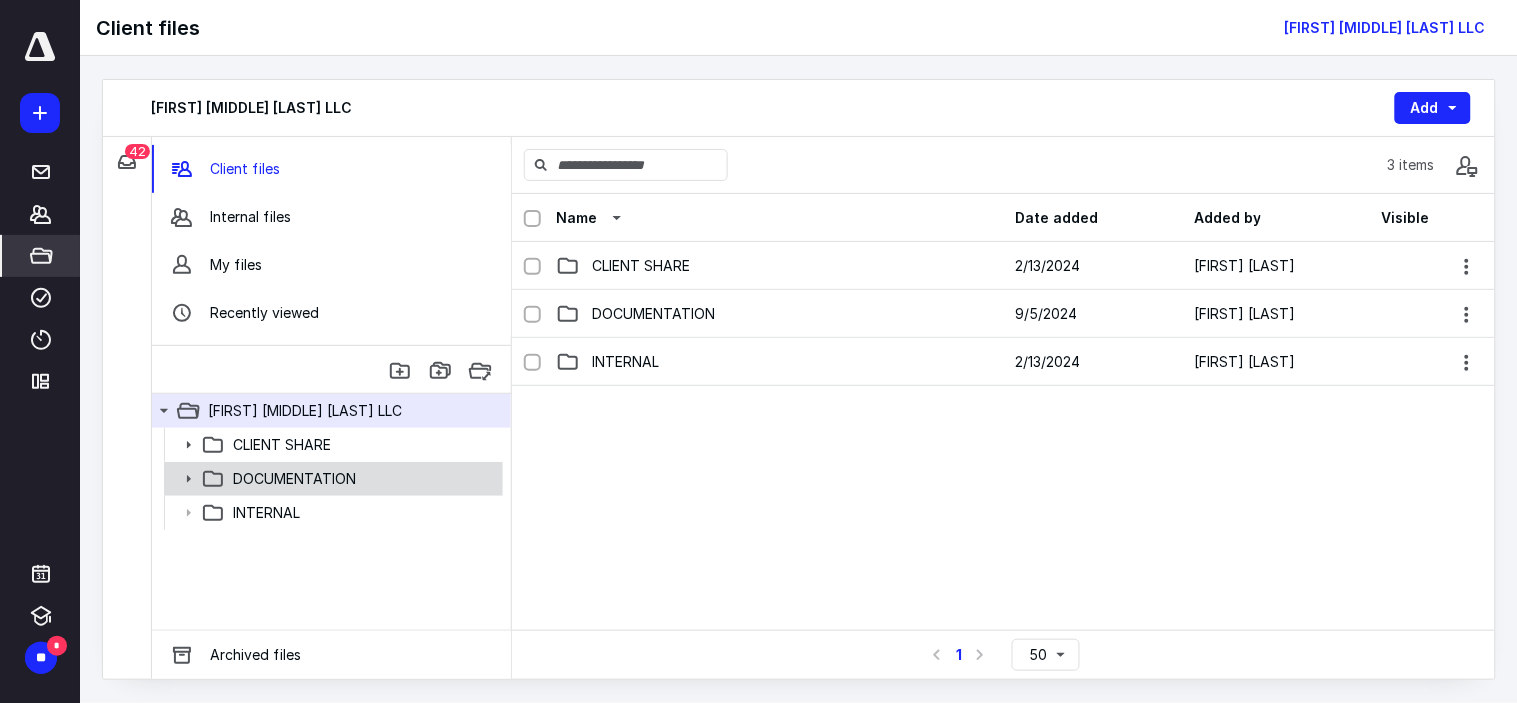 click 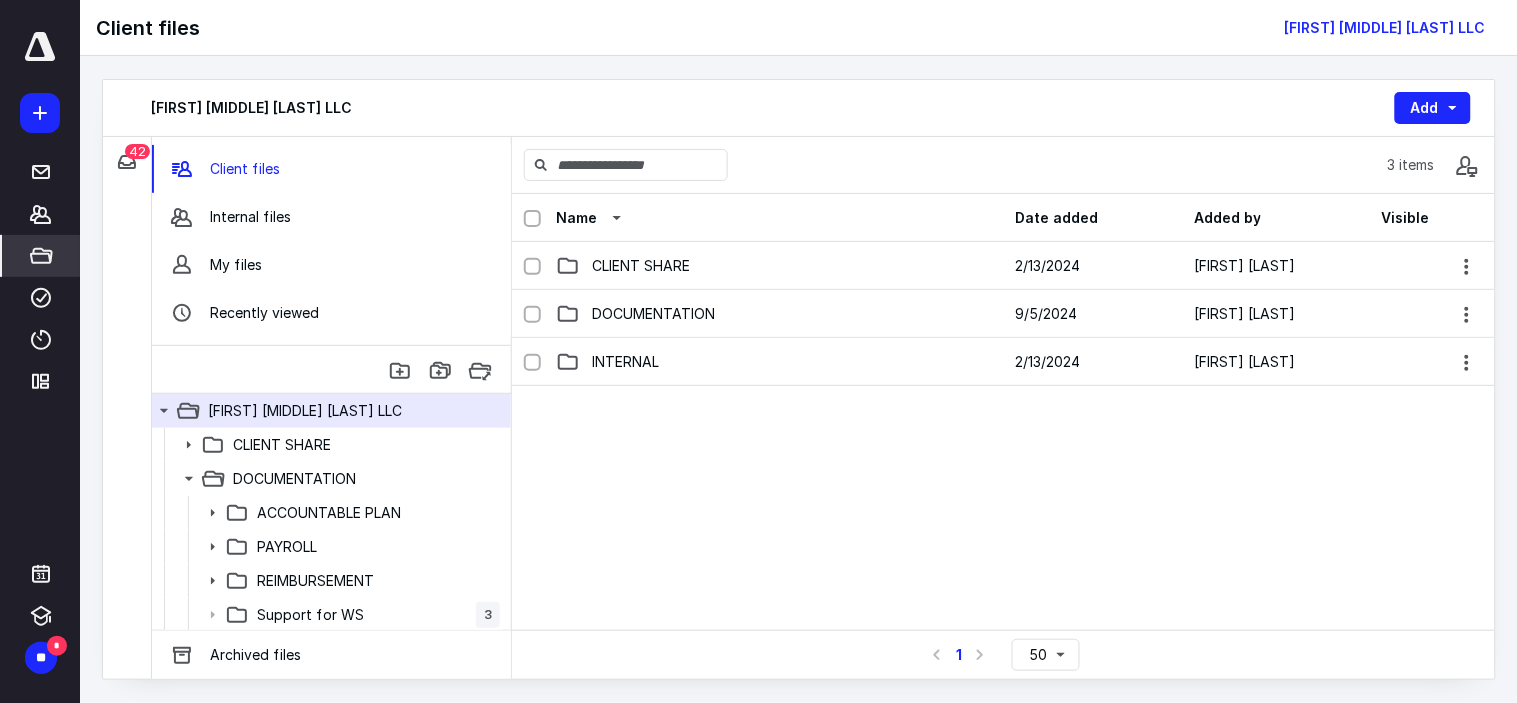 scroll, scrollTop: 111, scrollLeft: 0, axis: vertical 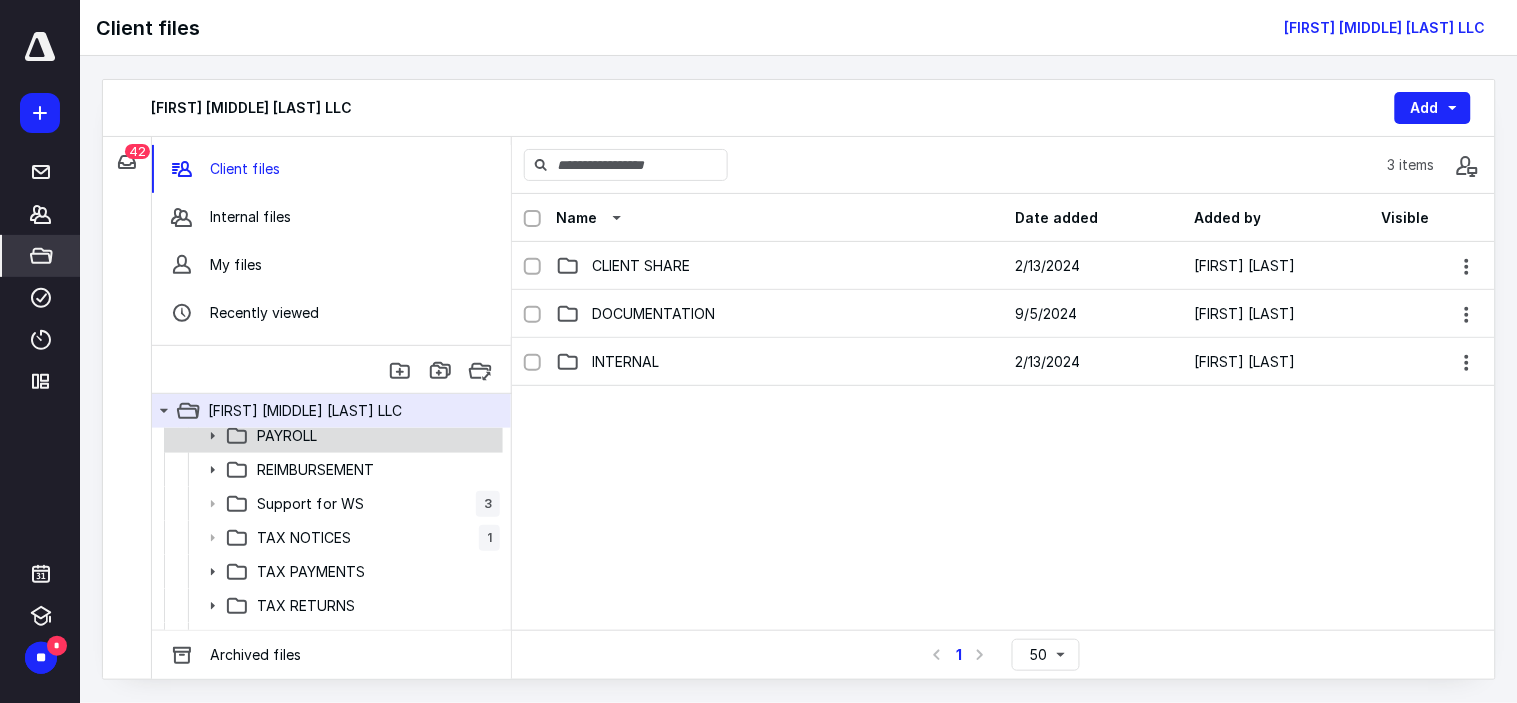 click on "PAYROLL" at bounding box center (374, 436) 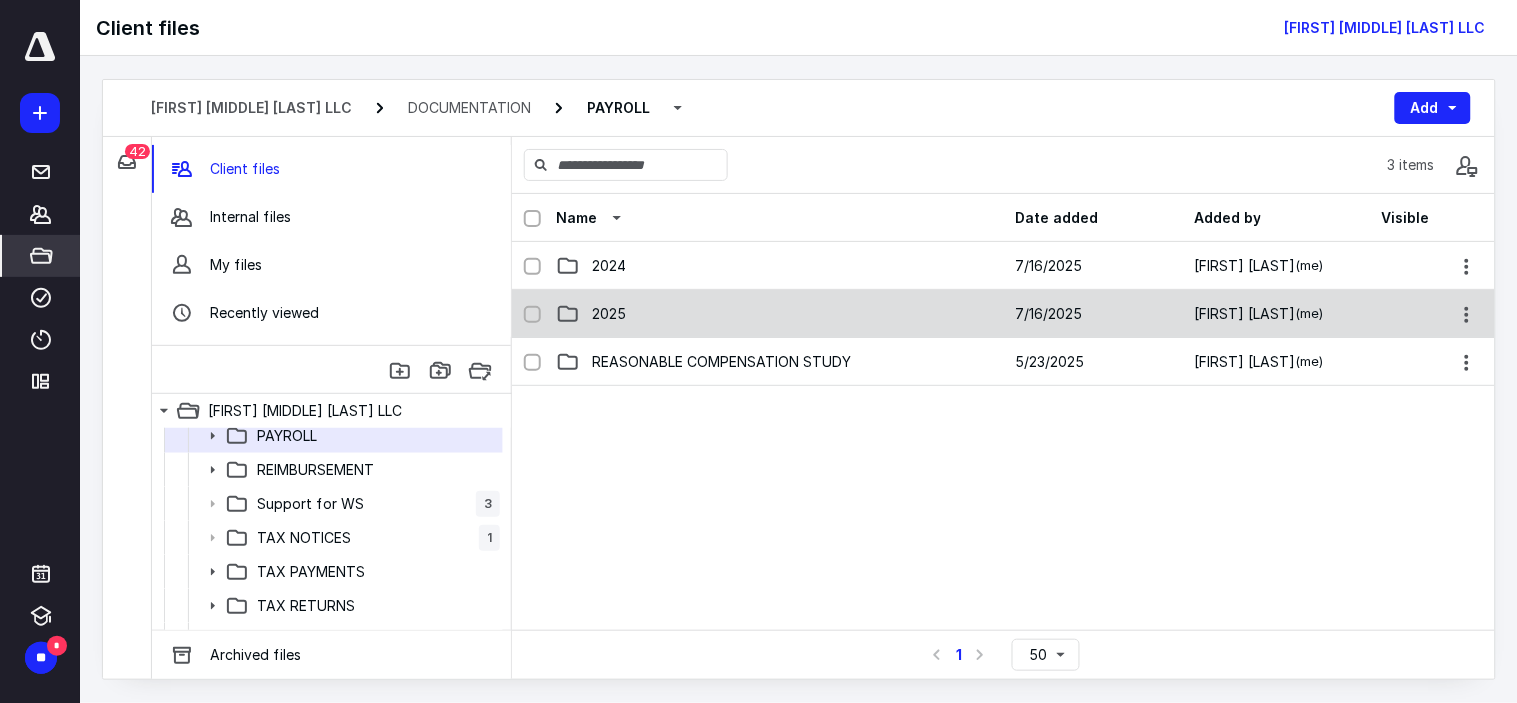 click on "2025 [DATE] [FIRST] [LAST]  (me)" at bounding box center [1003, 314] 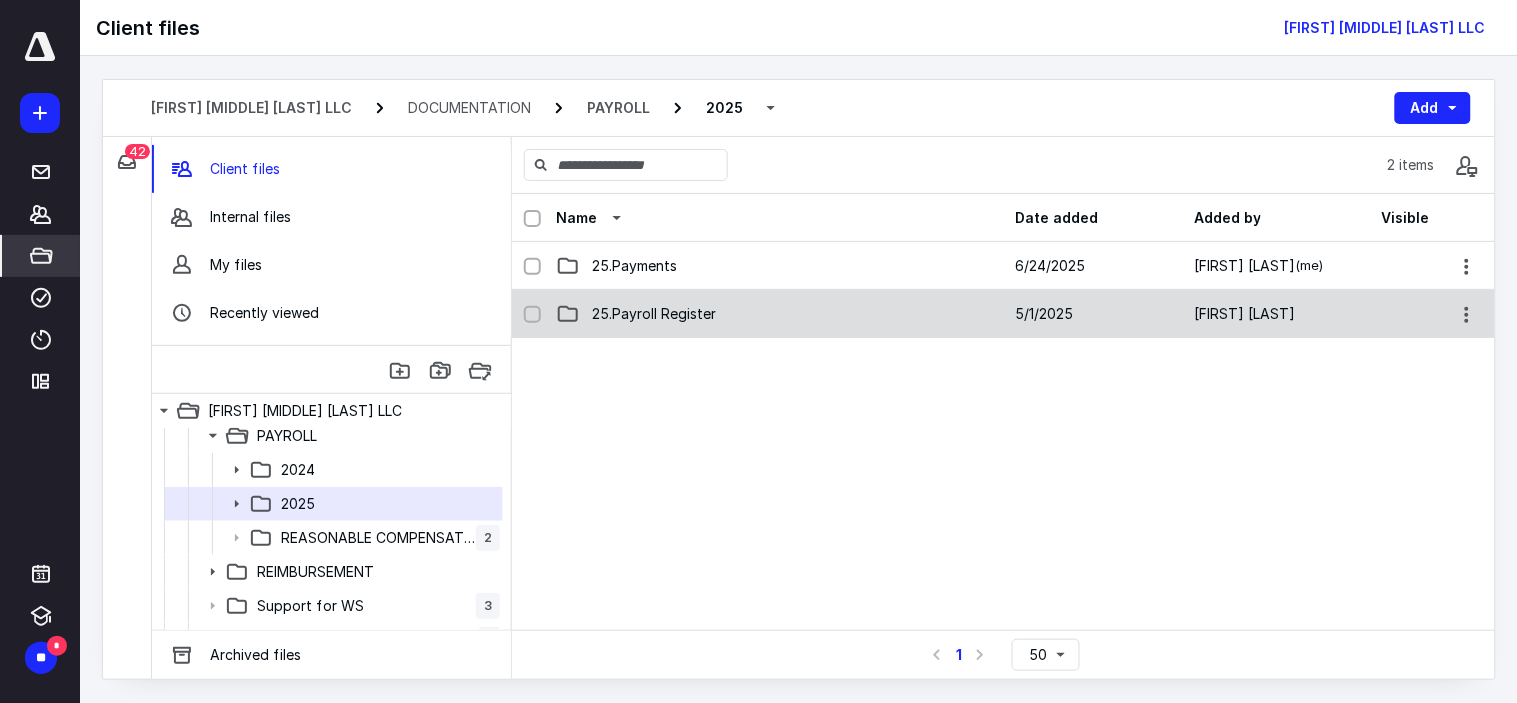 click on "25.Payroll Register" at bounding box center [779, 314] 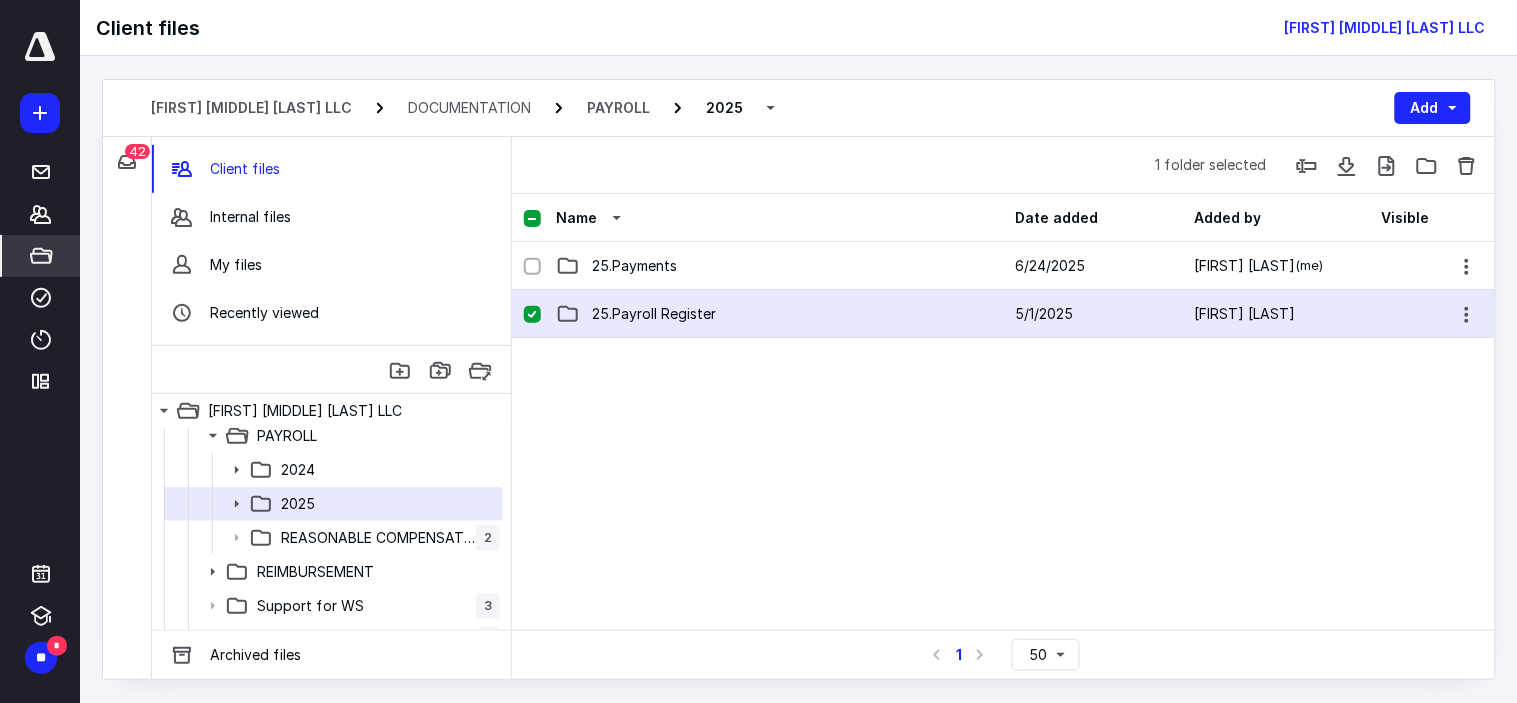 click on "25.Payroll Register" at bounding box center (779, 314) 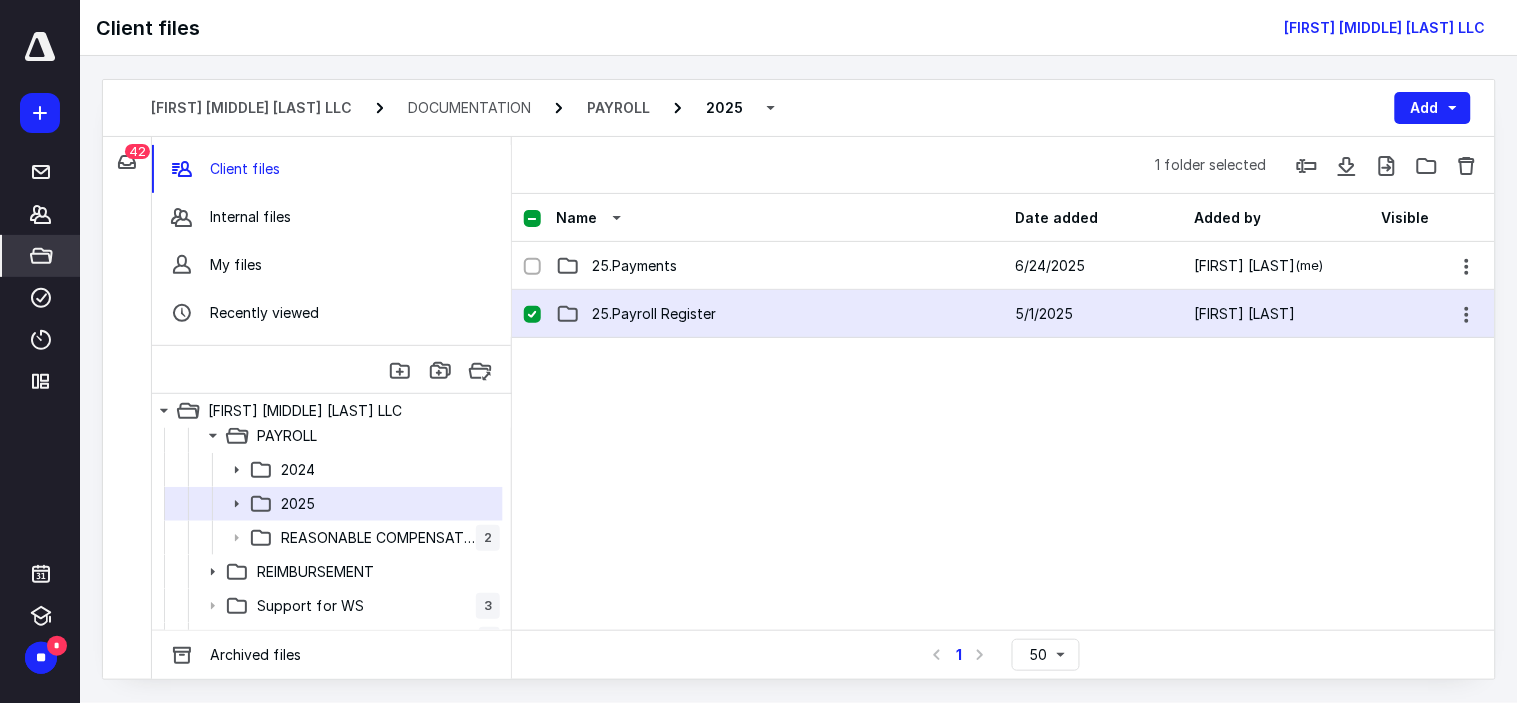 click on "25.Payroll Register [DATE] [FIRST] [LAST]" at bounding box center [1003, 314] 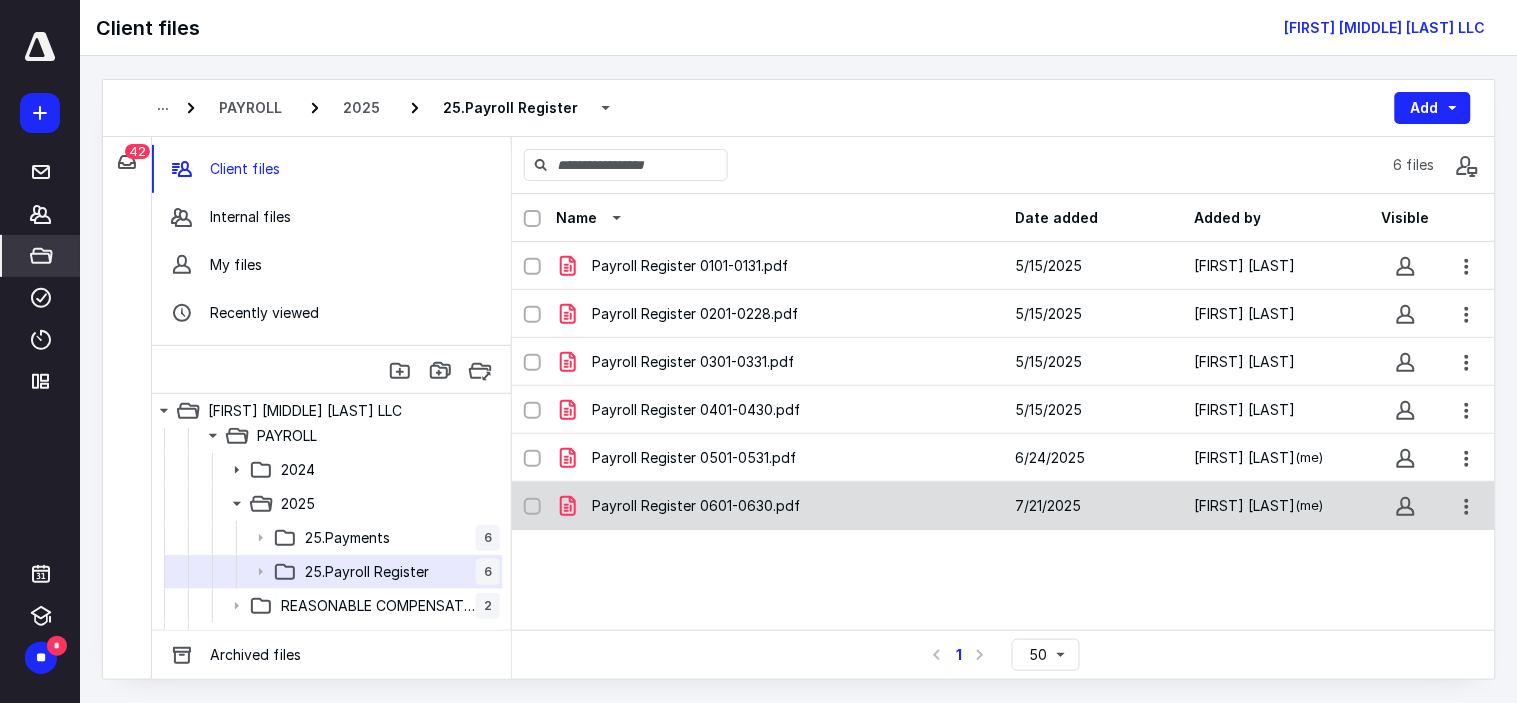 click on "Payroll Register 0601-0630.pdf" at bounding box center [779, 506] 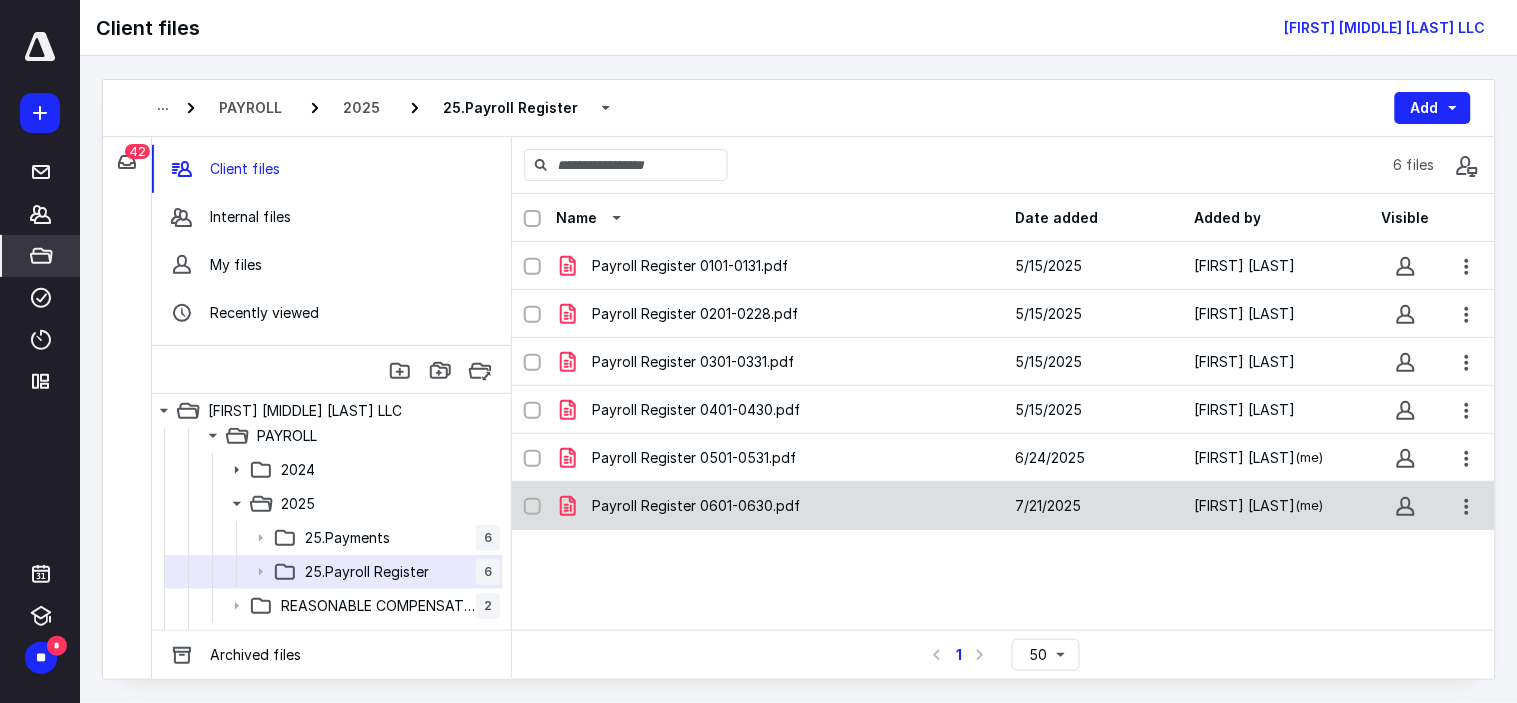 checkbox on "true" 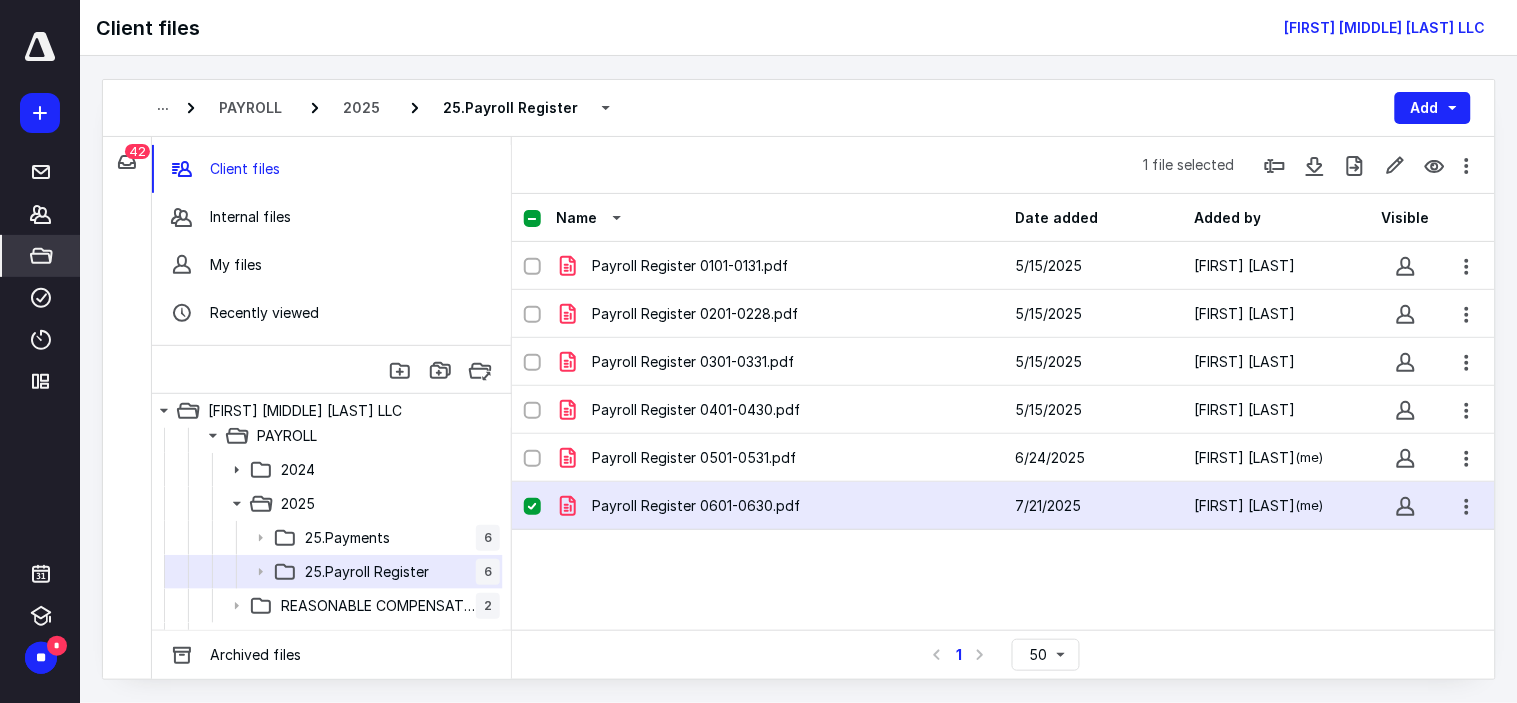 click on "Payroll Register 0601-0630.pdf" at bounding box center [779, 506] 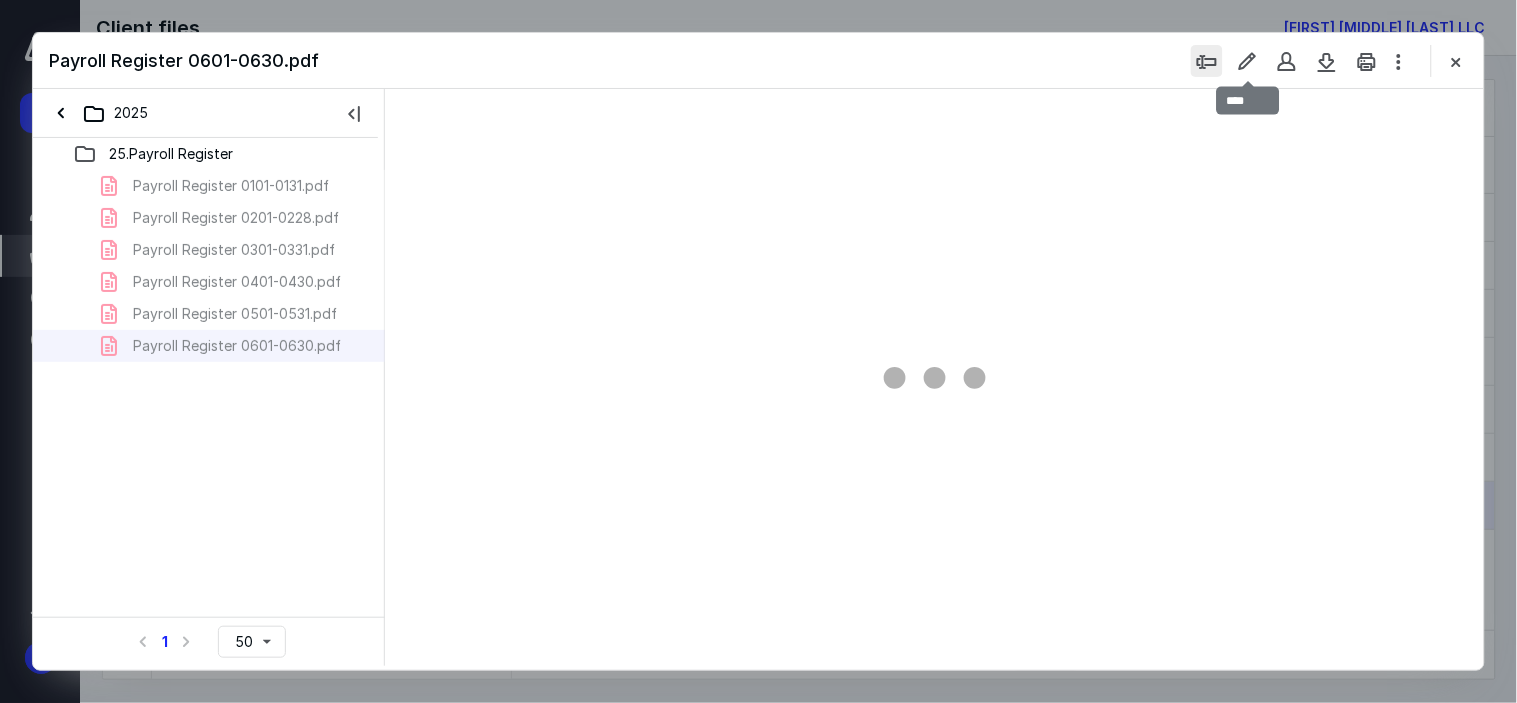 scroll, scrollTop: 0, scrollLeft: 0, axis: both 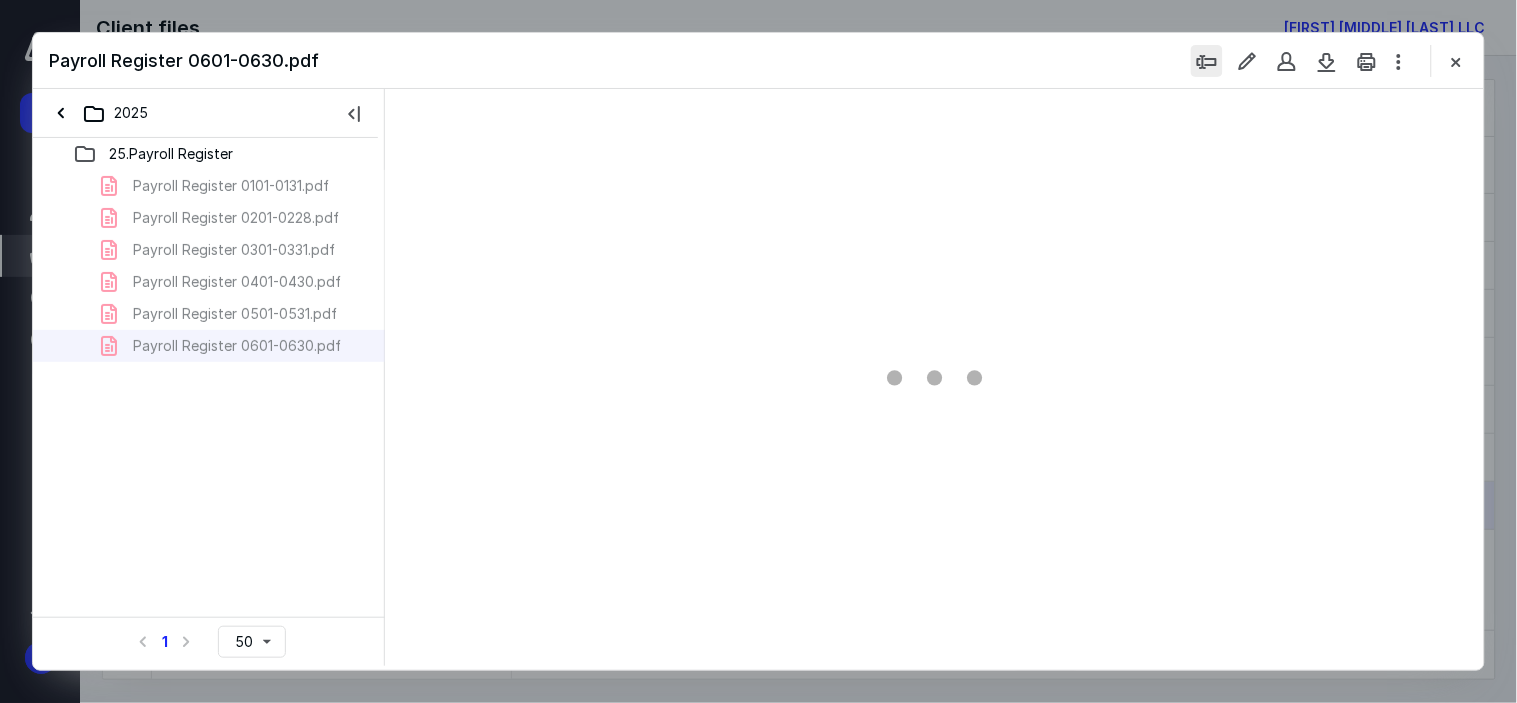 click at bounding box center (1207, 61) 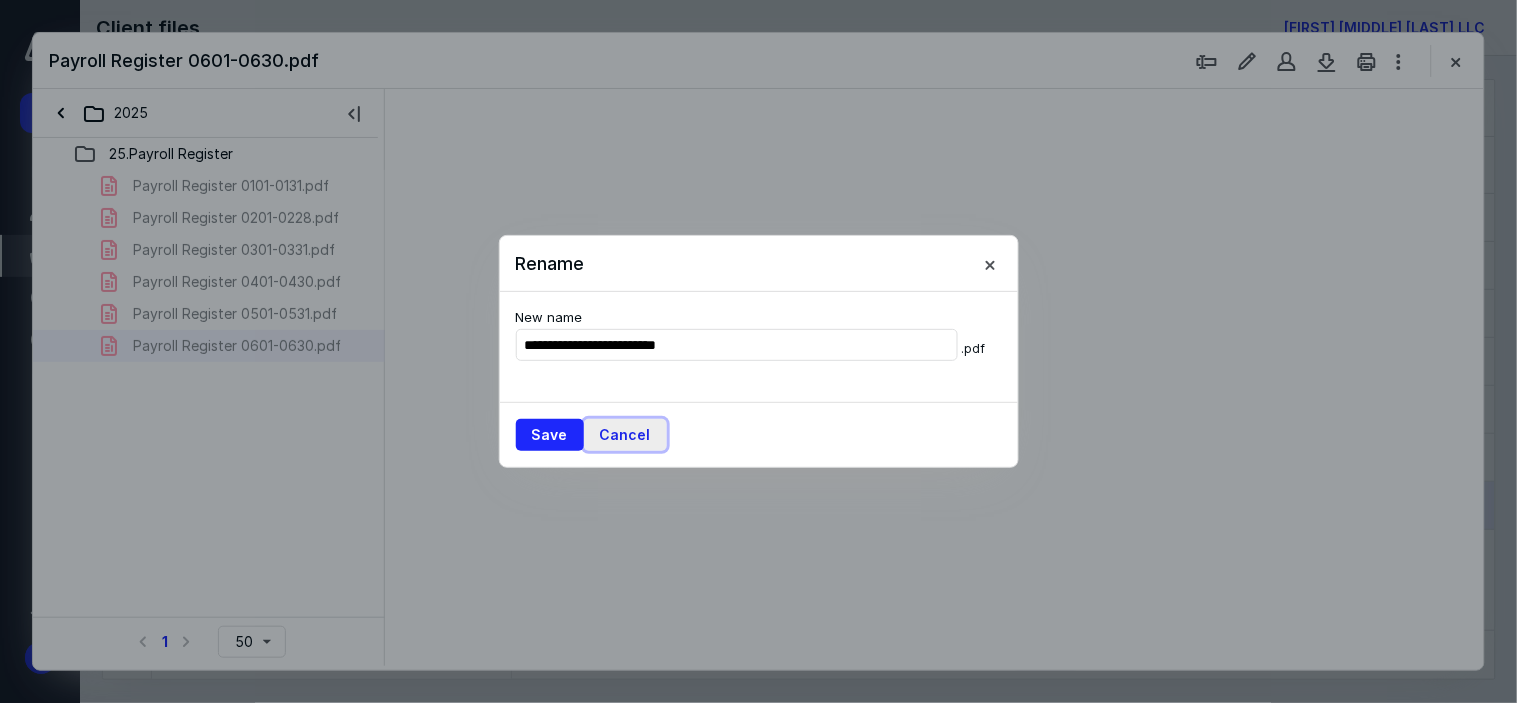 click on "Cancel" at bounding box center (625, 435) 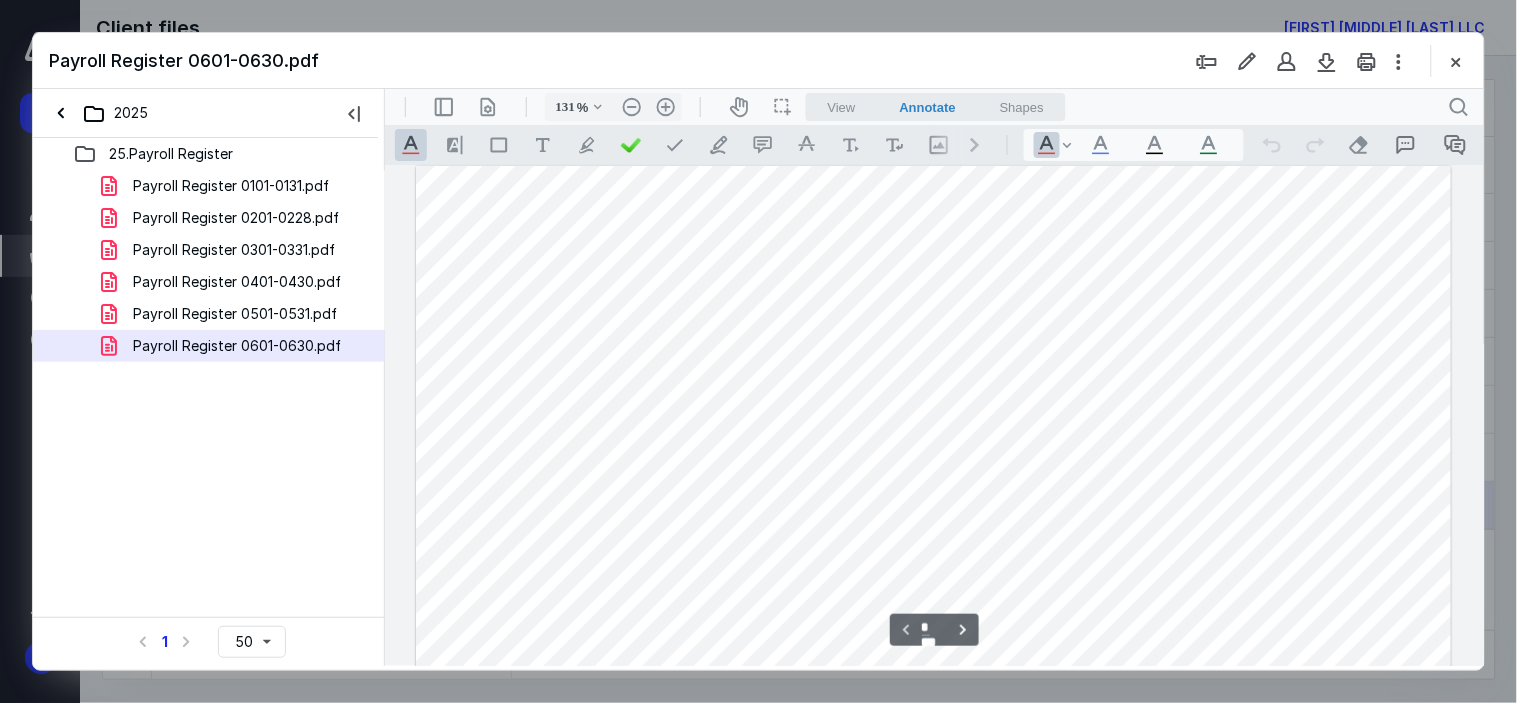 scroll, scrollTop: 0, scrollLeft: 0, axis: both 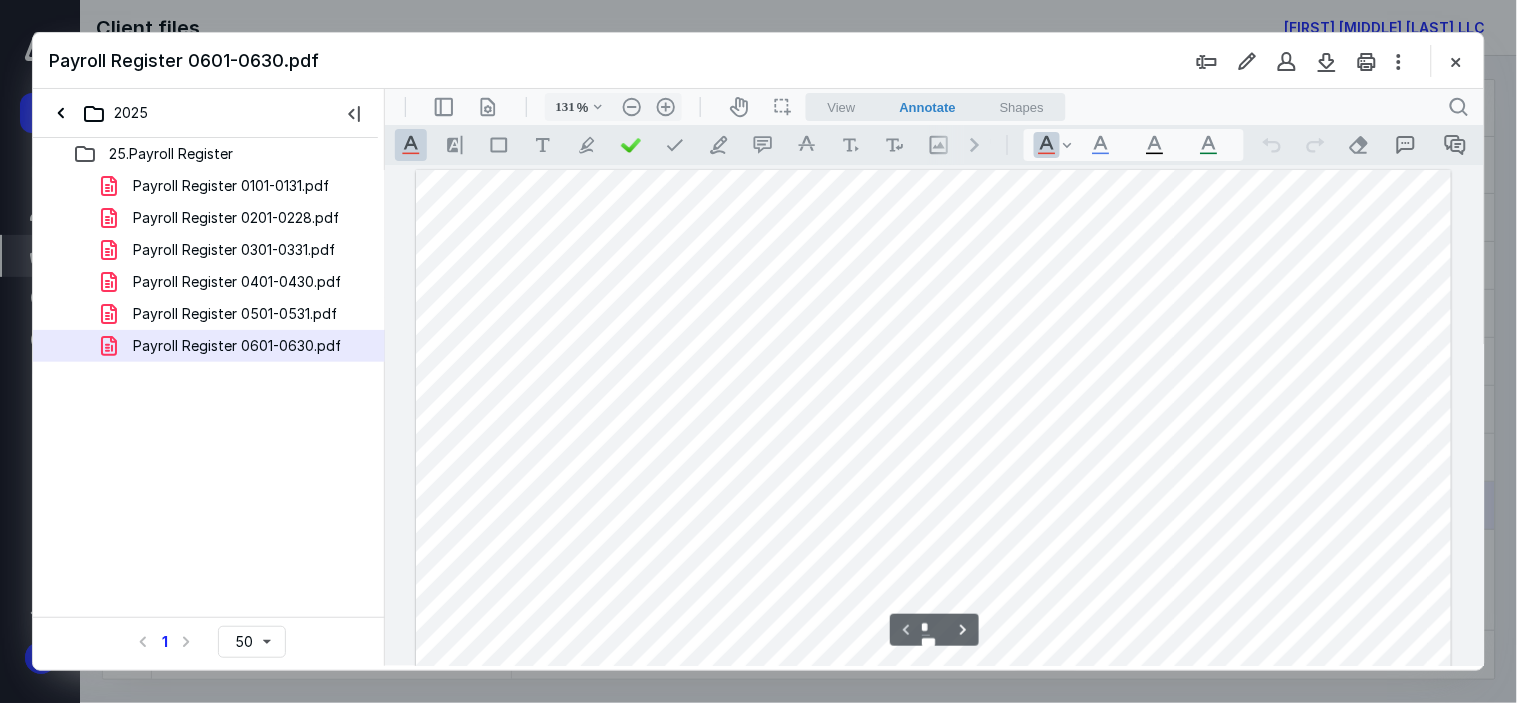 type on "156" 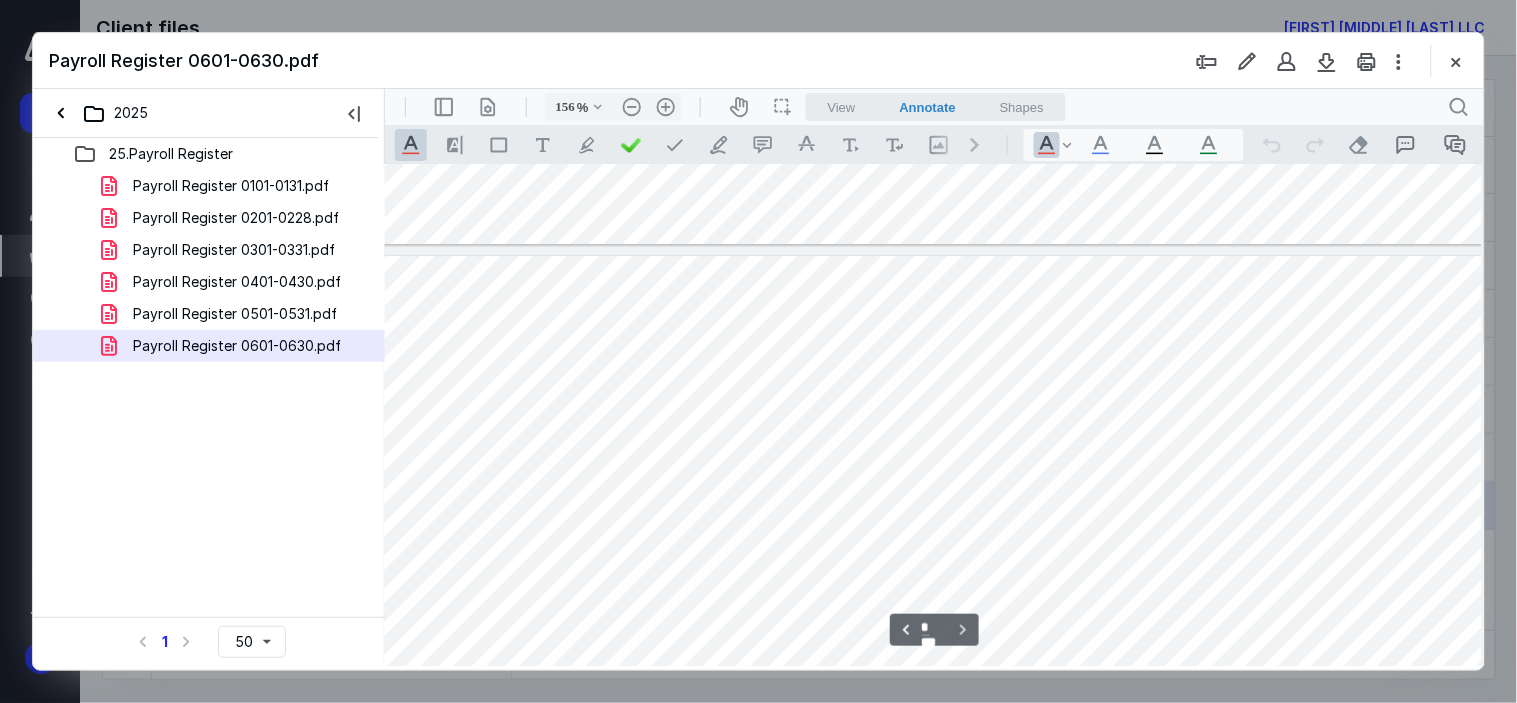 scroll, scrollTop: 5816, scrollLeft: 56, axis: both 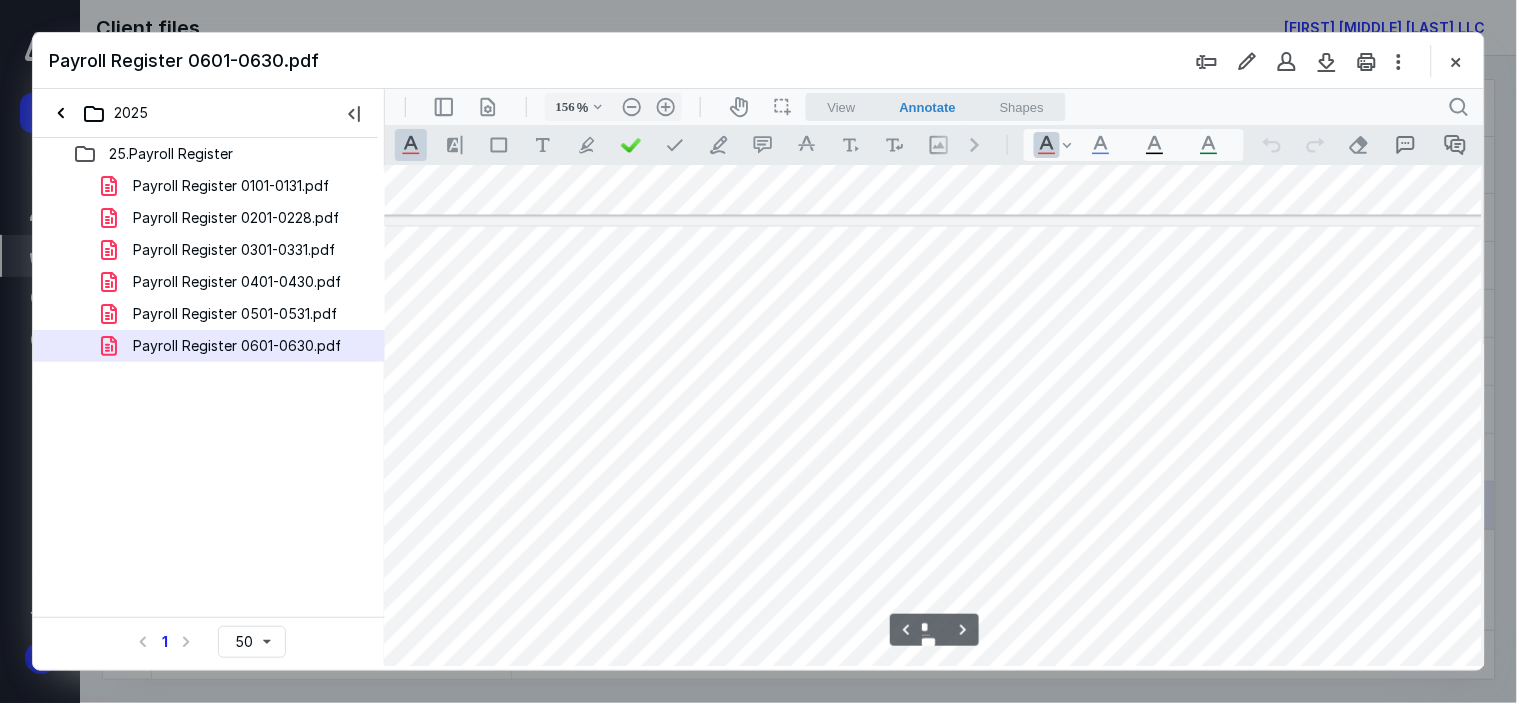 type on "*" 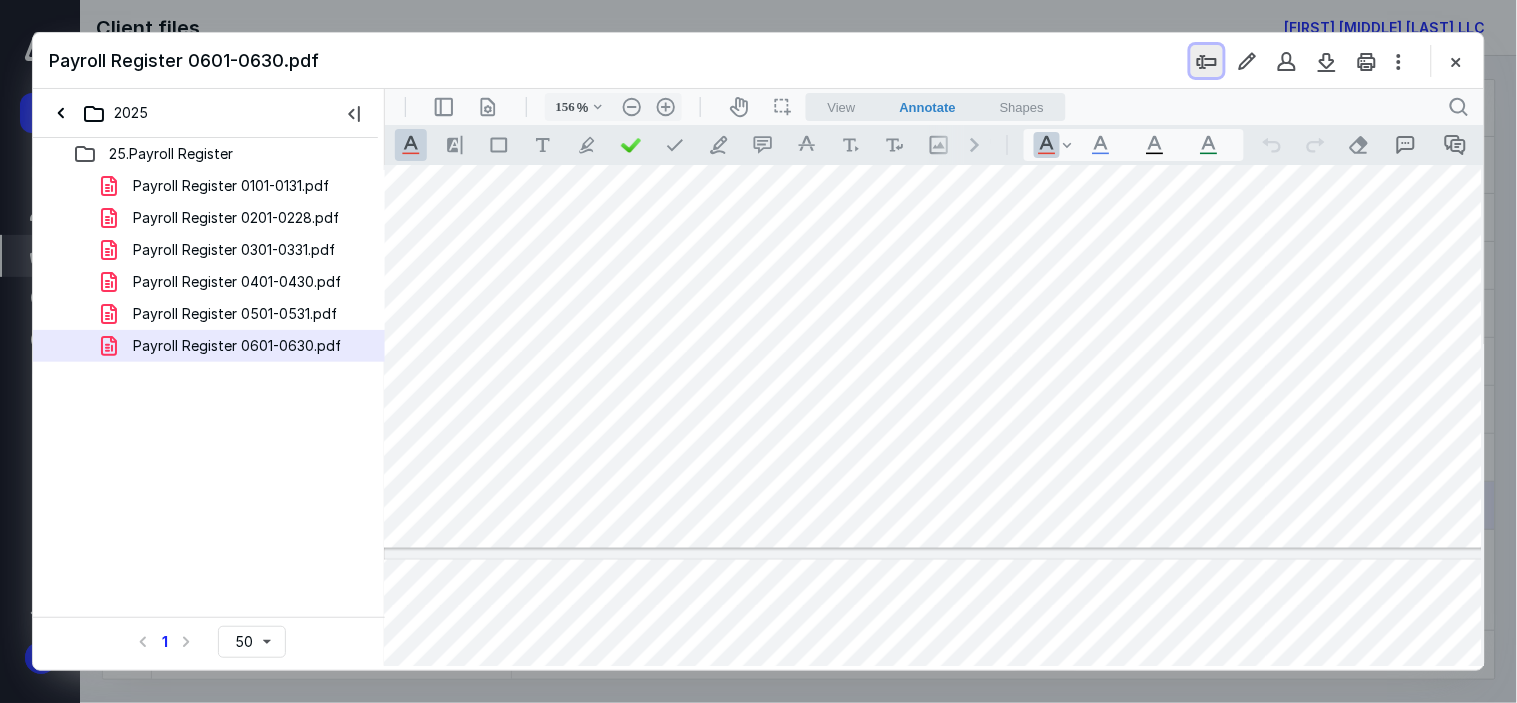 click at bounding box center (1207, 61) 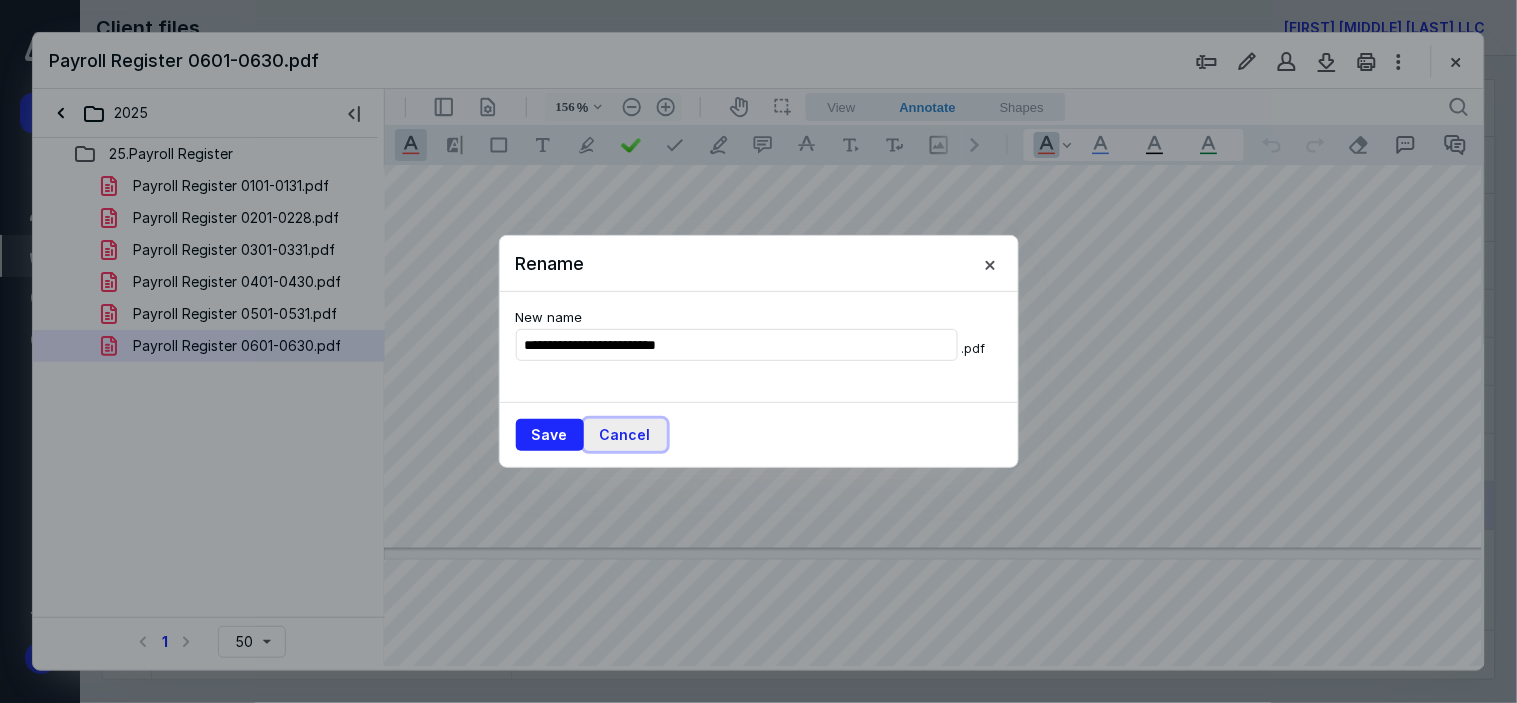 click on "Cancel" at bounding box center [625, 435] 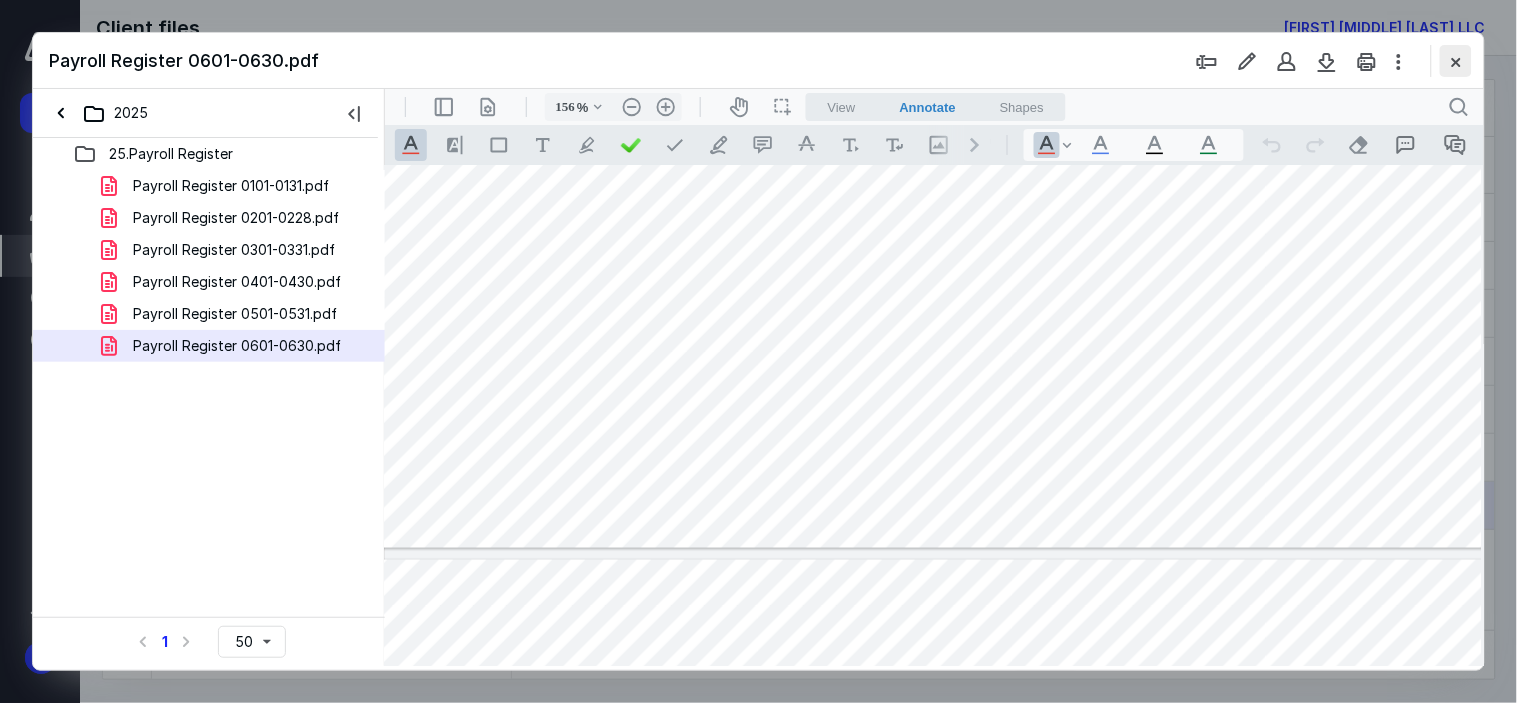 click at bounding box center [1456, 61] 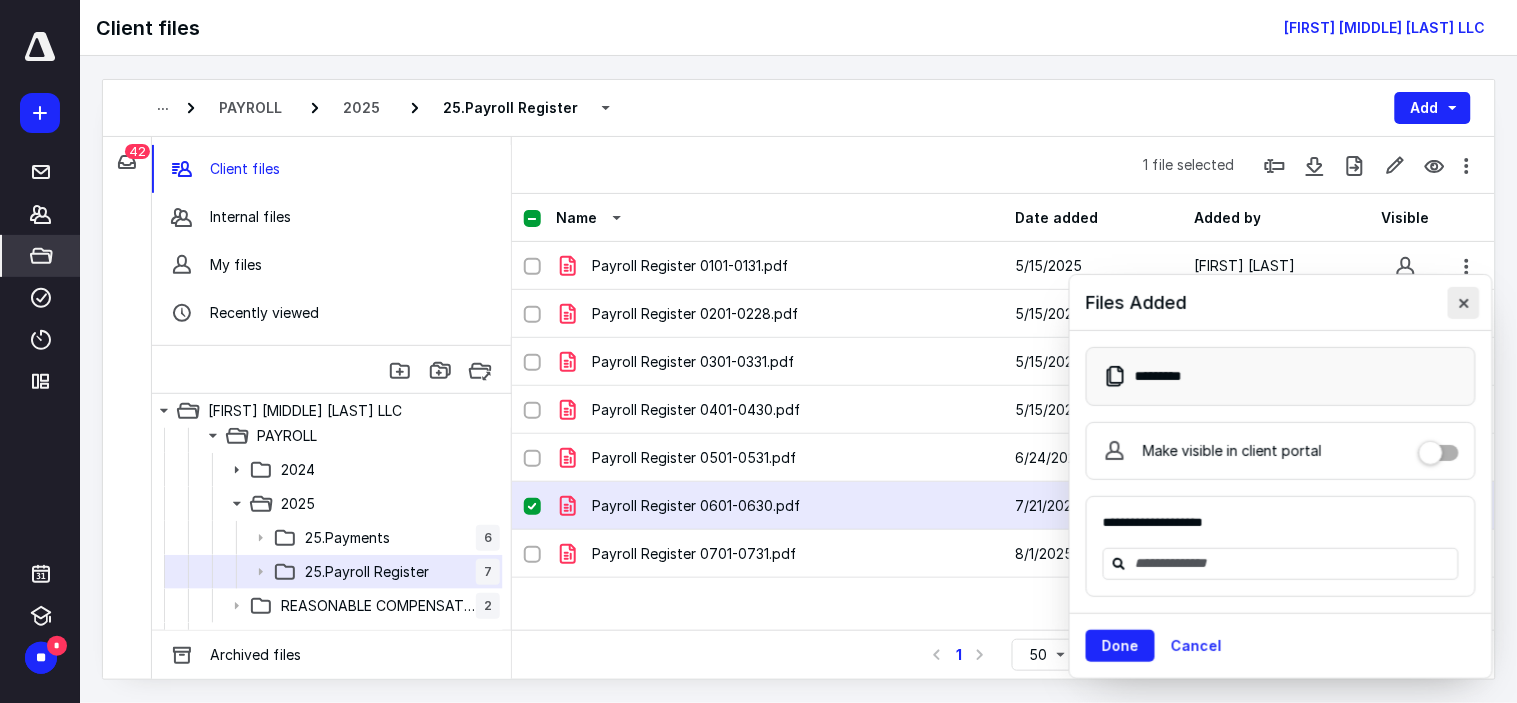 click at bounding box center [1464, 303] 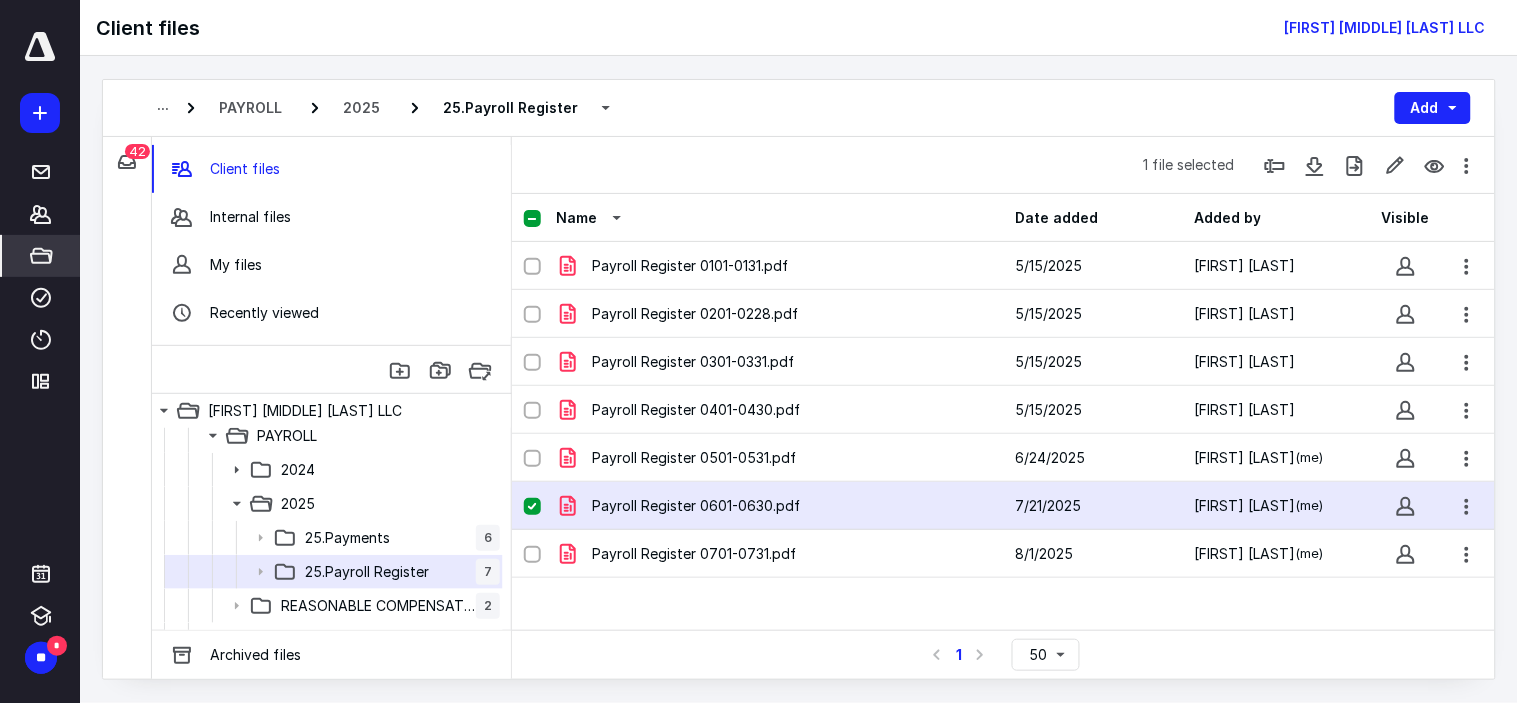 click 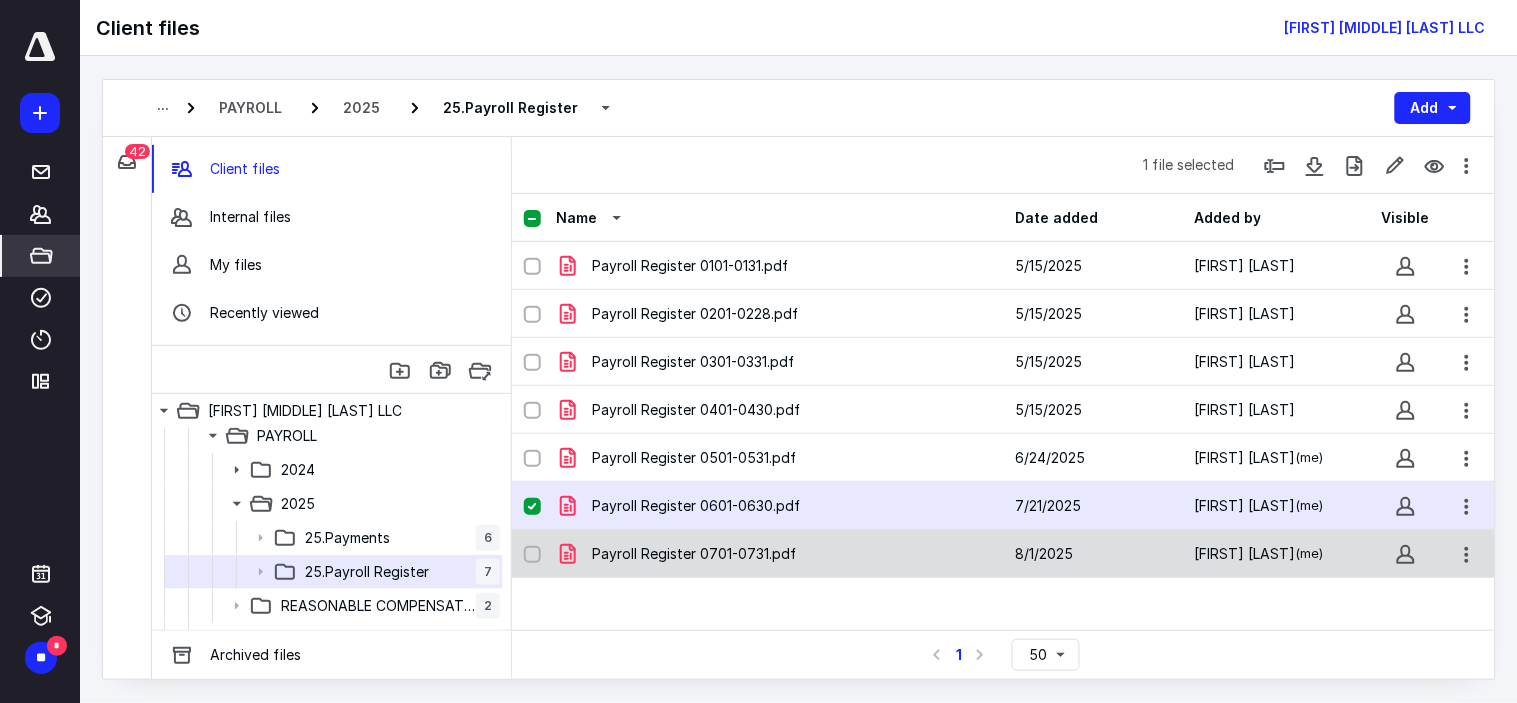 checkbox on "false" 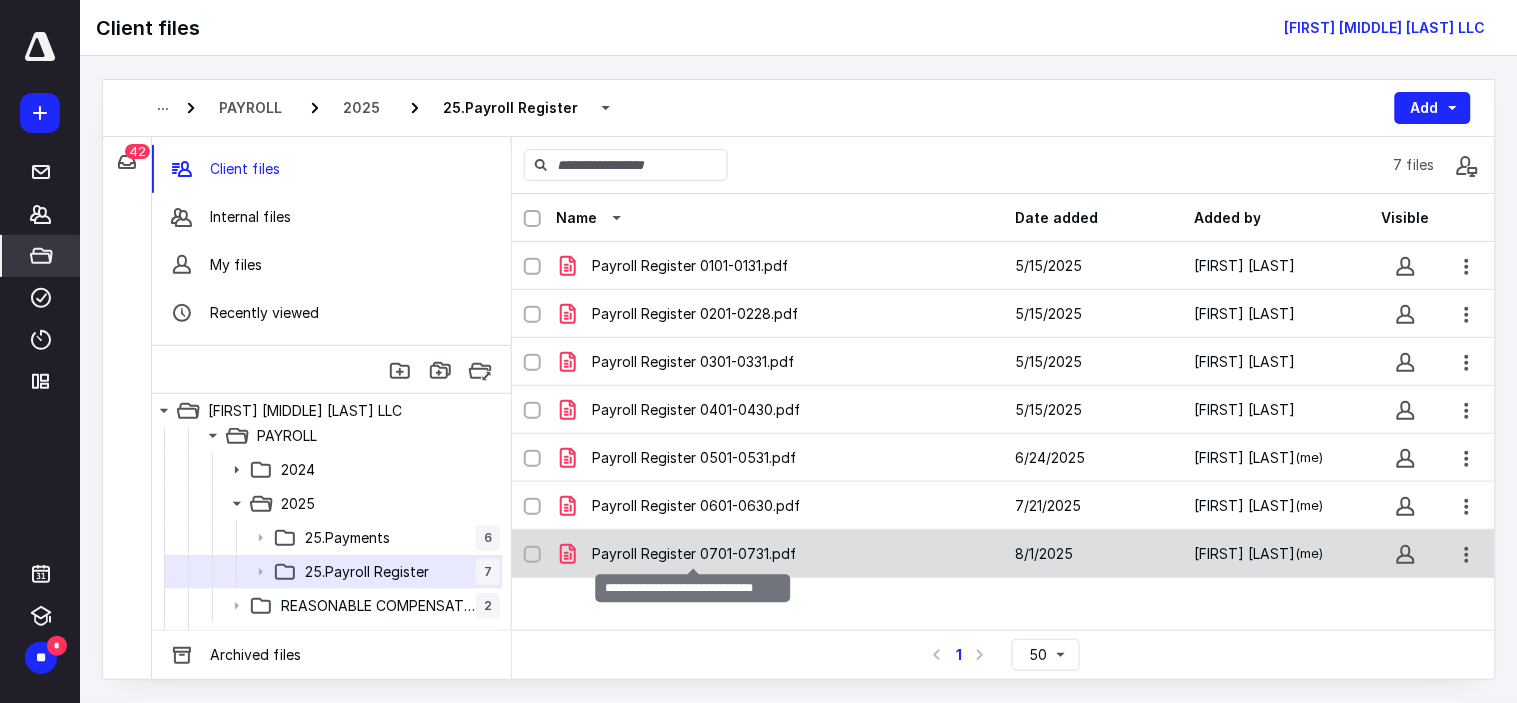 click on "Payroll Register 0701-0731.pdf" at bounding box center (694, 554) 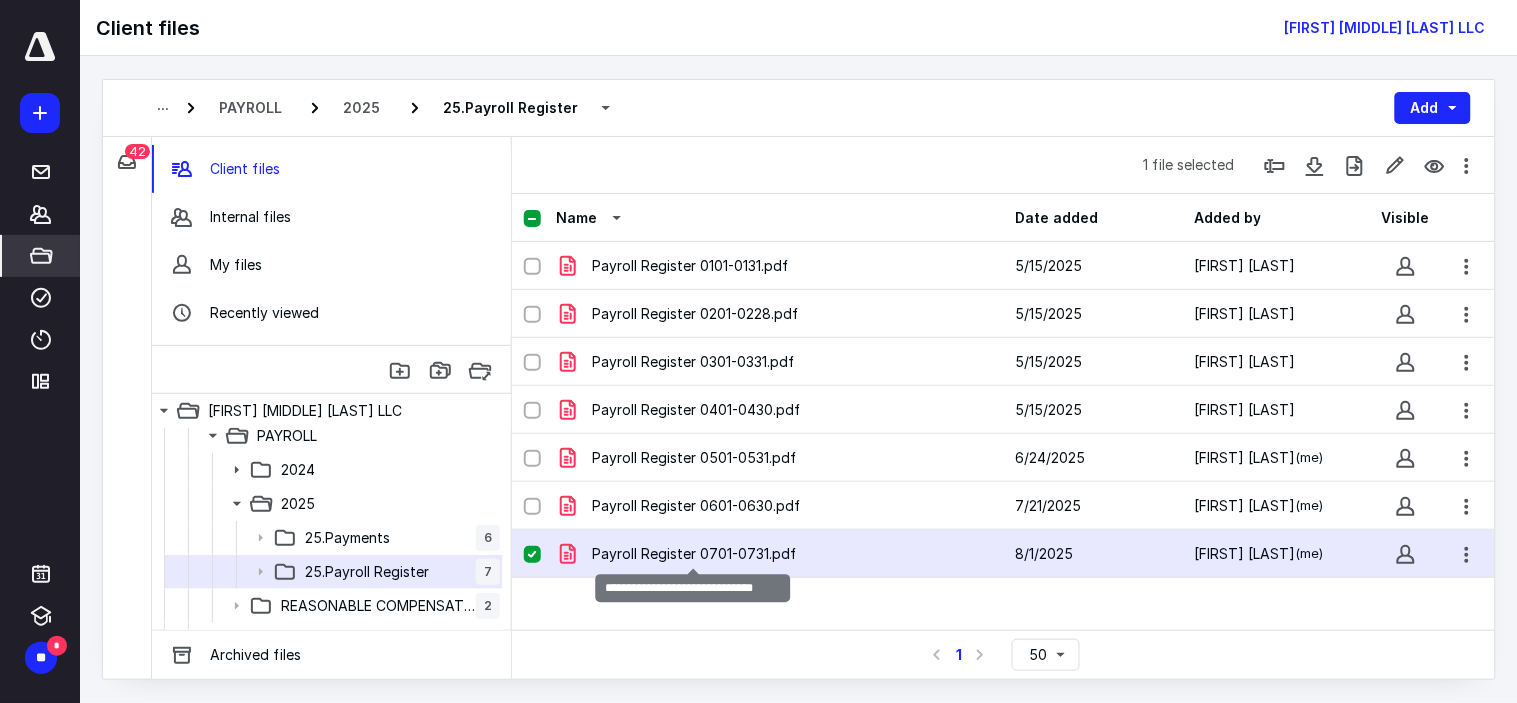 click on "Payroll Register 0701-0731.pdf" at bounding box center (694, 554) 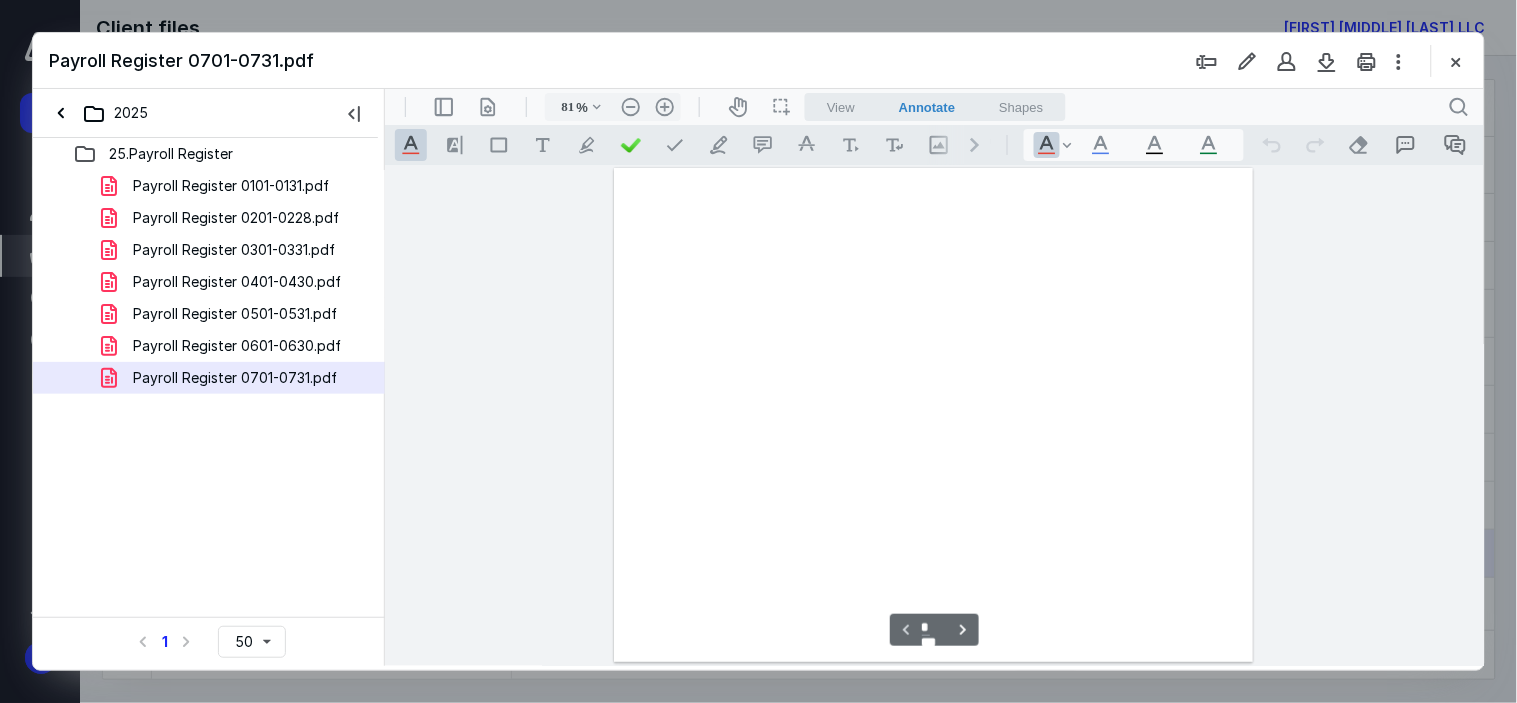 scroll, scrollTop: 0, scrollLeft: 0, axis: both 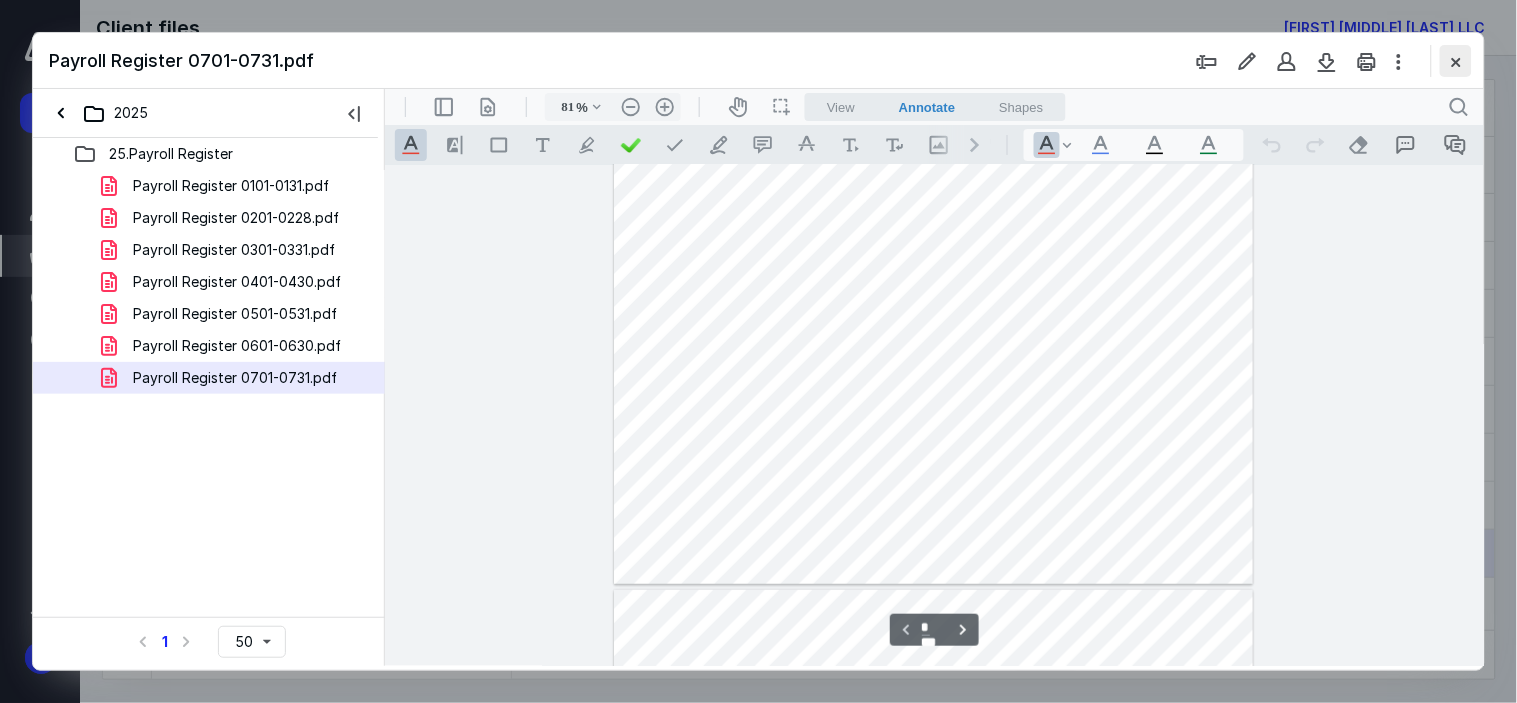 click at bounding box center (1456, 61) 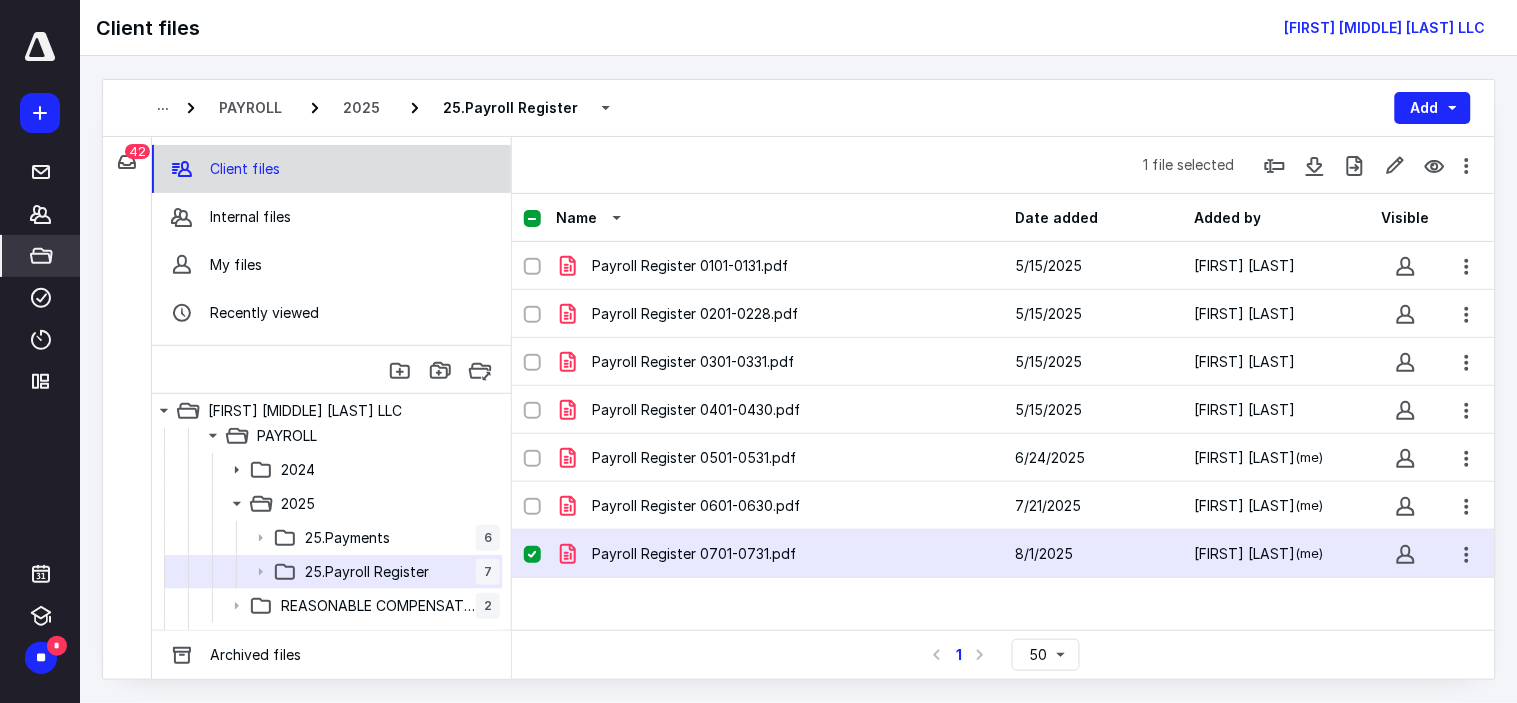 click on "Client files" at bounding box center (245, 169) 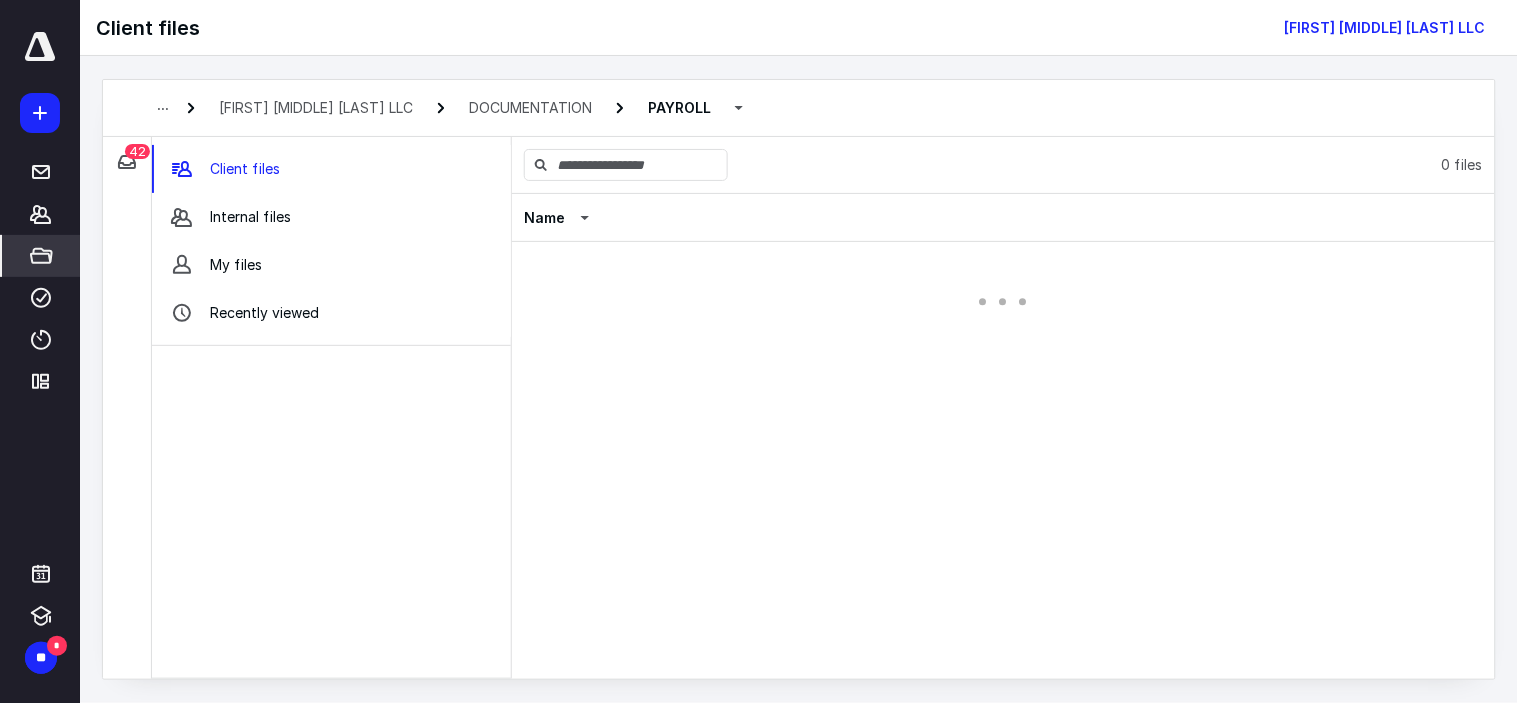 scroll, scrollTop: 0, scrollLeft: 0, axis: both 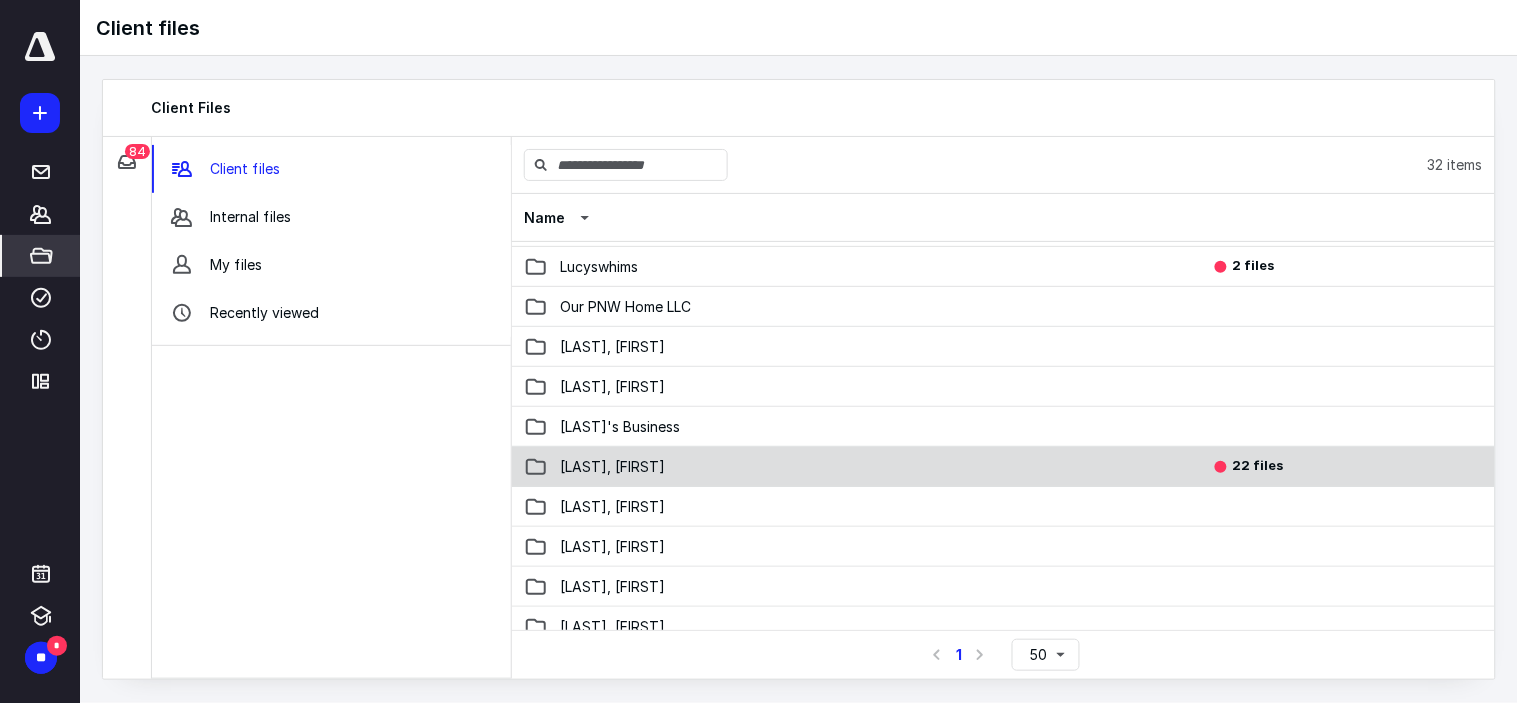click on "[FIRST] [LAST] [NUMBER] files" at bounding box center (1003, 467) 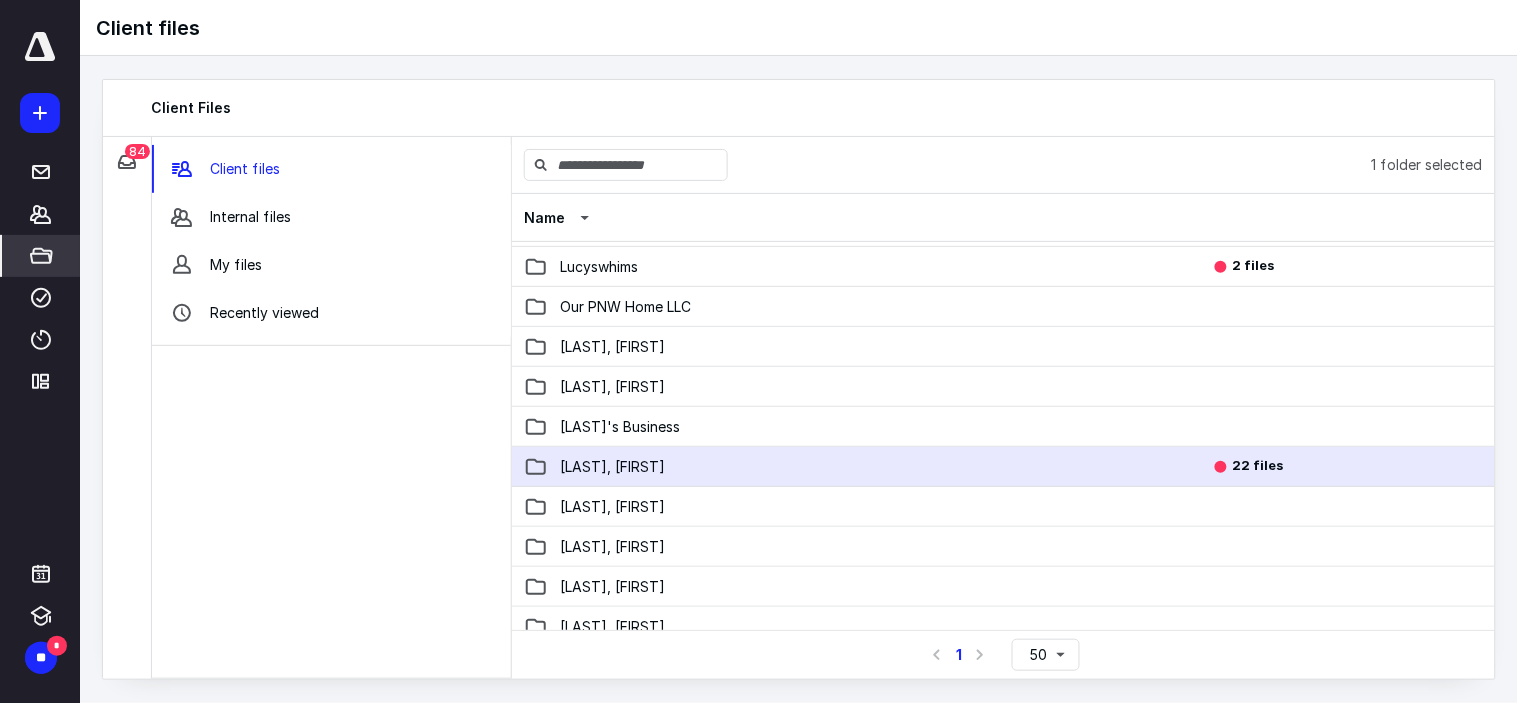 click on "[FIRST] [LAST] [NUMBER] files" at bounding box center [1003, 467] 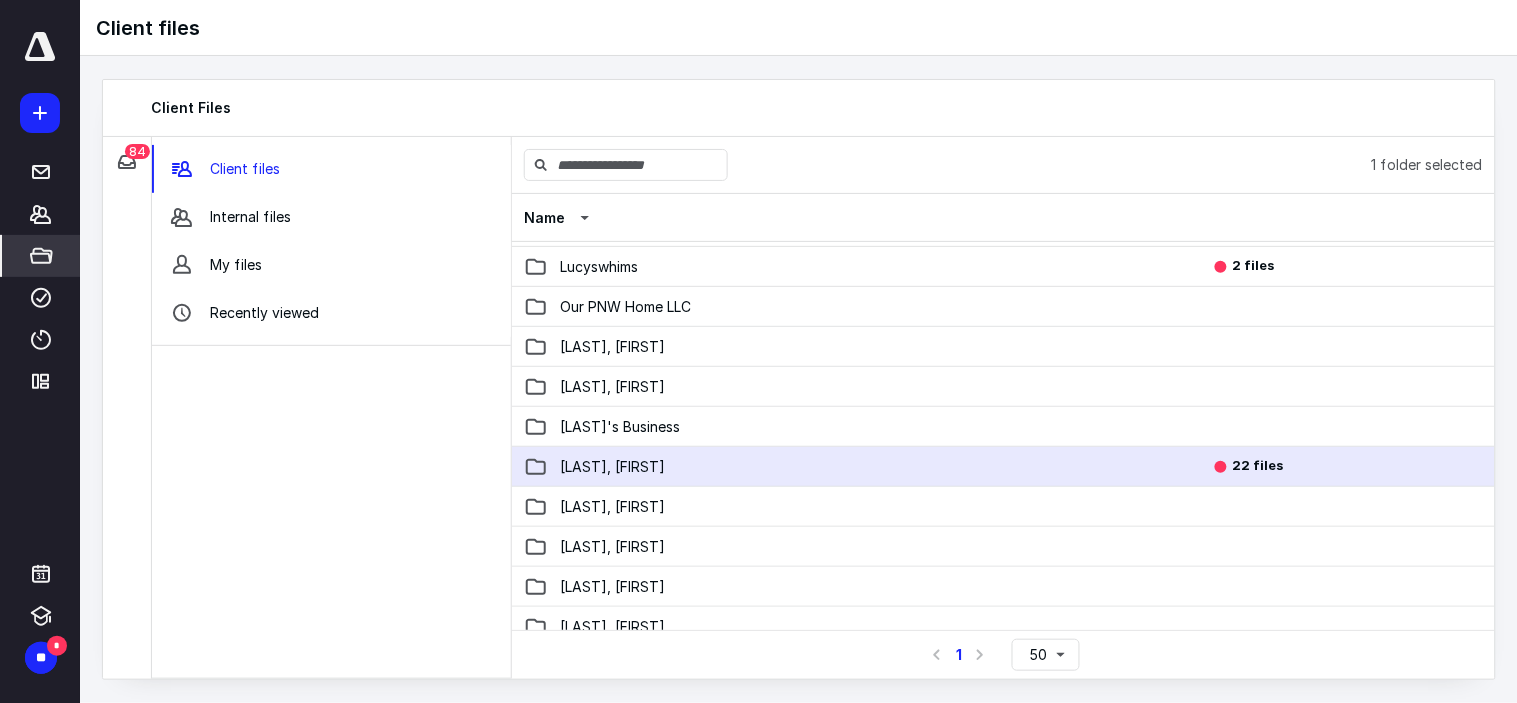 scroll, scrollTop: 0, scrollLeft: 0, axis: both 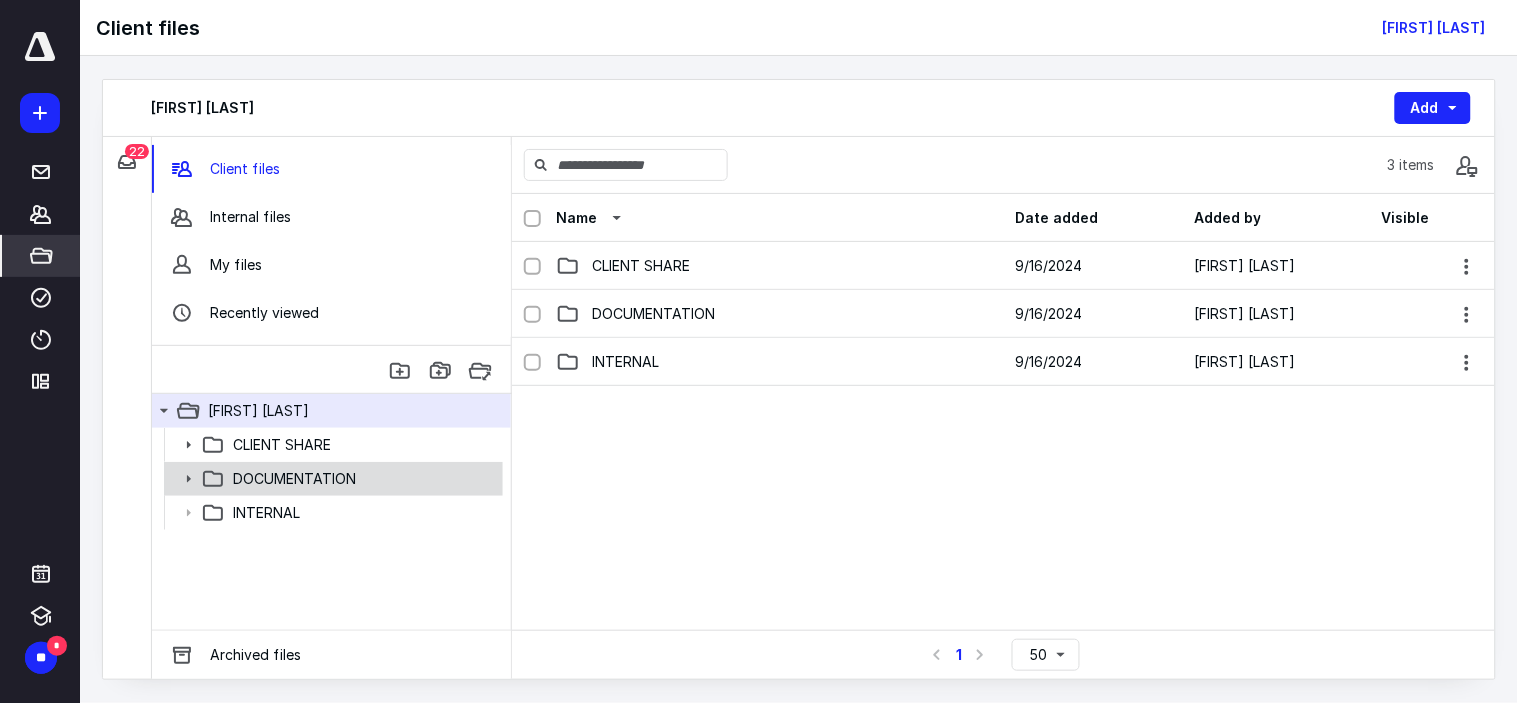 click 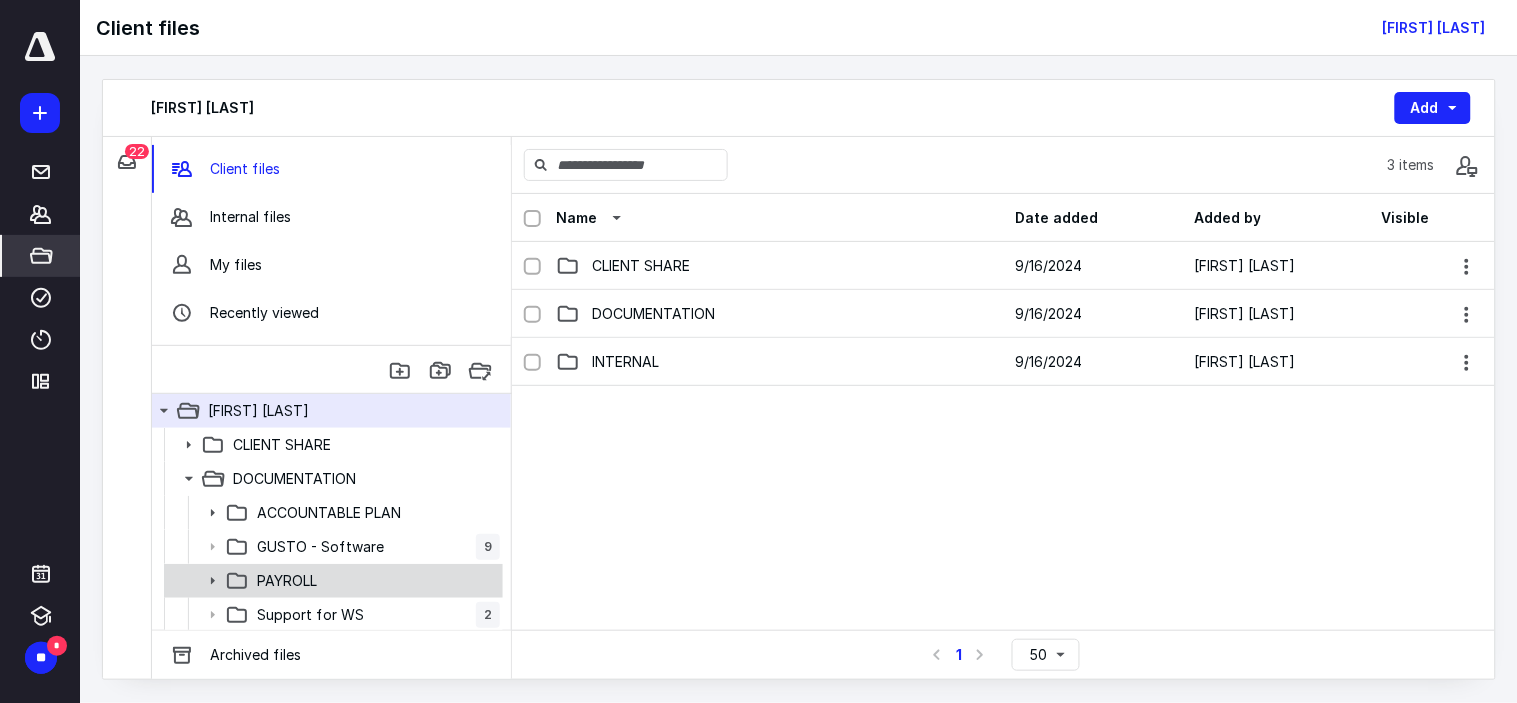 click on "PAYROLL" at bounding box center (374, 581) 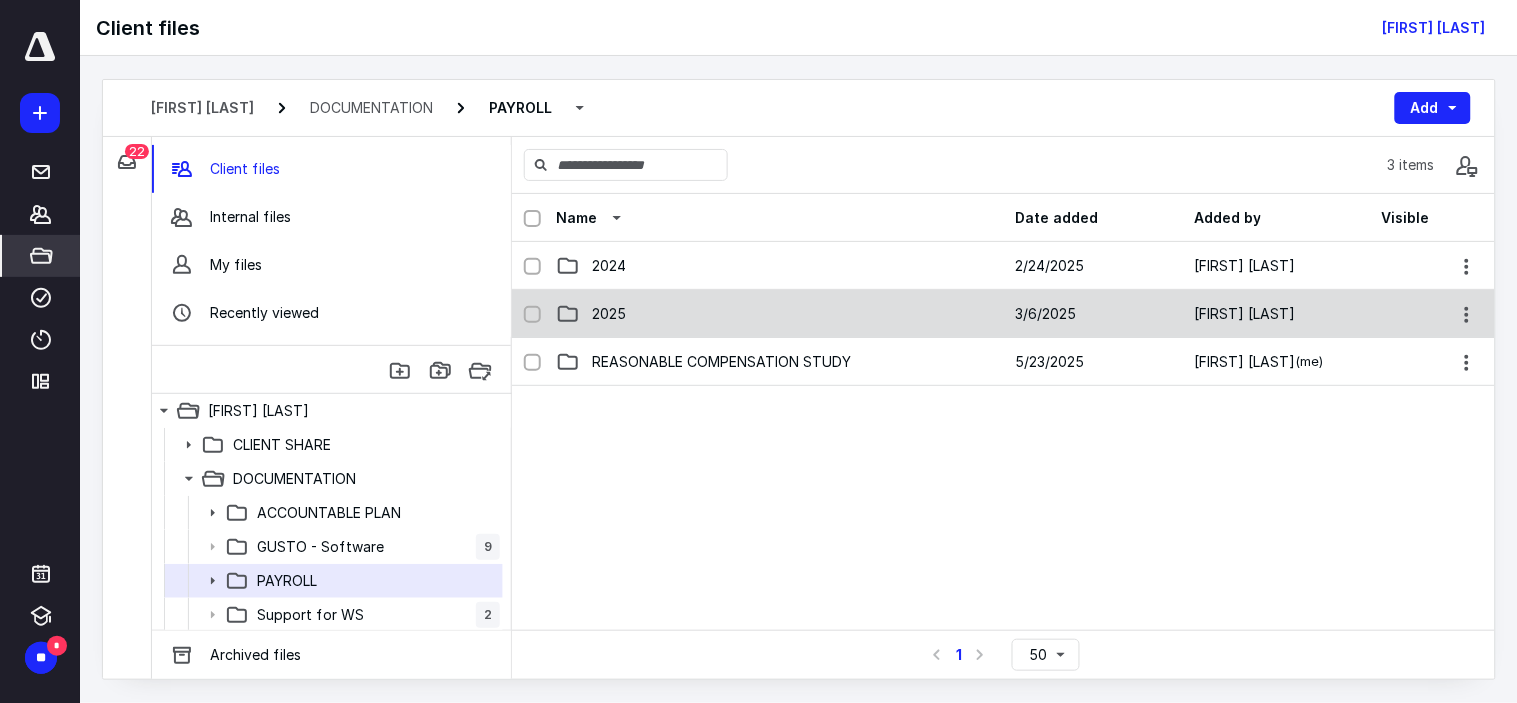 click on "2025" at bounding box center (779, 314) 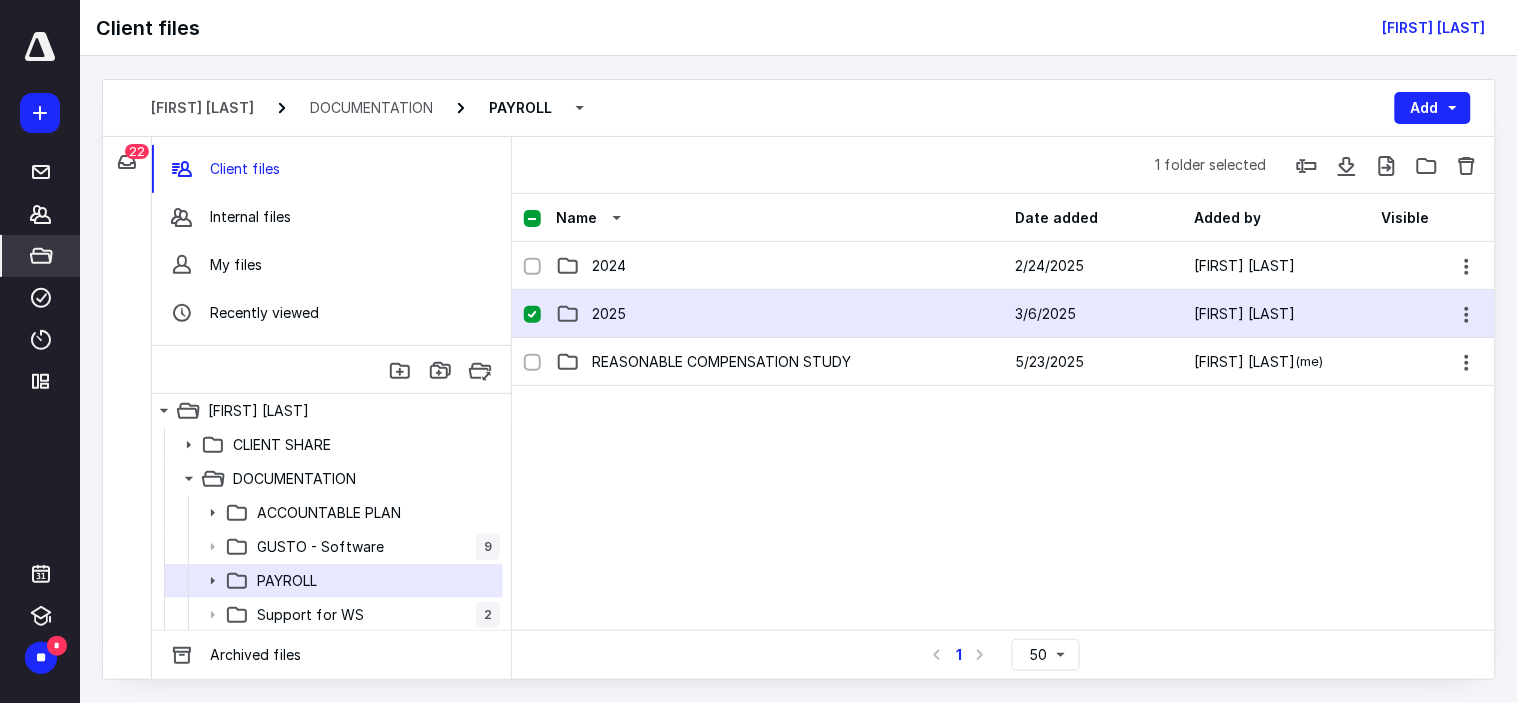 click on "2025" at bounding box center [779, 314] 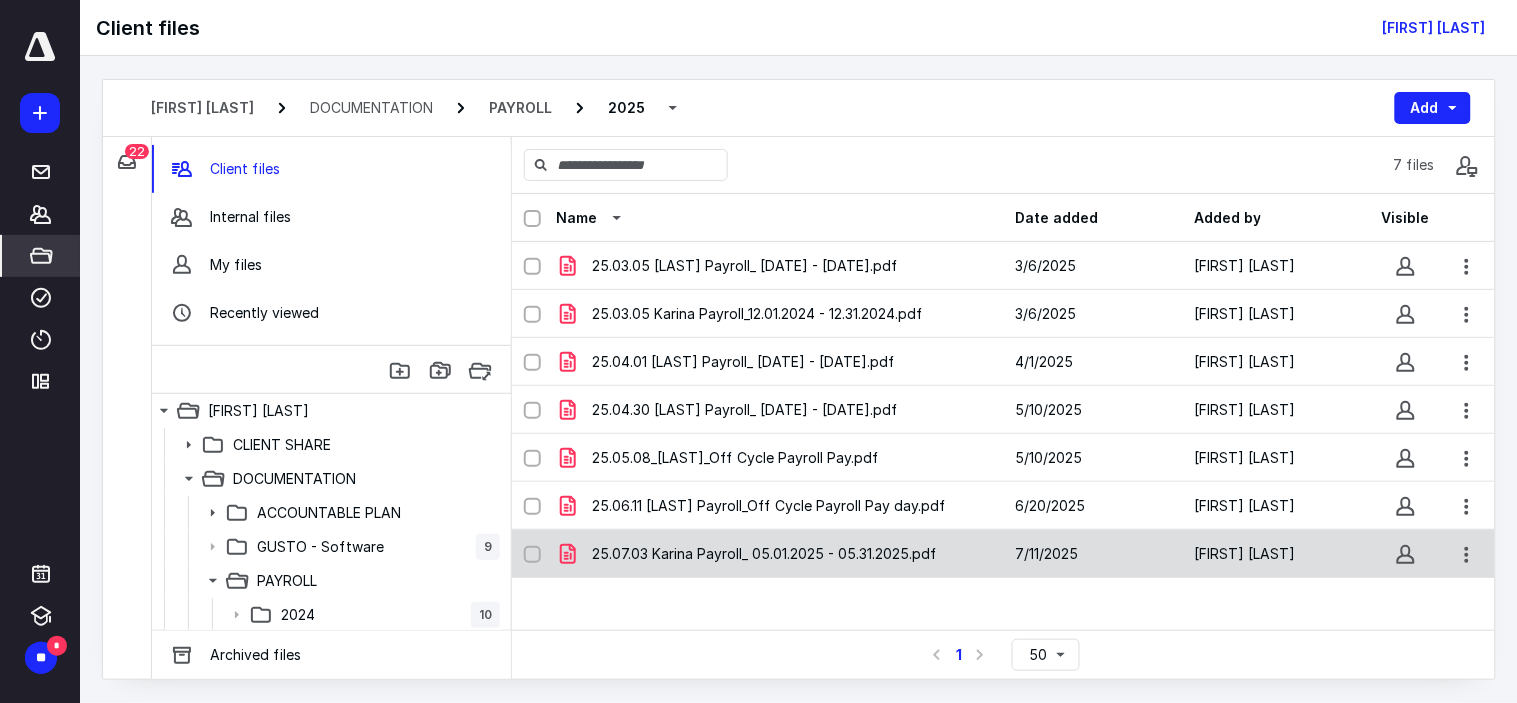 click on "25.07.03 Karina Payroll_ 05.01.2025 - 05.31.2025.pdf" at bounding box center [779, 554] 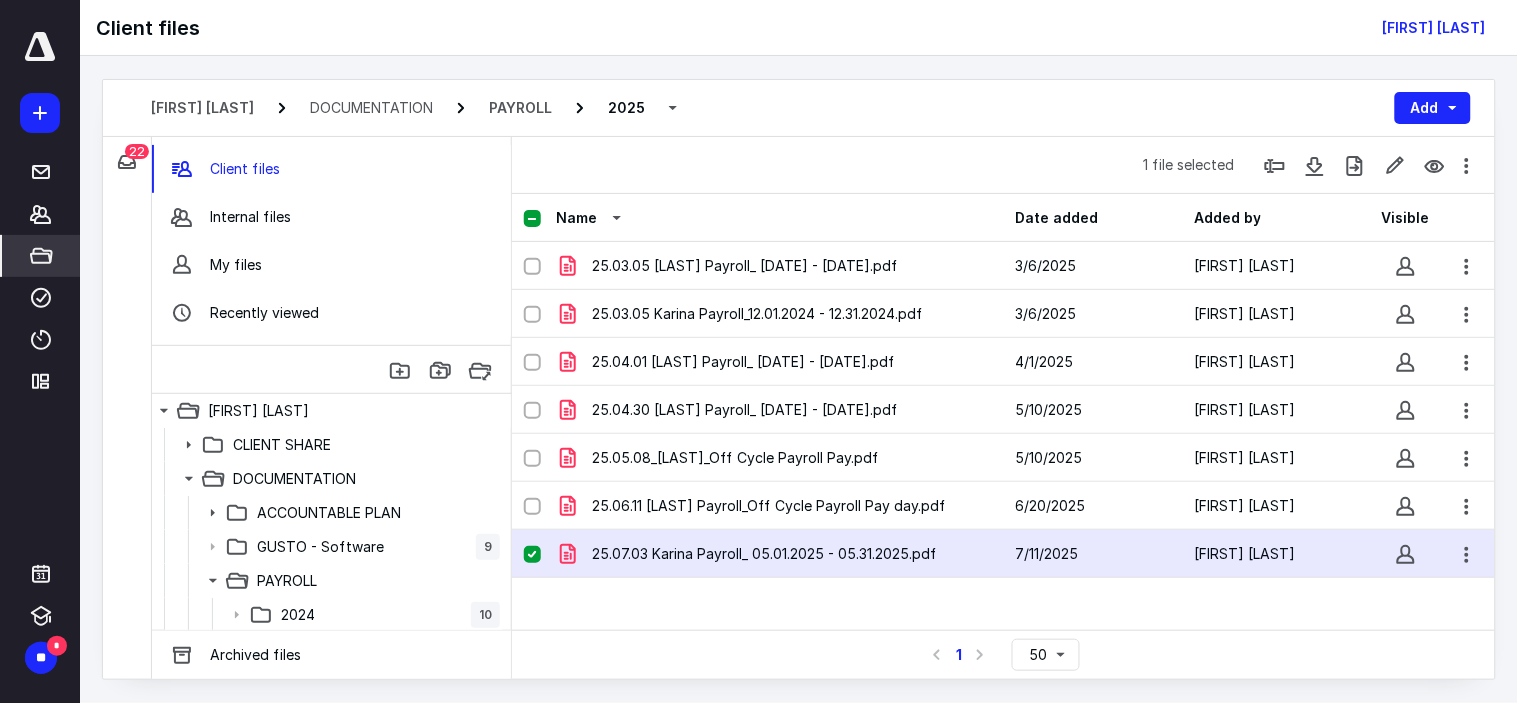 click on "25.07.03 Karina Payroll_ 05.01.2025 - 05.31.2025.pdf" at bounding box center [779, 554] 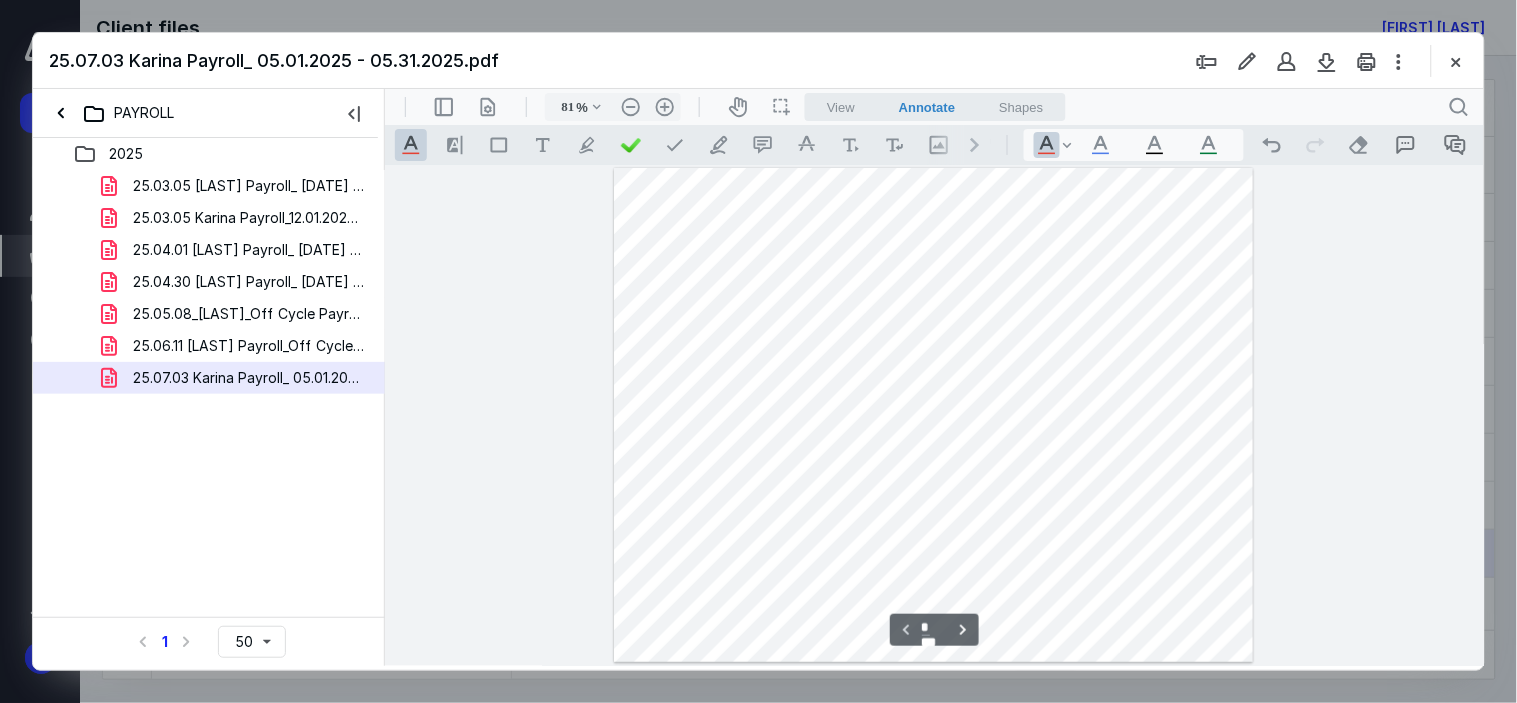 scroll, scrollTop: 0, scrollLeft: 0, axis: both 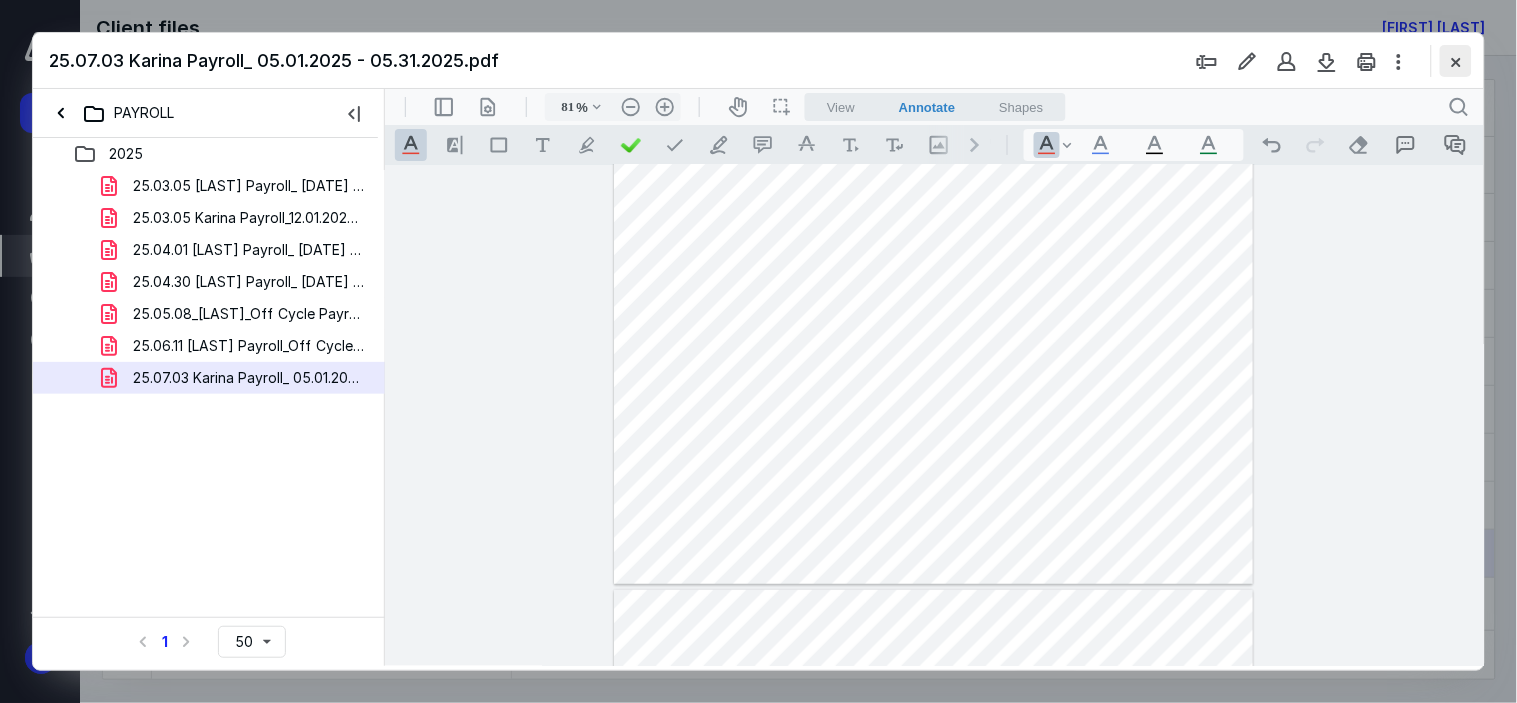 click at bounding box center [1456, 61] 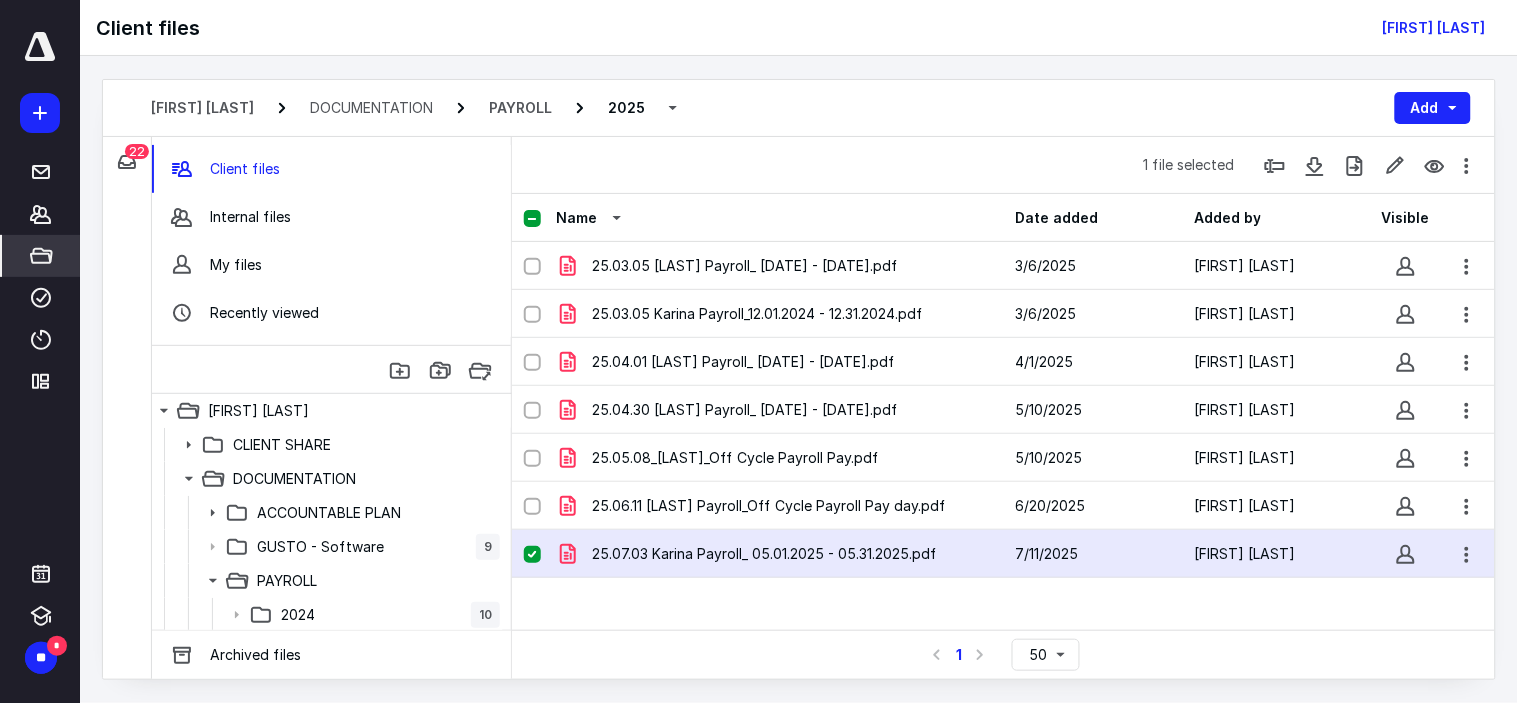 click at bounding box center (532, 555) 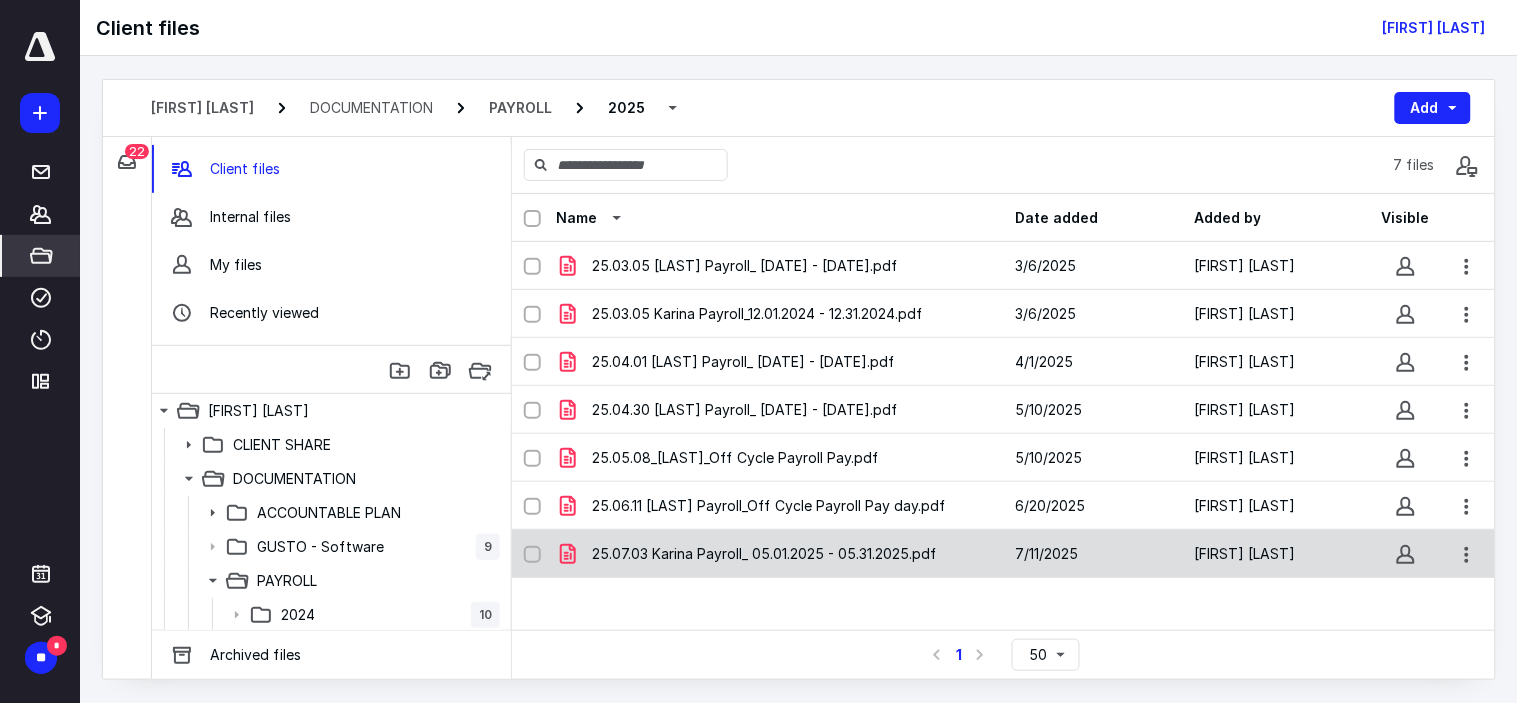 click on "25.07.03 Karina Payroll_ 05.01.2025 - 05.31.2025.pdf" at bounding box center (779, 554) 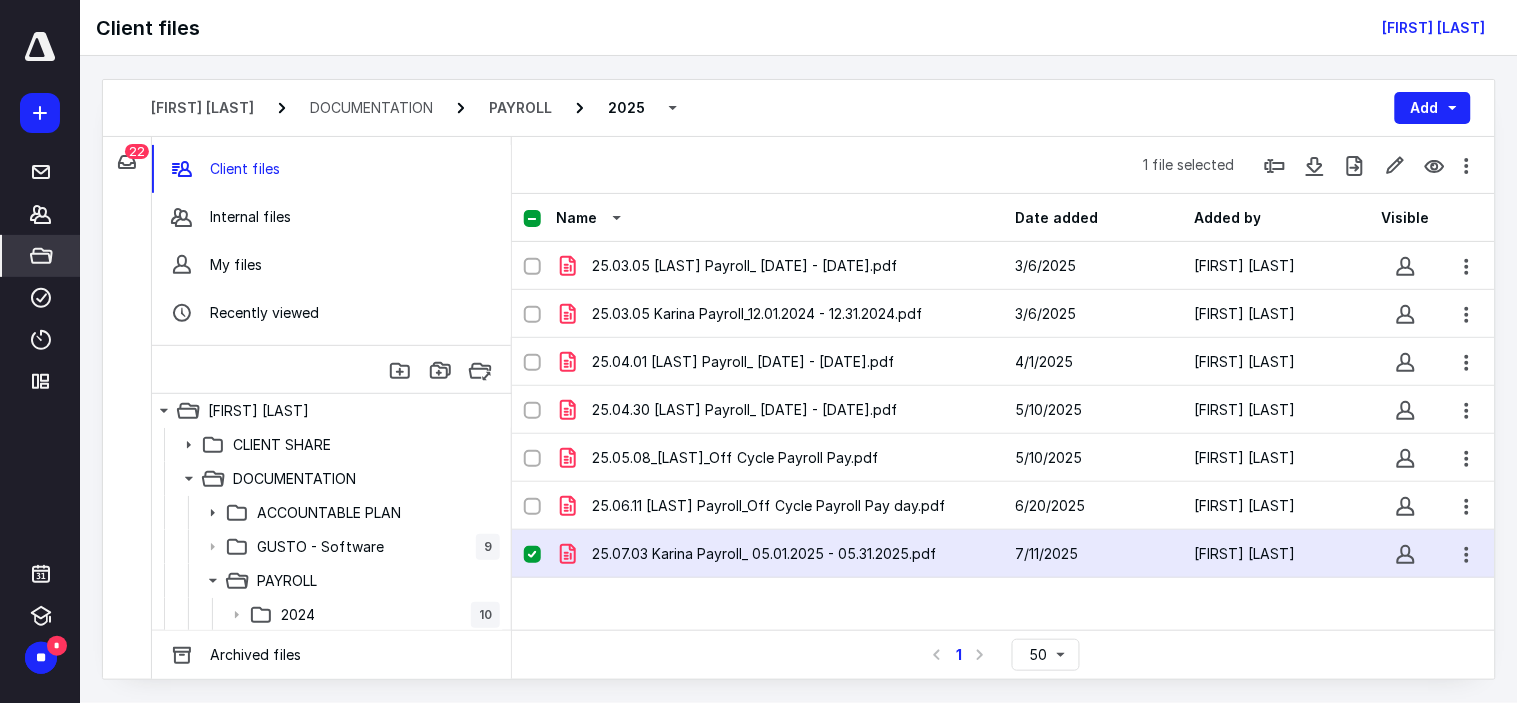 click on "25.07.03 Karina Payroll_ 05.01.2025 - 05.31.2025.pdf" at bounding box center (764, 554) 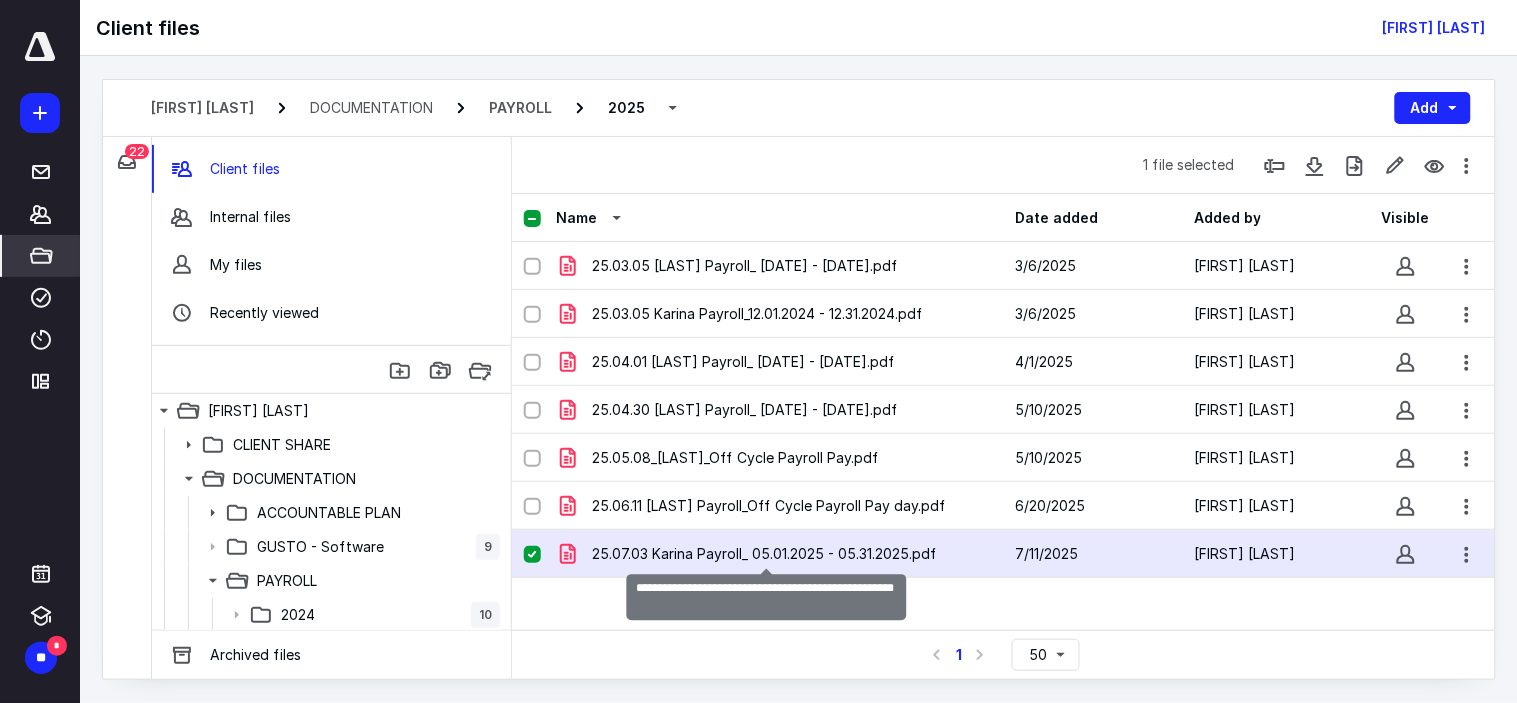 click on "25.07.03 Karina Payroll_ 05.01.2025 - 05.31.2025.pdf" at bounding box center (764, 554) 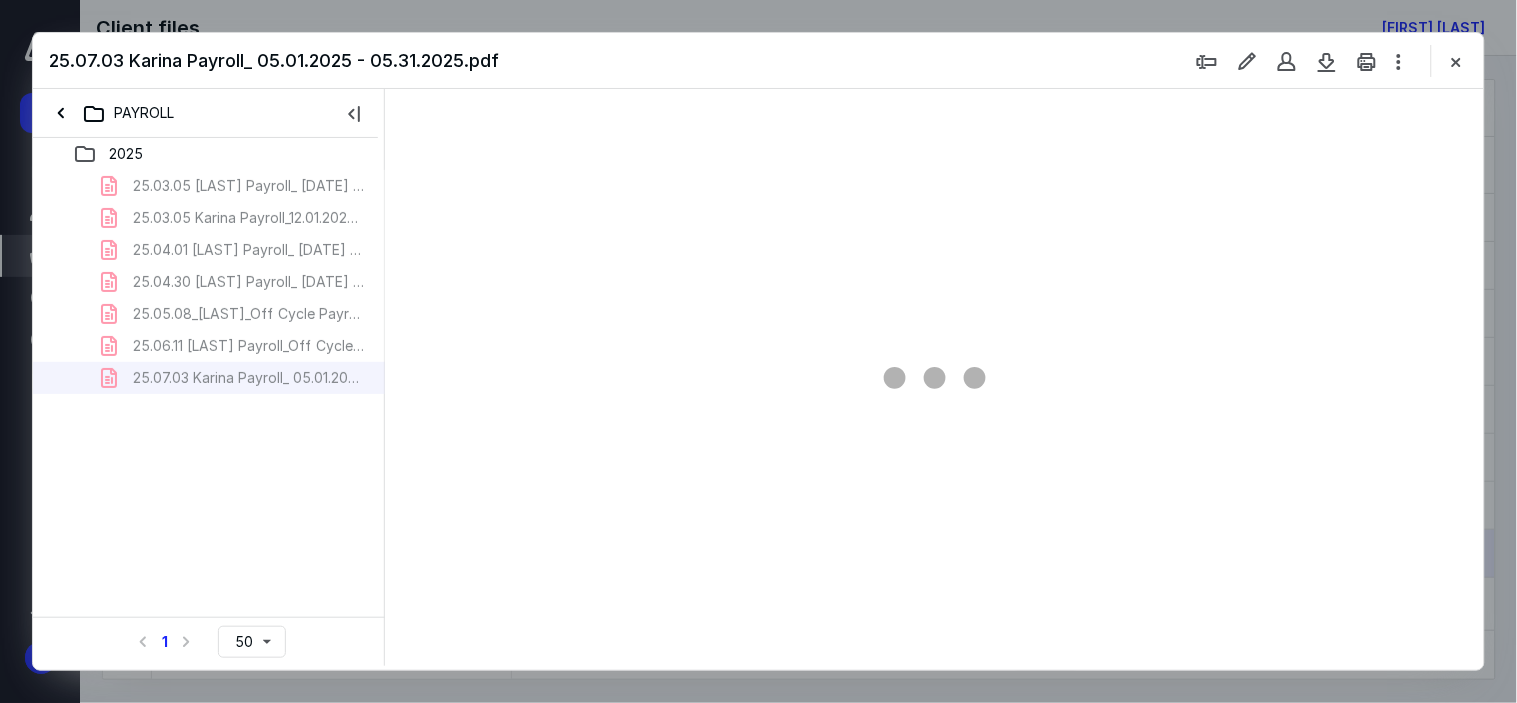 scroll, scrollTop: 0, scrollLeft: 0, axis: both 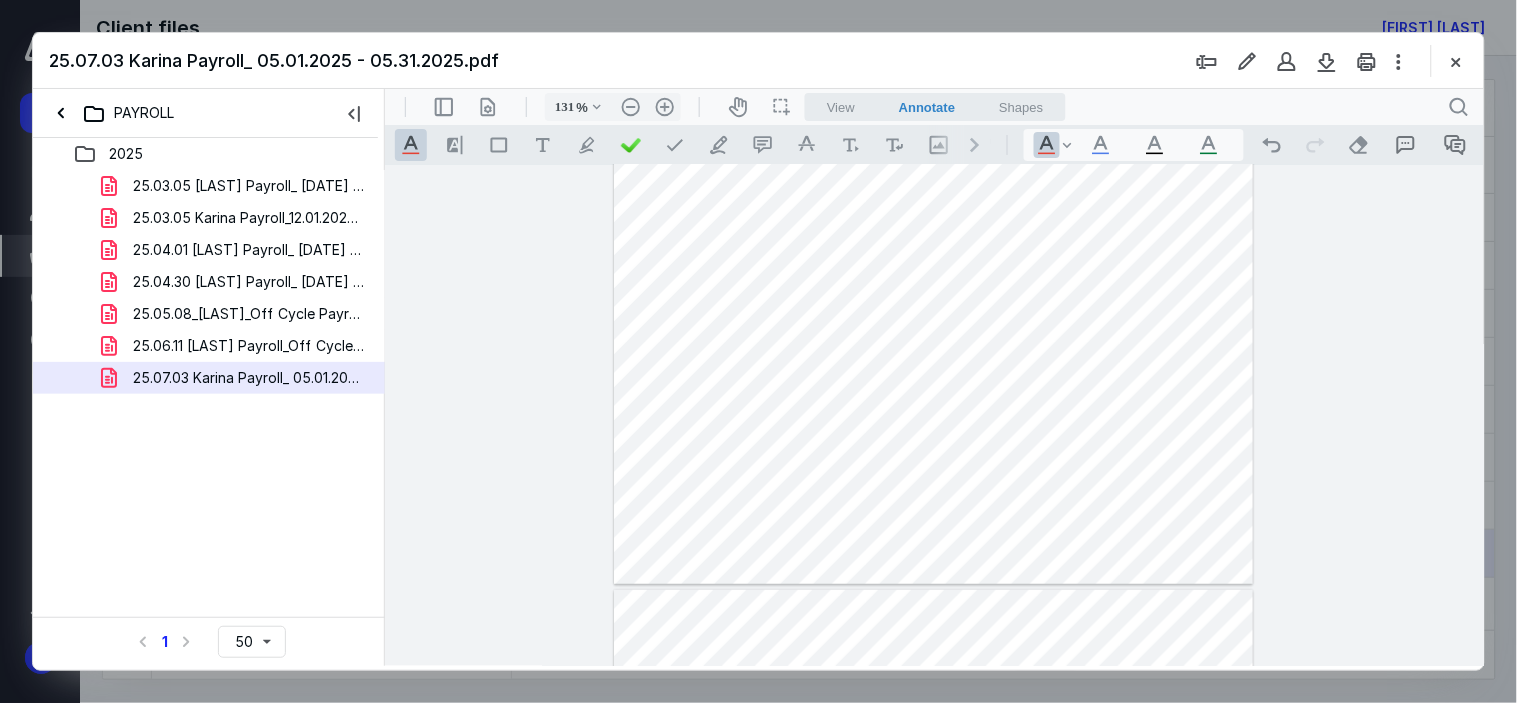 type on "156" 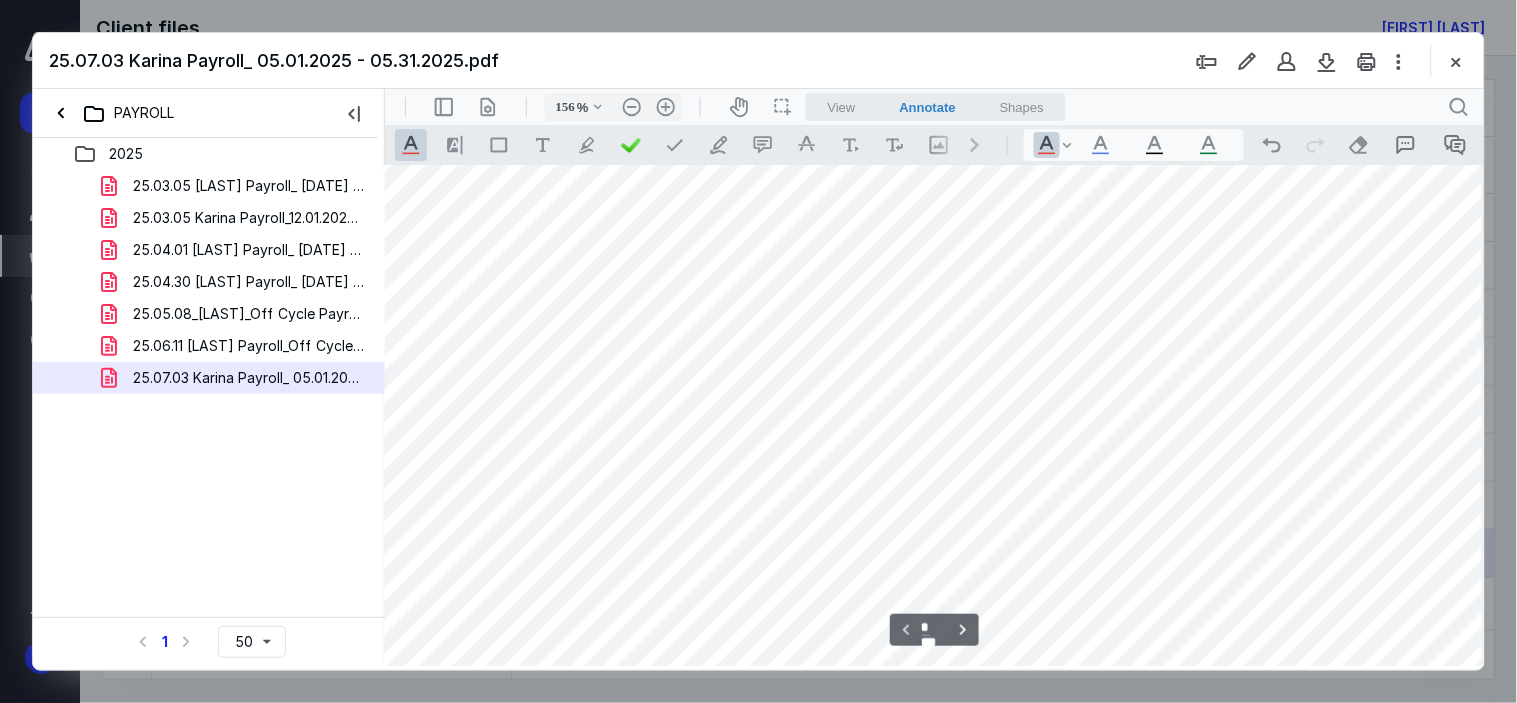 scroll, scrollTop: 0, scrollLeft: 61, axis: horizontal 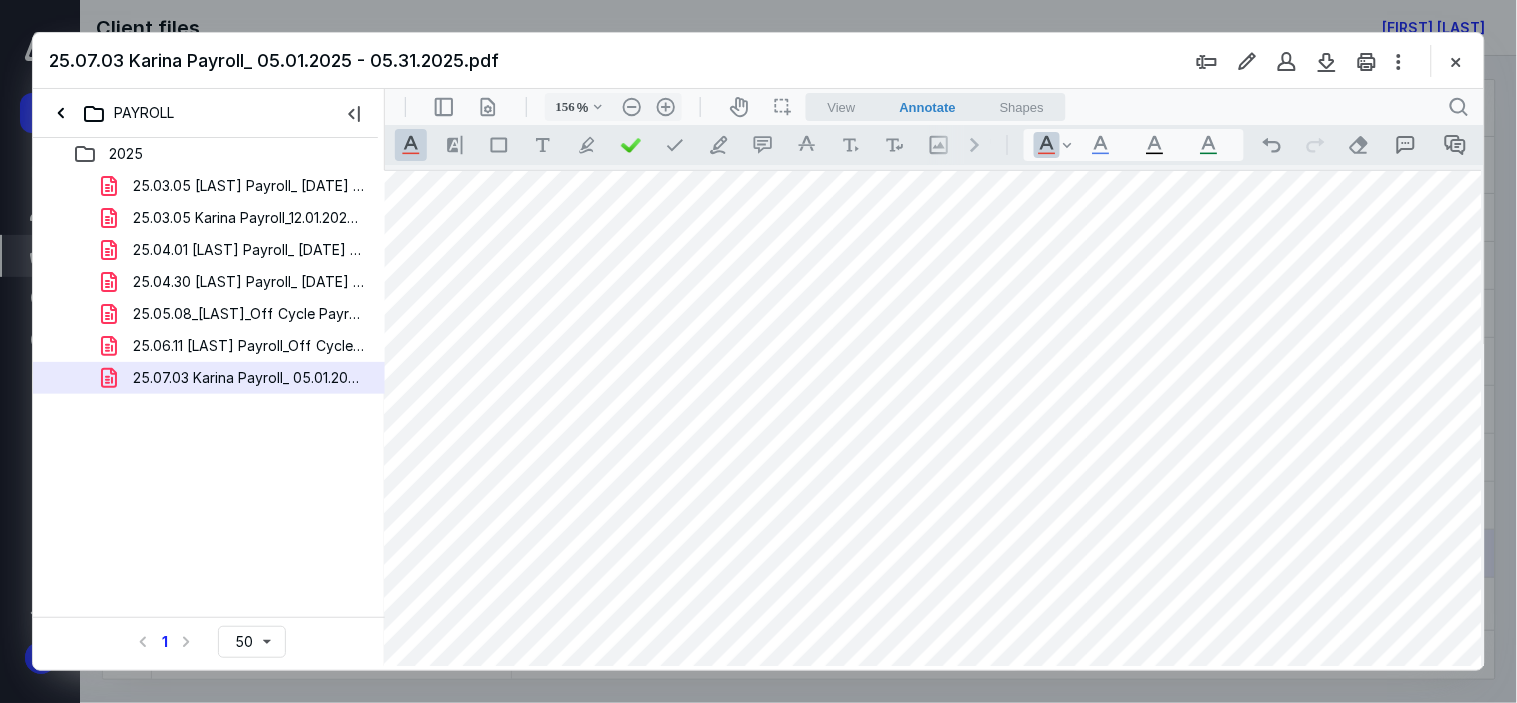 drag, startPoint x: 631, startPoint y: 668, endPoint x: 575, endPoint y: 668, distance: 56 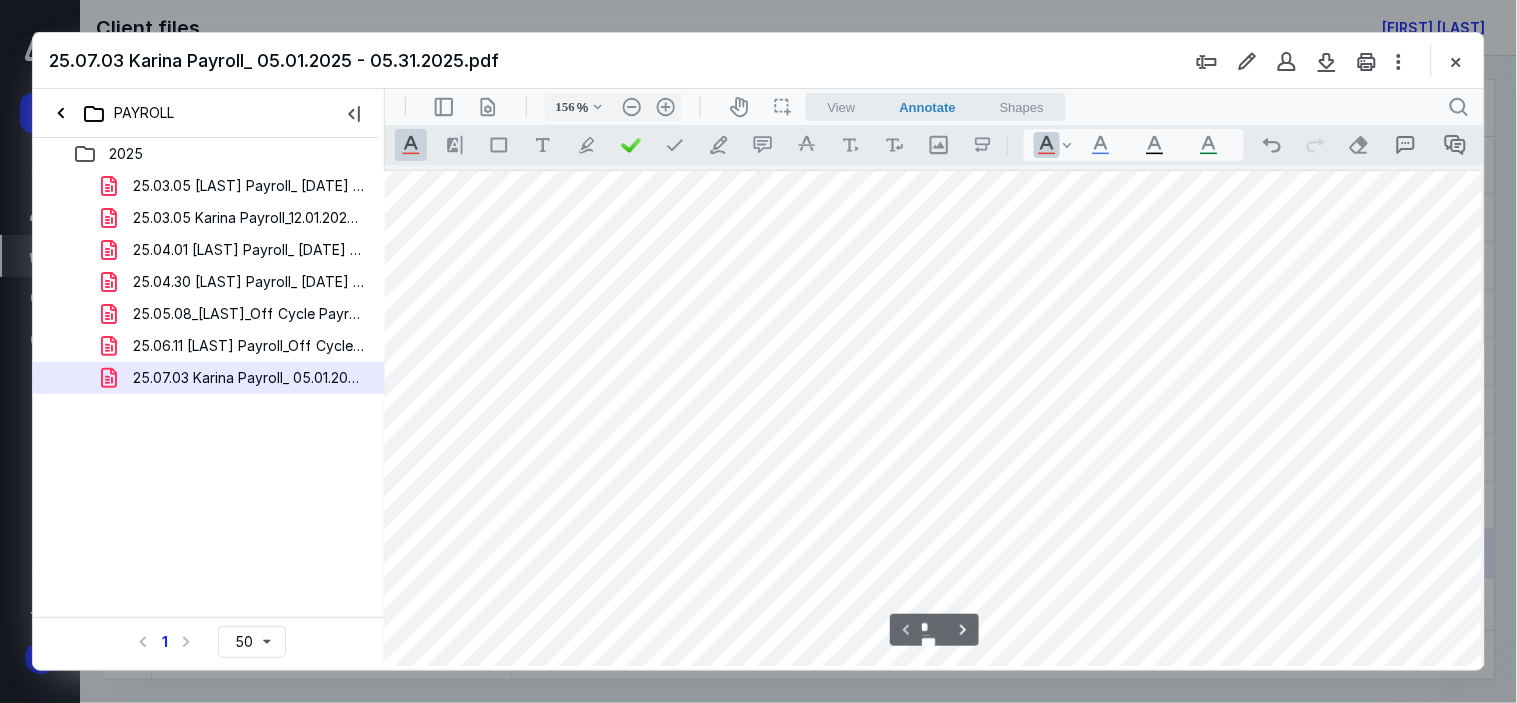 scroll, scrollTop: 0, scrollLeft: 20, axis: horizontal 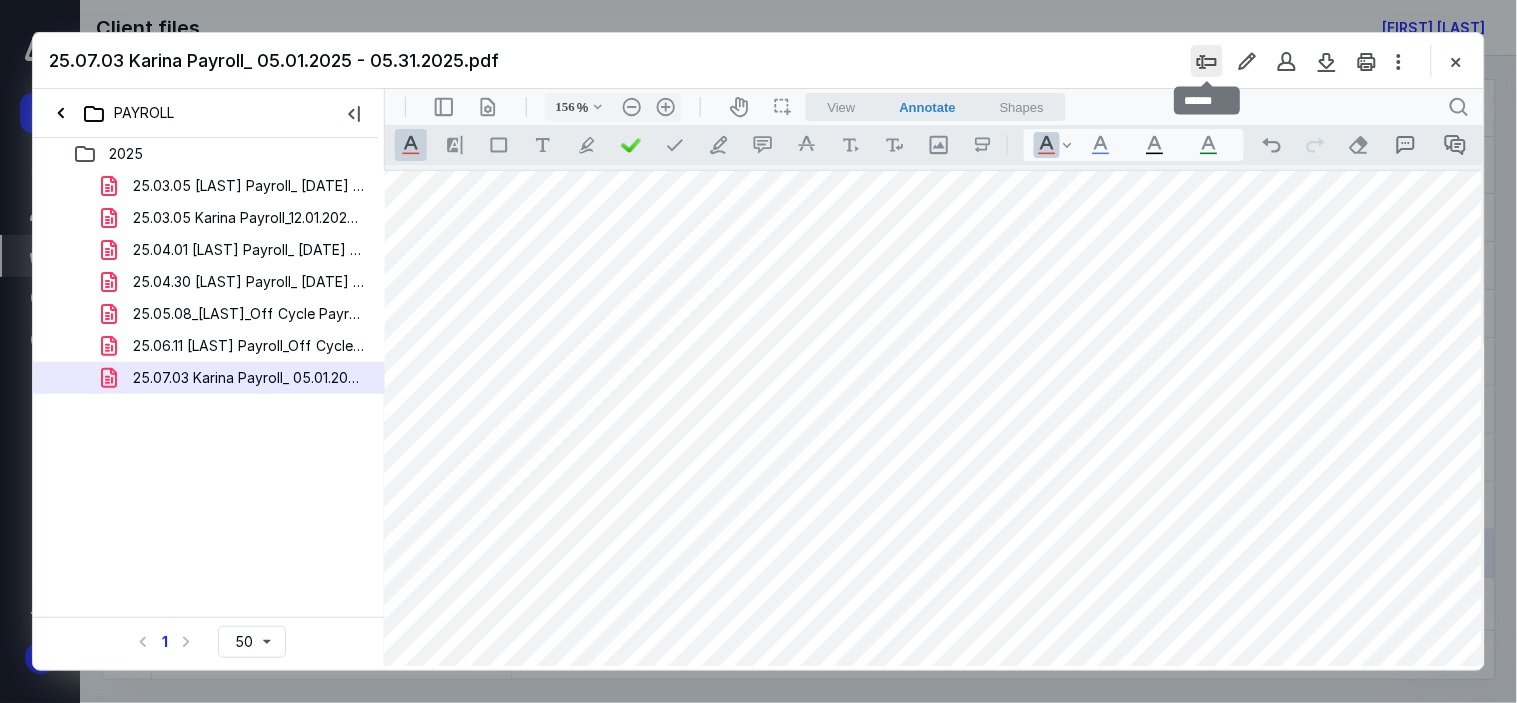 click at bounding box center (1207, 61) 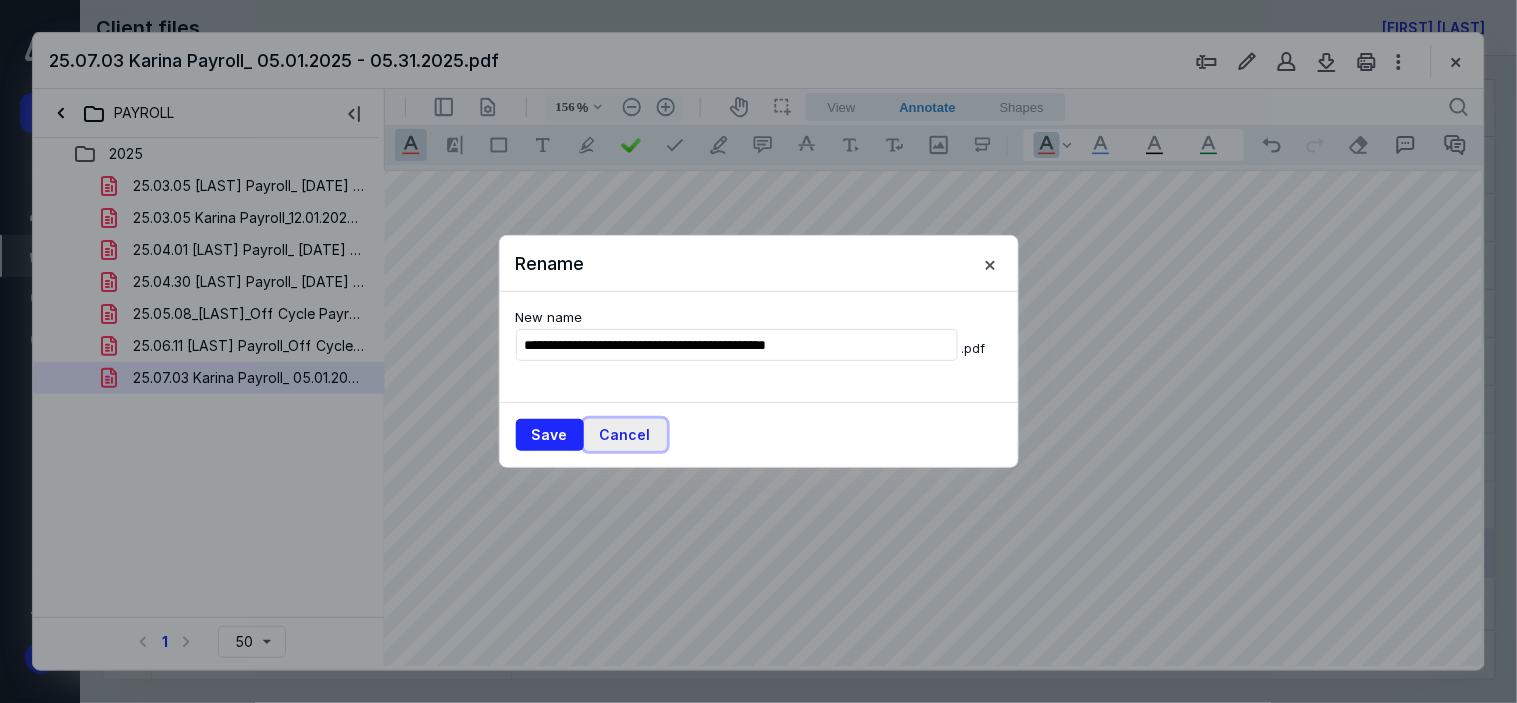 click on "Cancel" at bounding box center [625, 435] 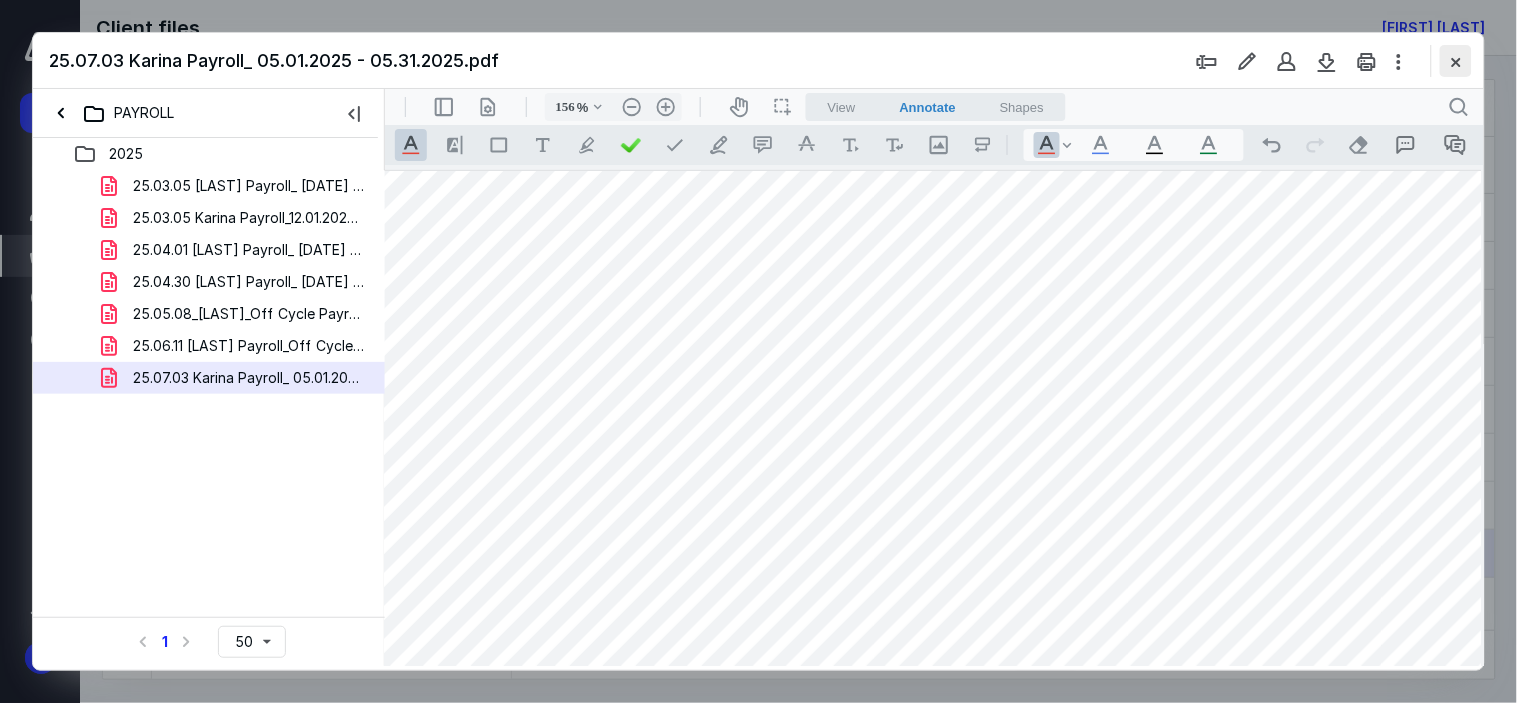 click at bounding box center (1456, 61) 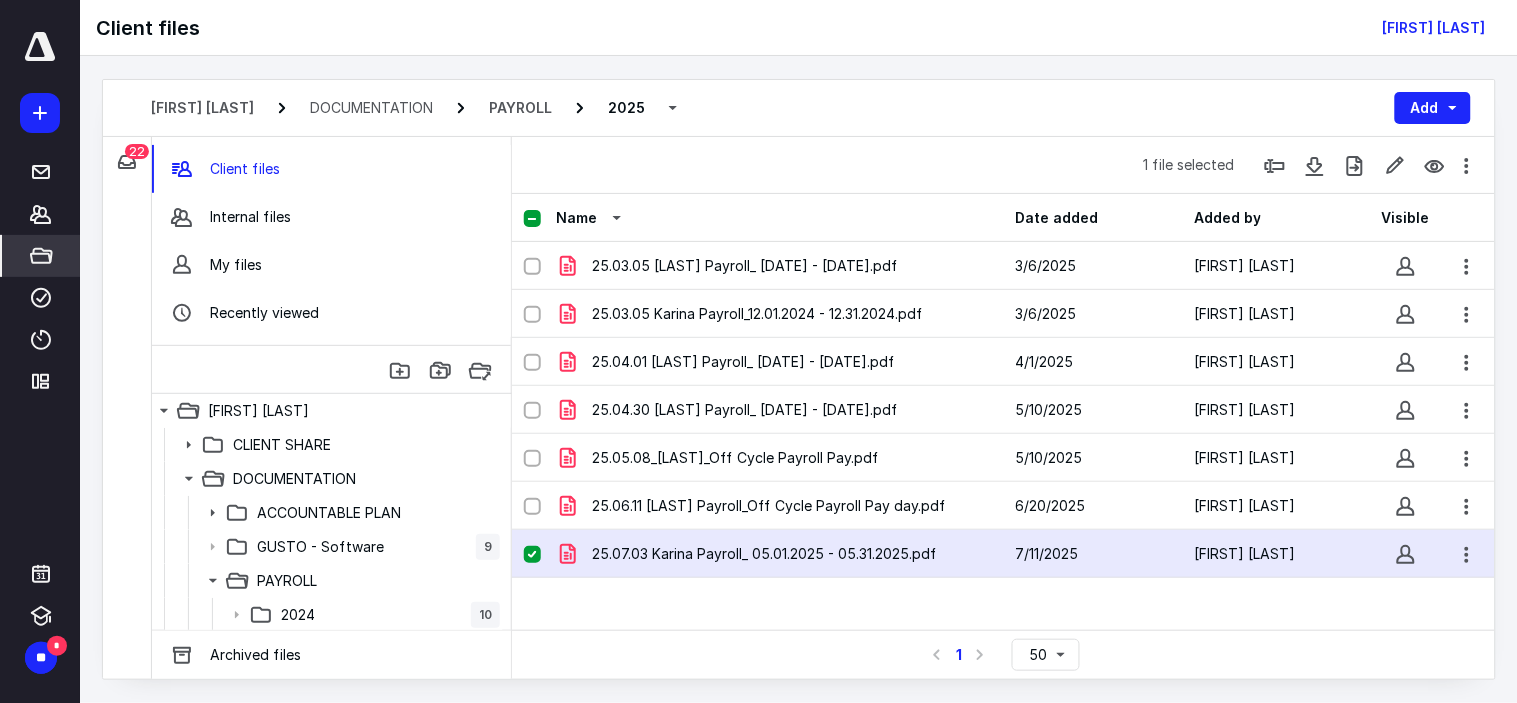 click at bounding box center (532, 555) 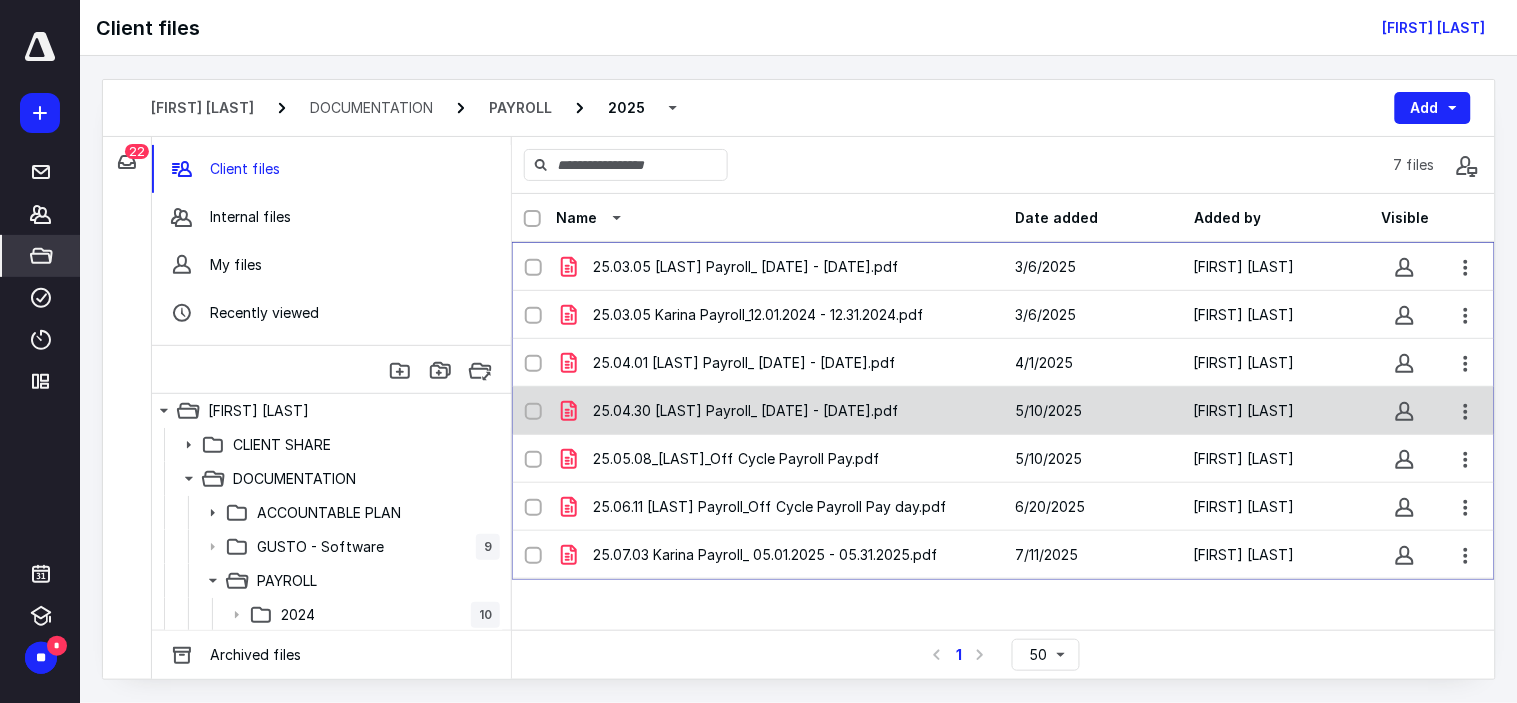 checkbox on "false" 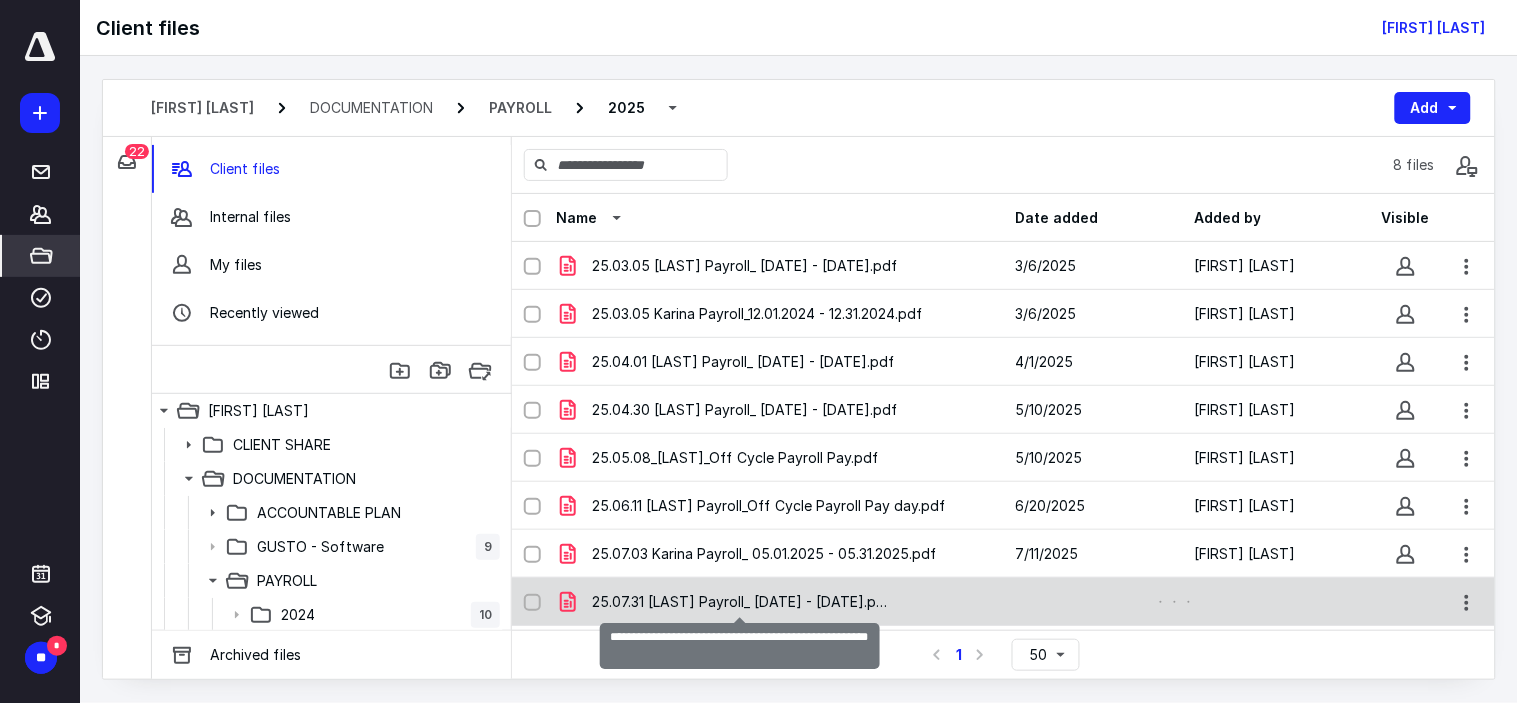 click on "25.07.31 [LAST] Payroll_ [DATE] - [DATE].pdf" at bounding box center (740, 602) 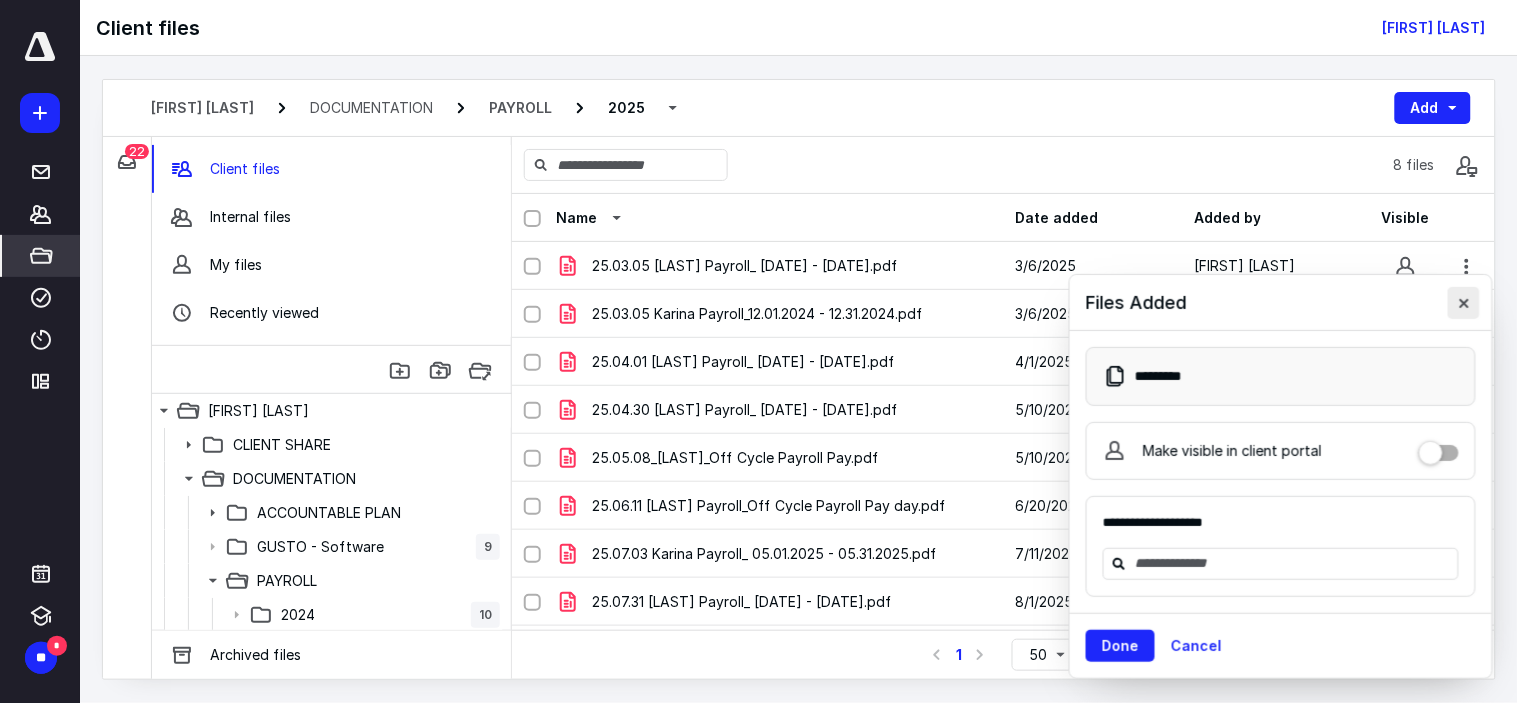 click at bounding box center (1464, 303) 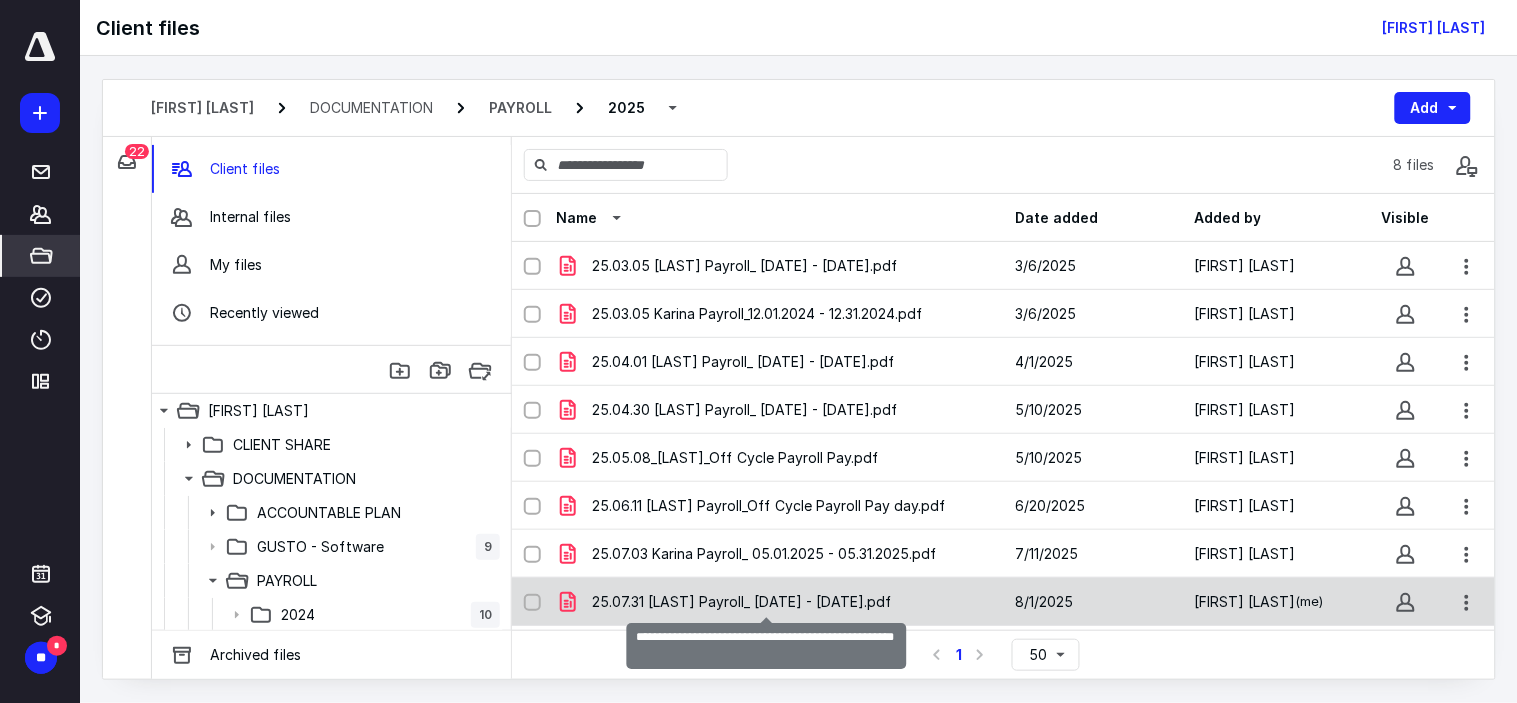 click on "25.07.31 [LAST] Payroll_ [DATE] - [DATE].pdf" at bounding box center (742, 602) 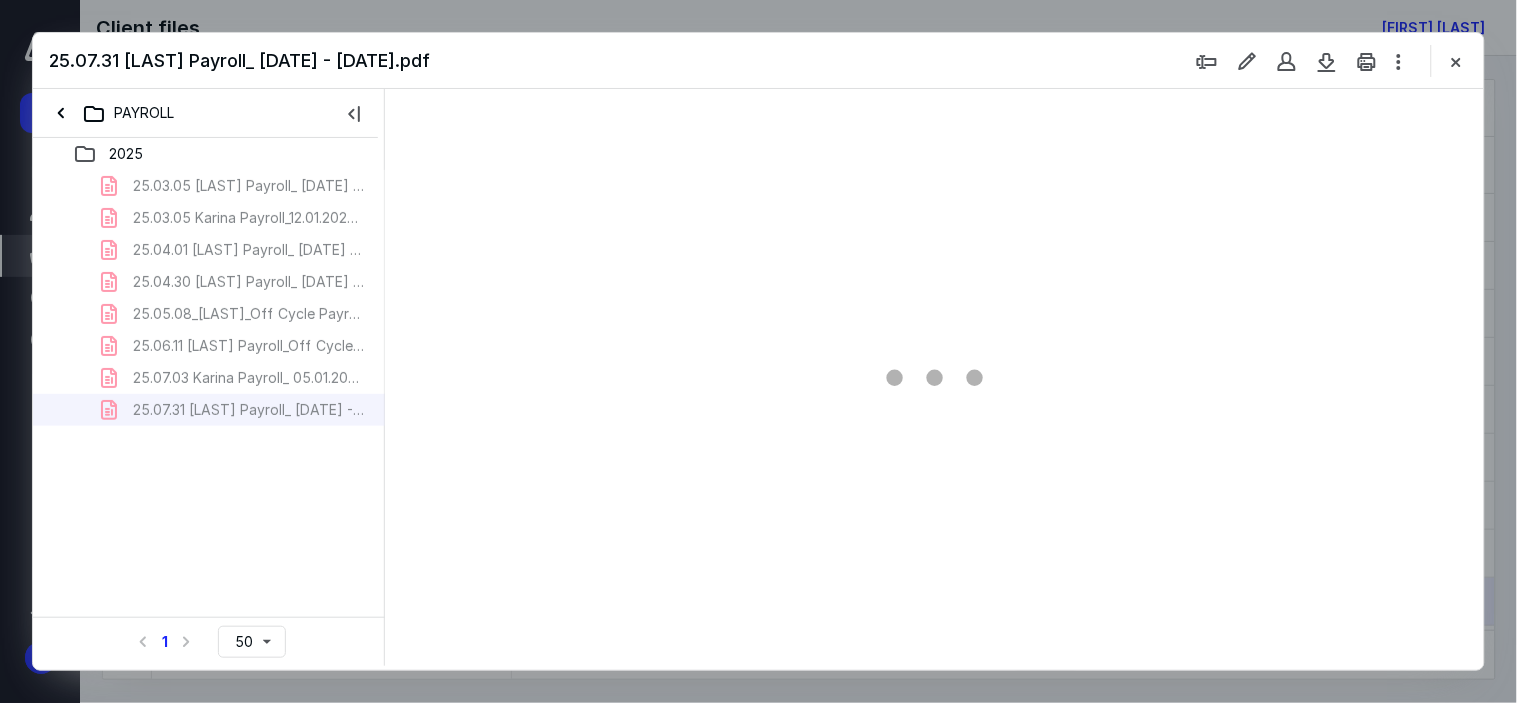 scroll, scrollTop: 0, scrollLeft: 0, axis: both 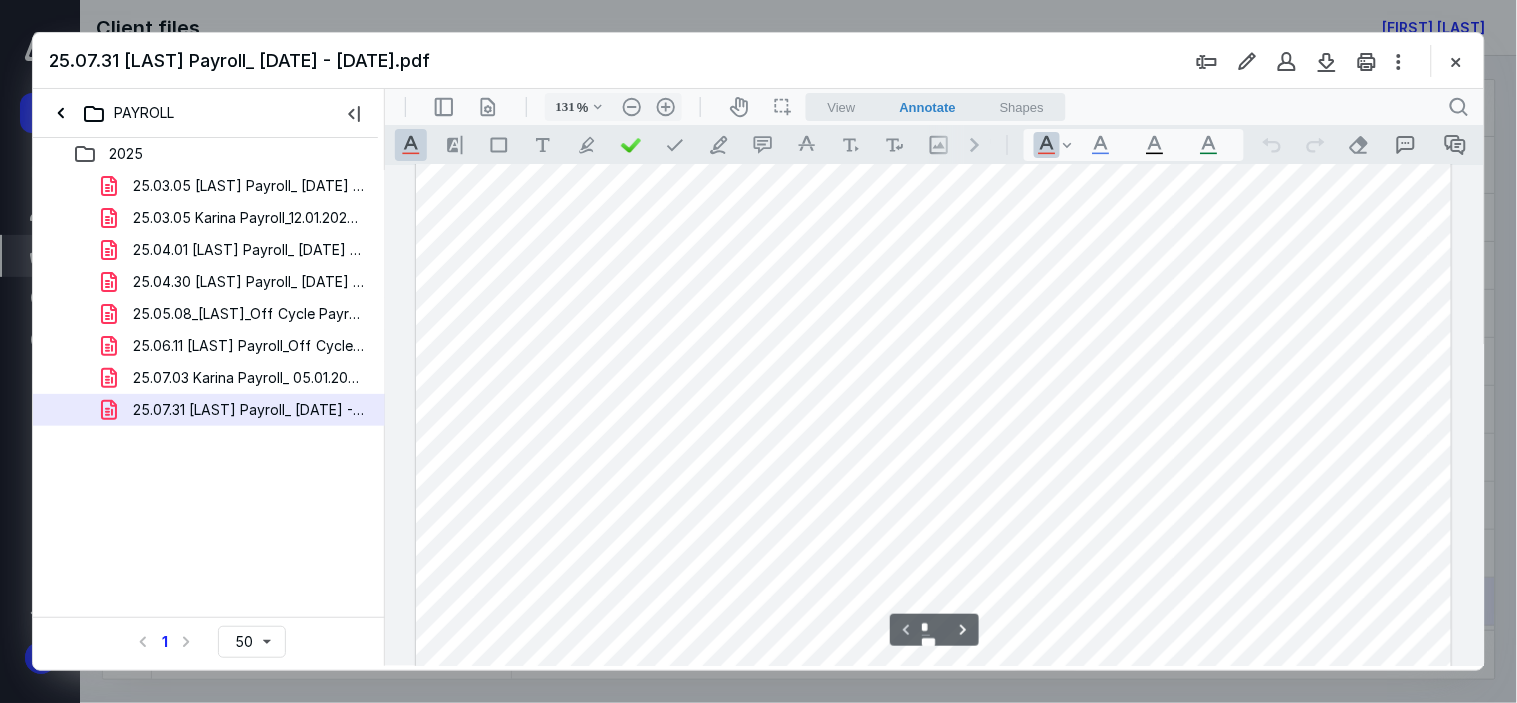 type on "156" 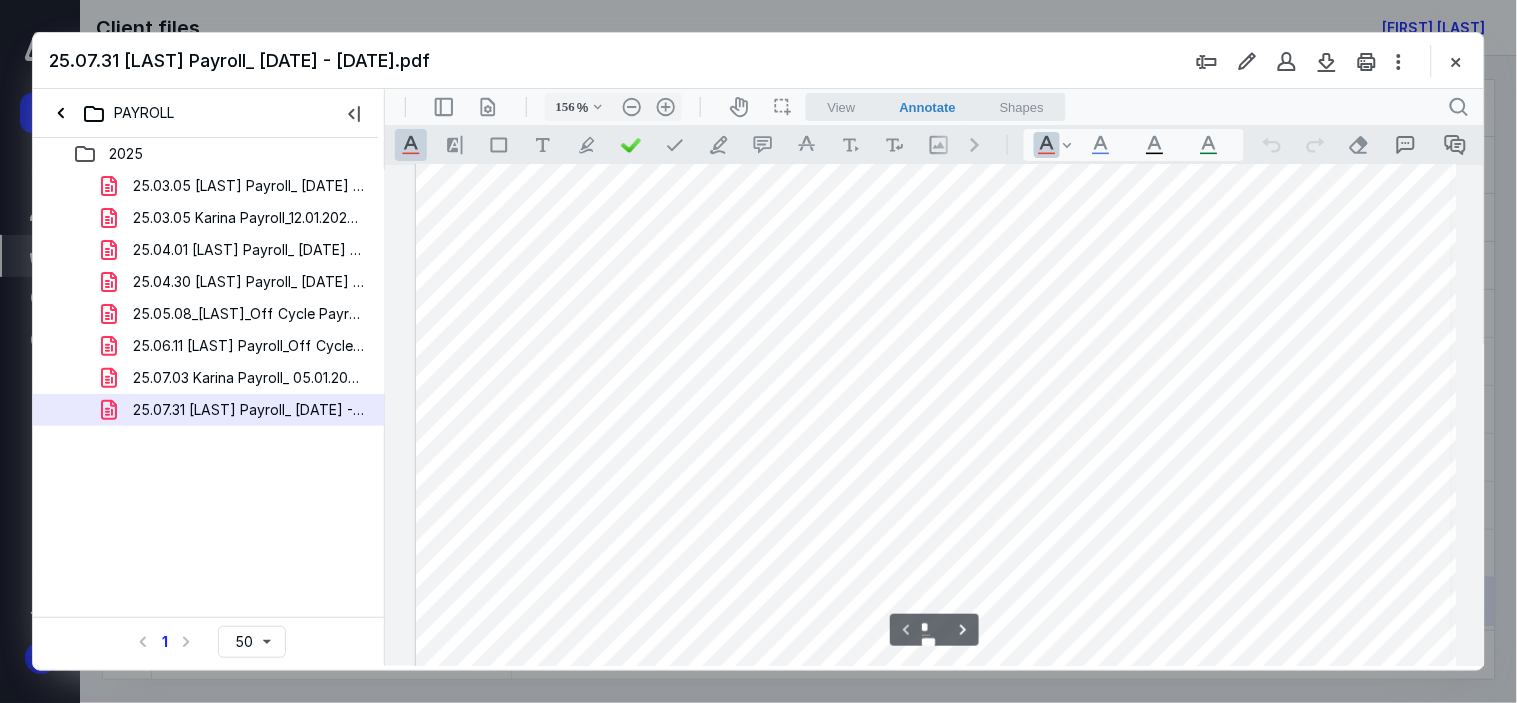 scroll, scrollTop: 230, scrollLeft: 71, axis: both 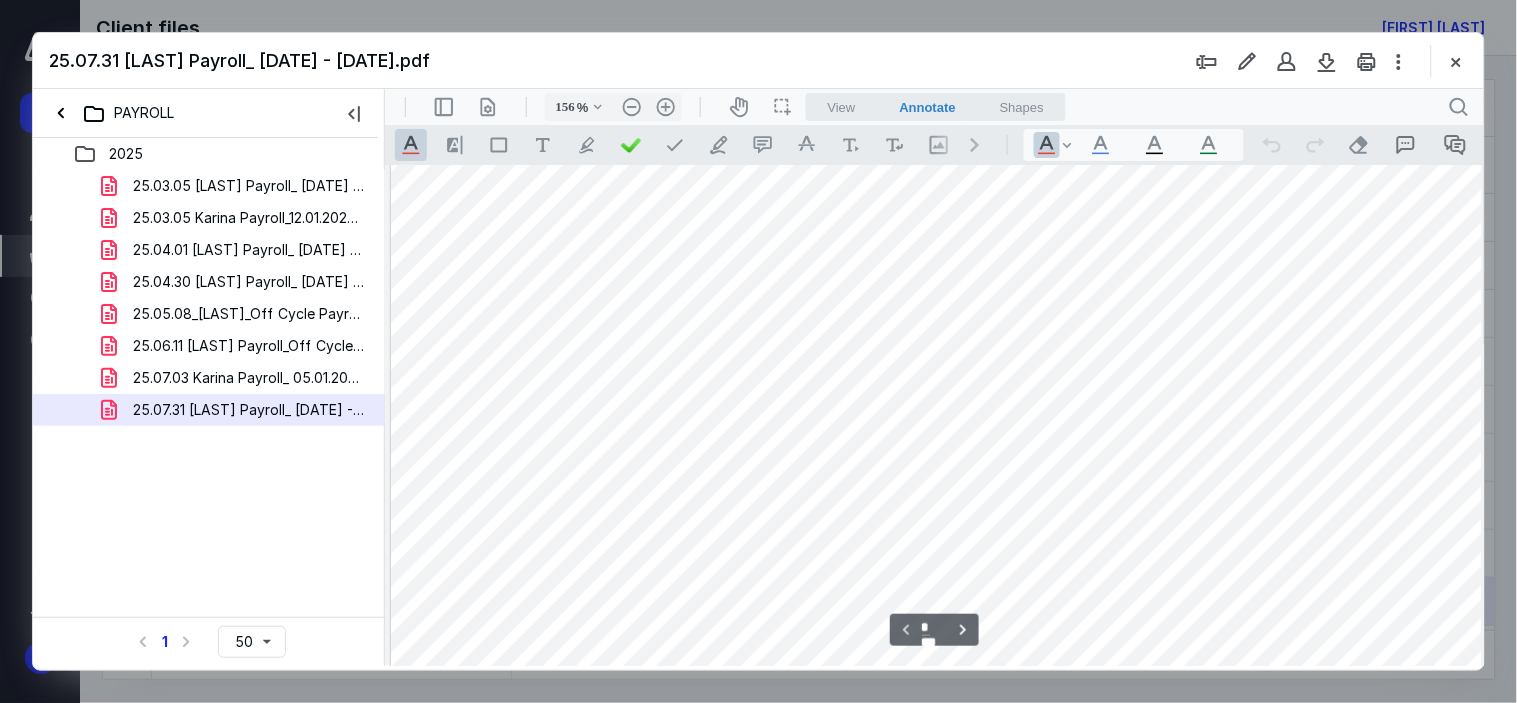 drag, startPoint x: 714, startPoint y: 662, endPoint x: 1005, endPoint y: 764, distance: 308.35855 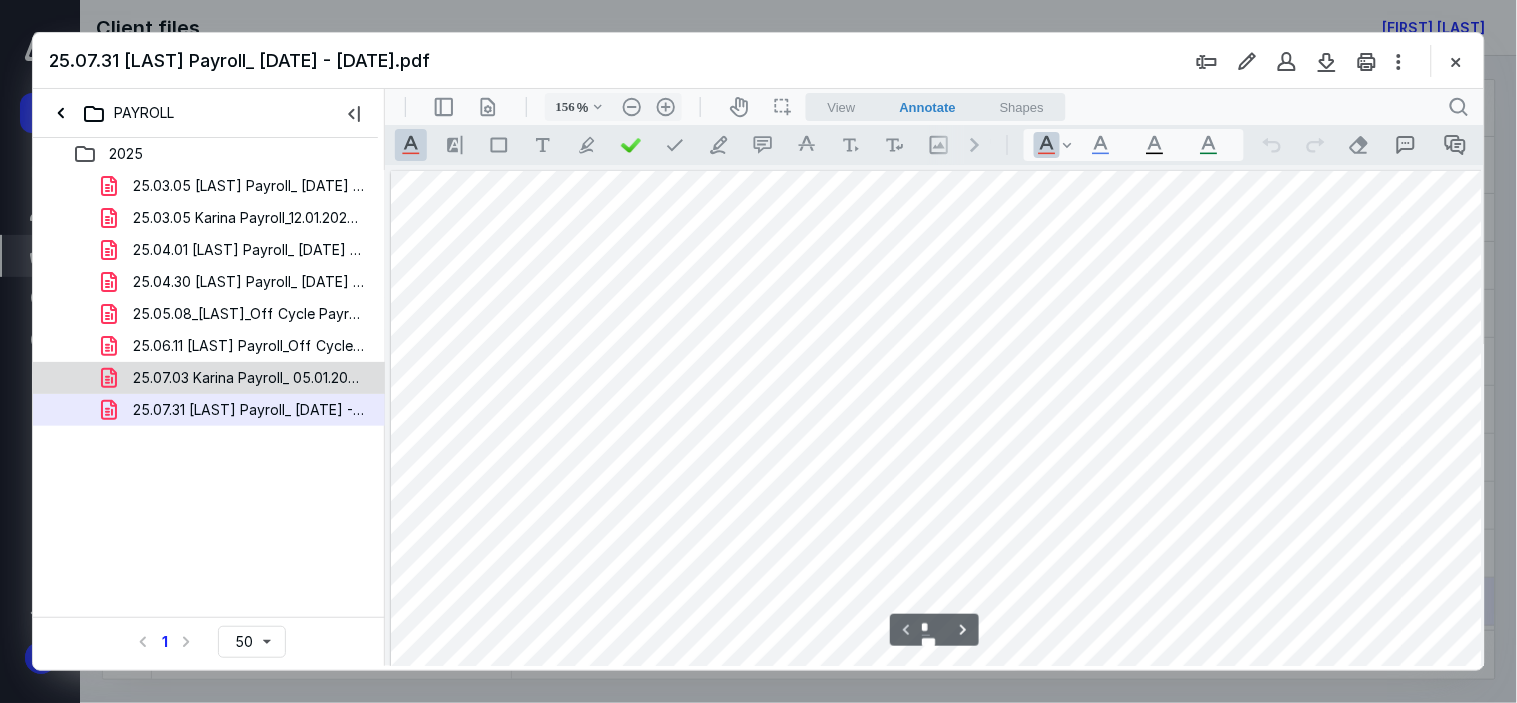 click on "25.07.03 Karina Payroll_ 05.01.2025 - 05.31.2025.pdf" at bounding box center [249, 378] 